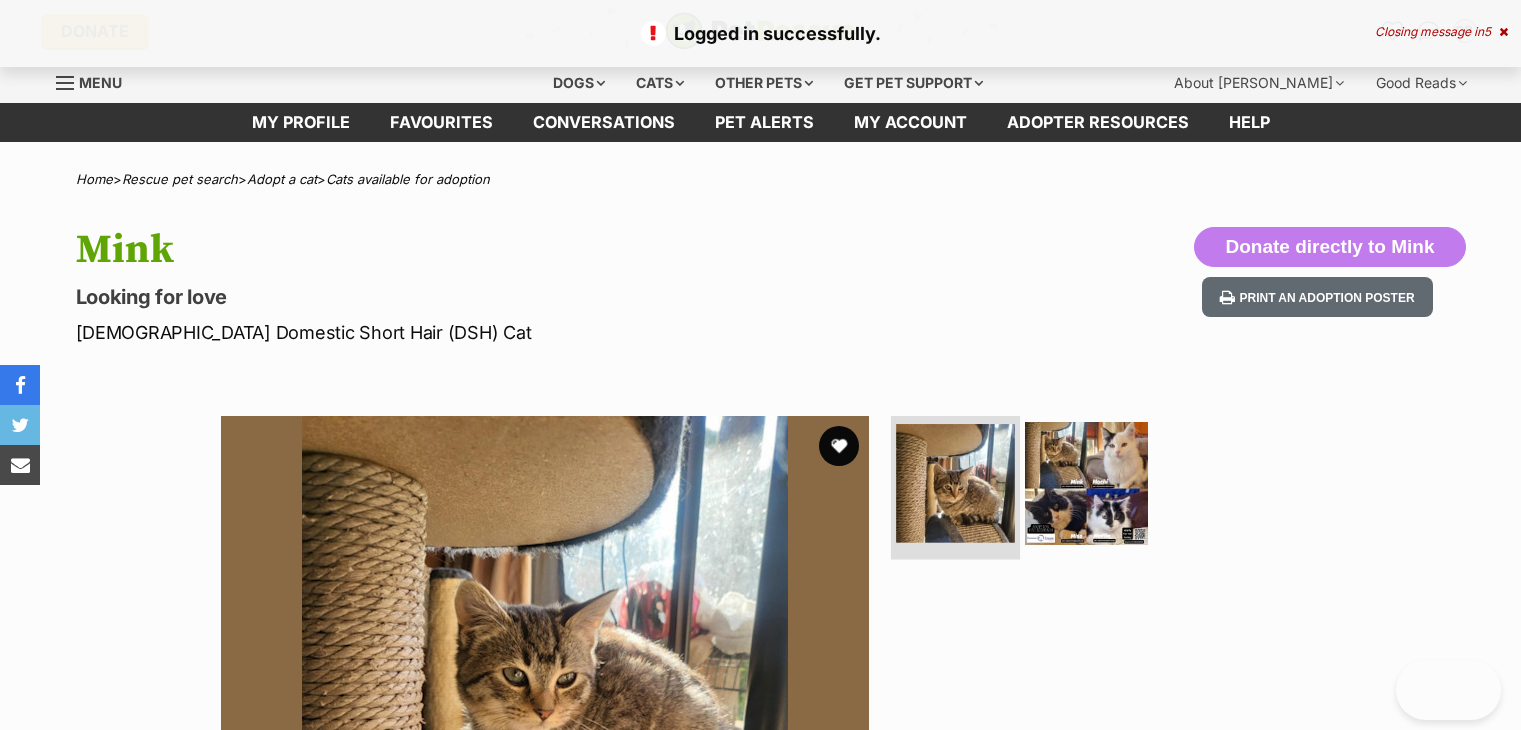 scroll, scrollTop: 0, scrollLeft: 0, axis: both 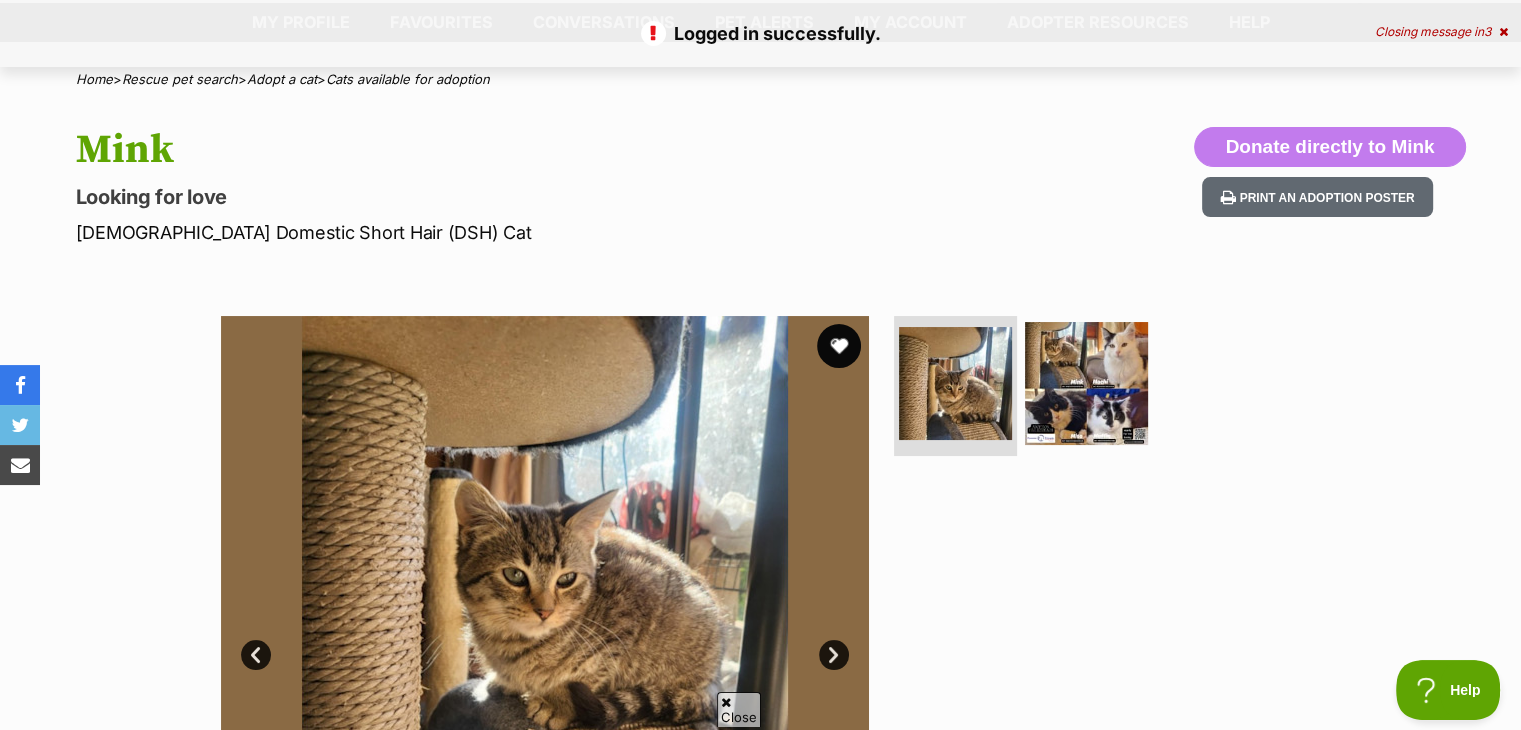 click at bounding box center (839, 346) 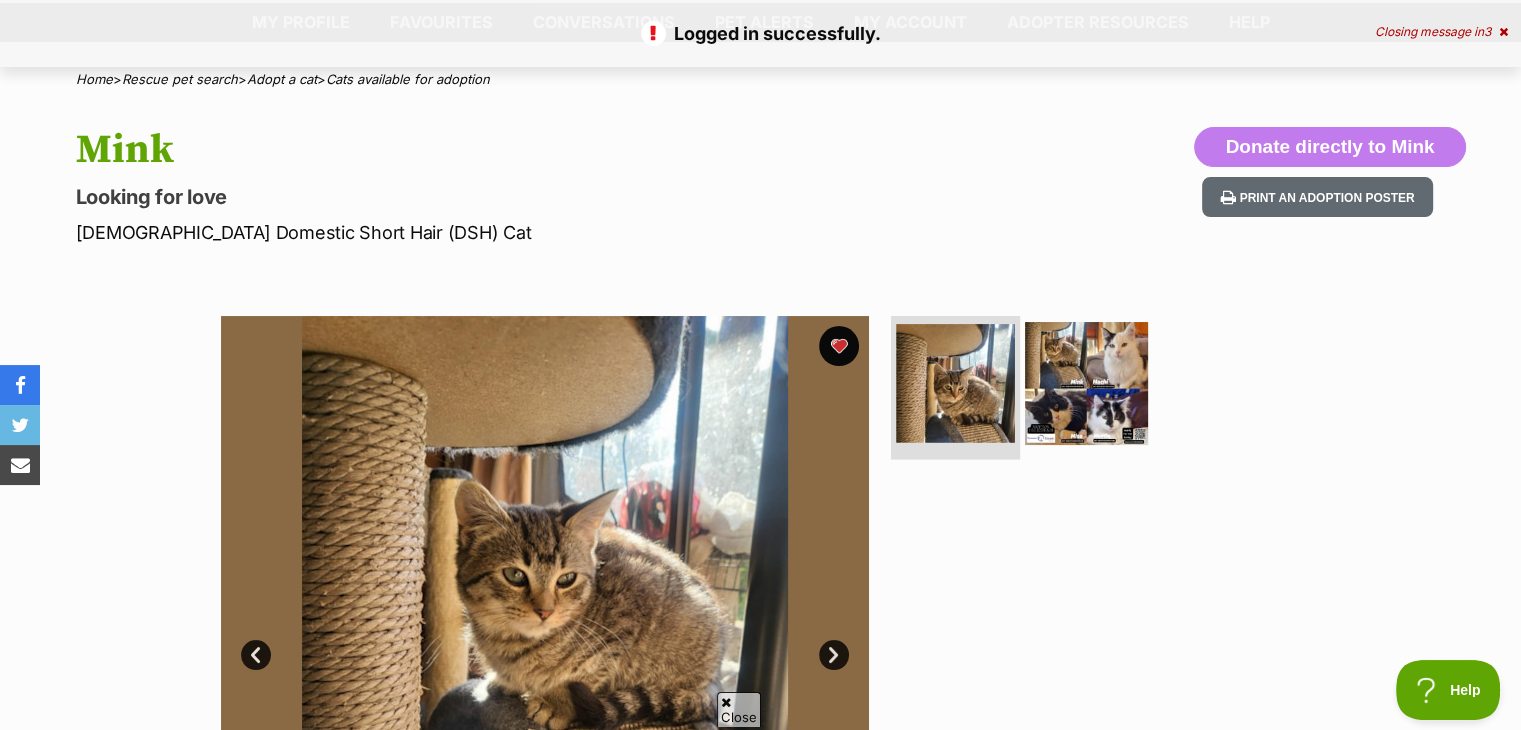 scroll, scrollTop: 0, scrollLeft: 0, axis: both 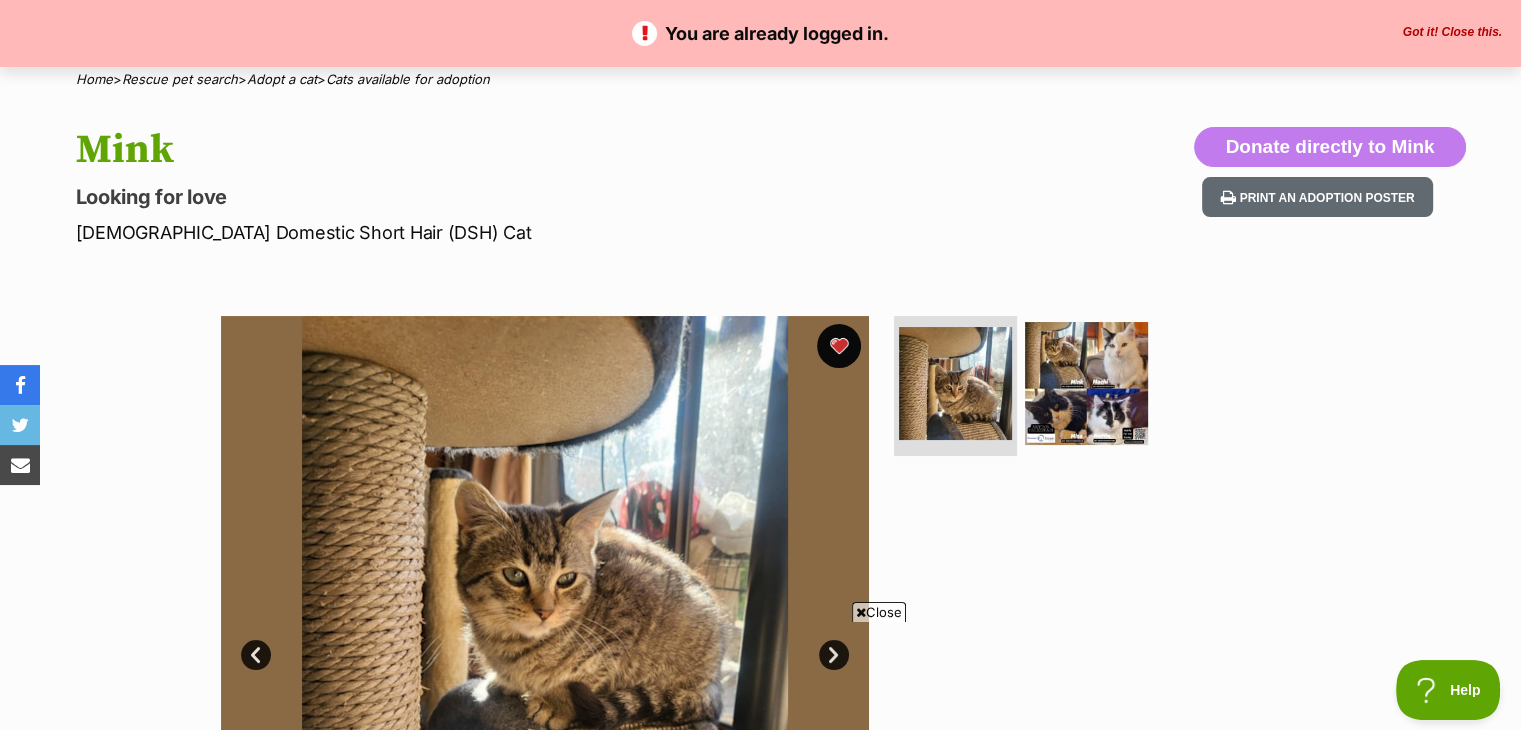 click at bounding box center [839, 346] 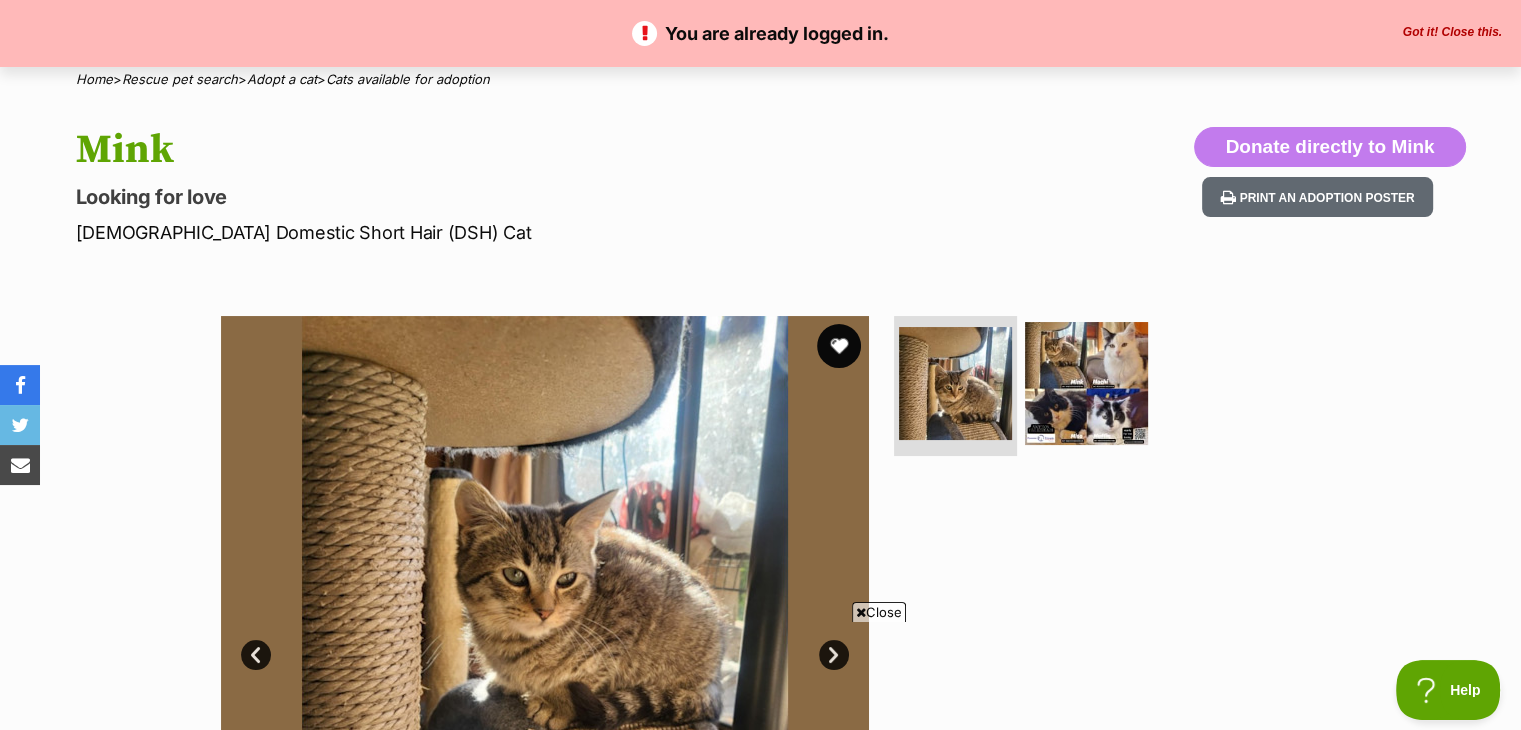 click at bounding box center (839, 346) 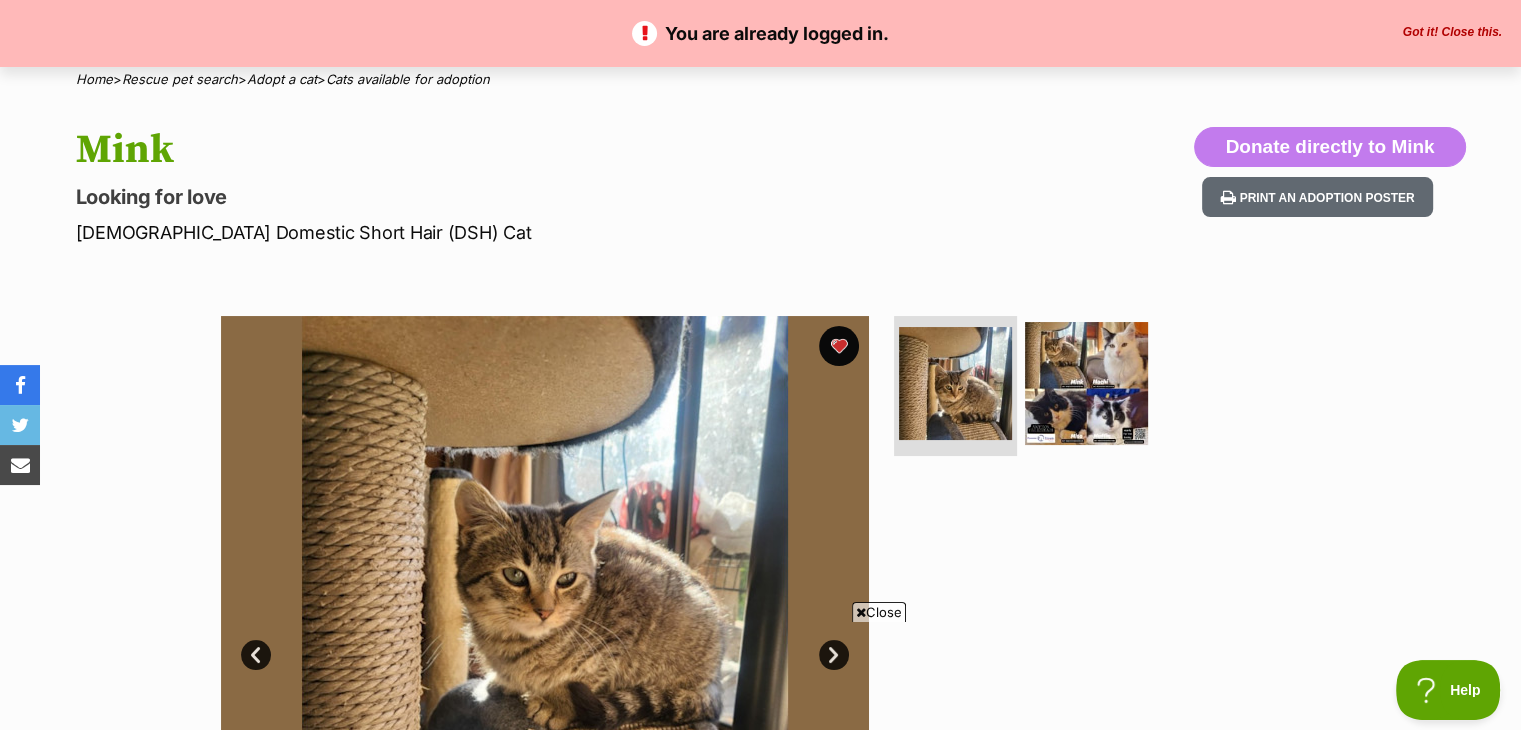 scroll, scrollTop: 0, scrollLeft: 0, axis: both 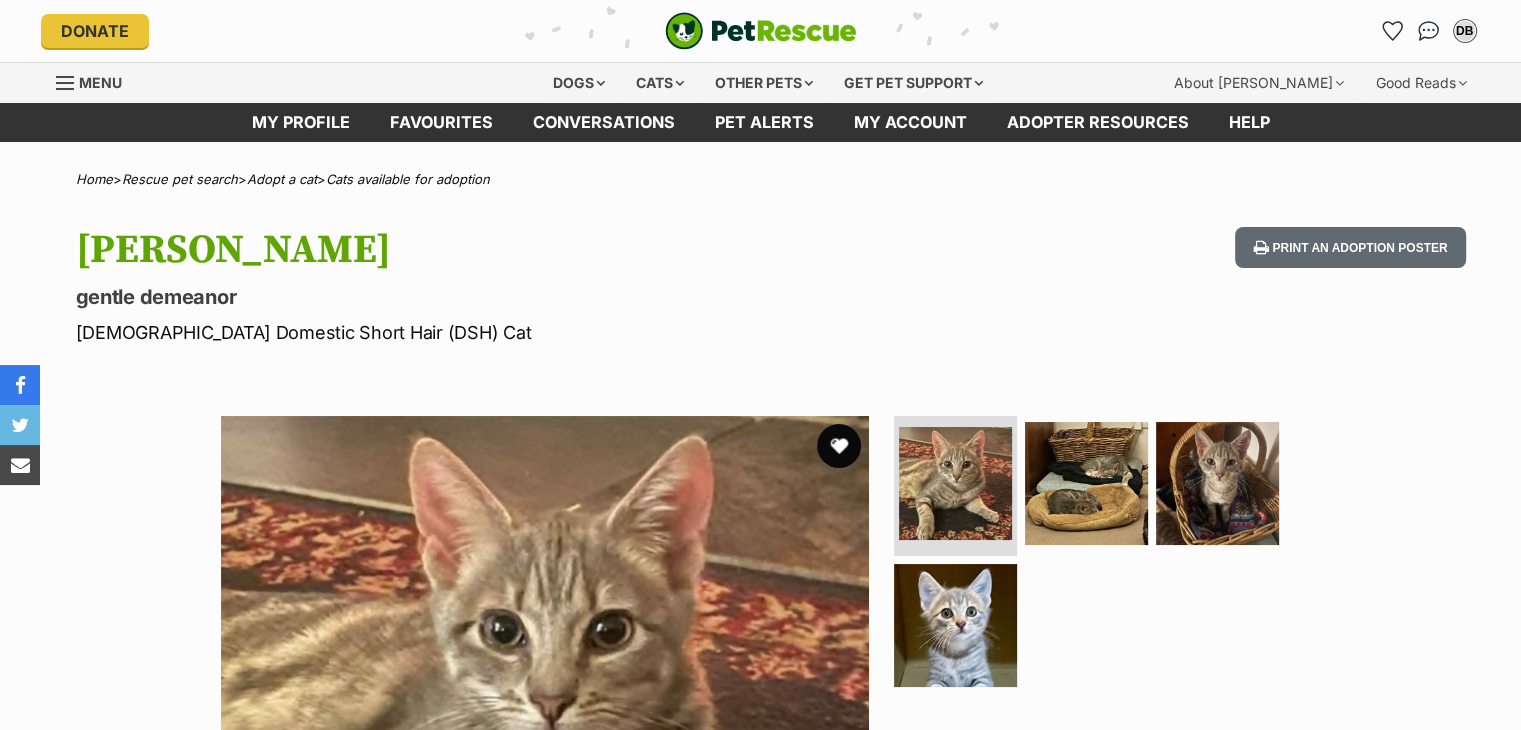 click at bounding box center (839, 446) 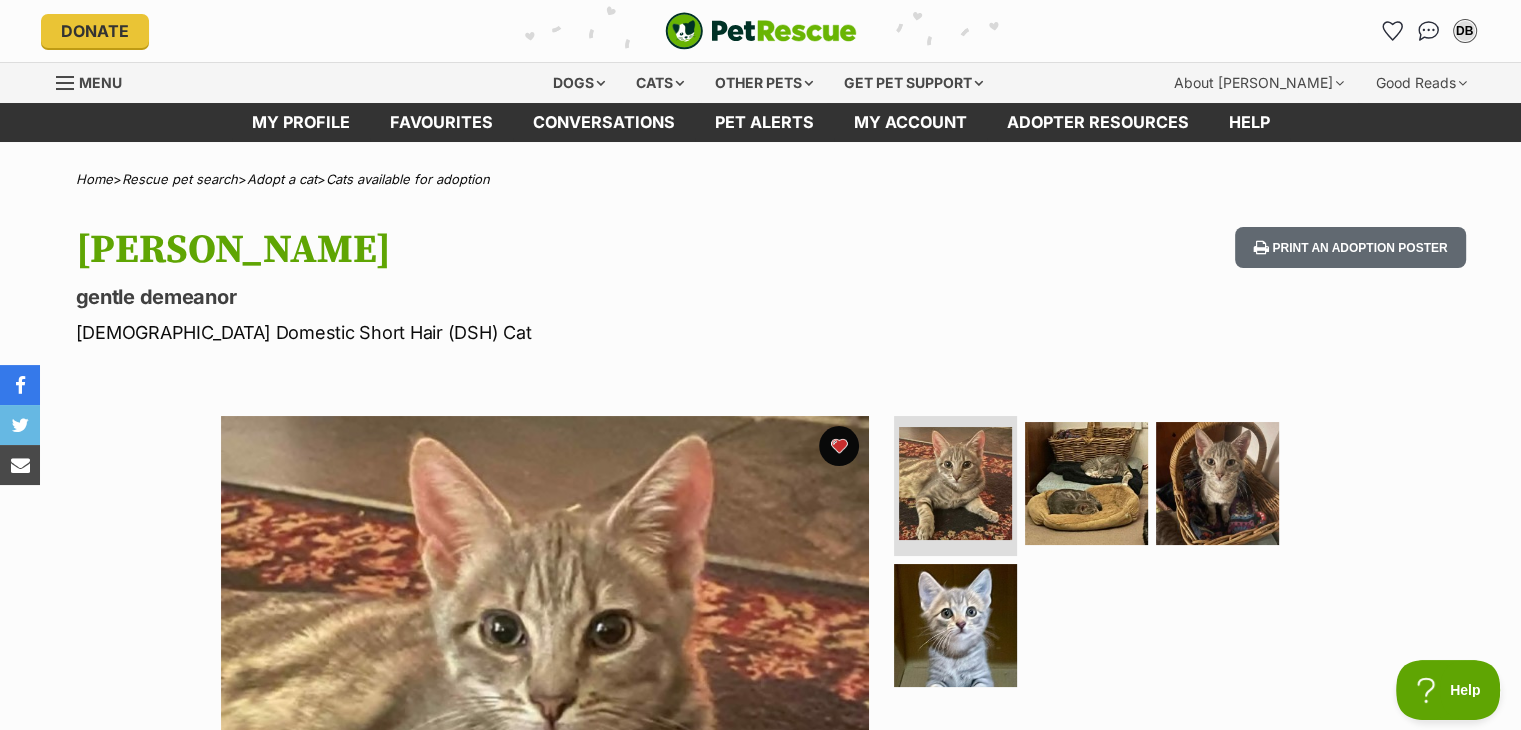 scroll, scrollTop: 0, scrollLeft: 0, axis: both 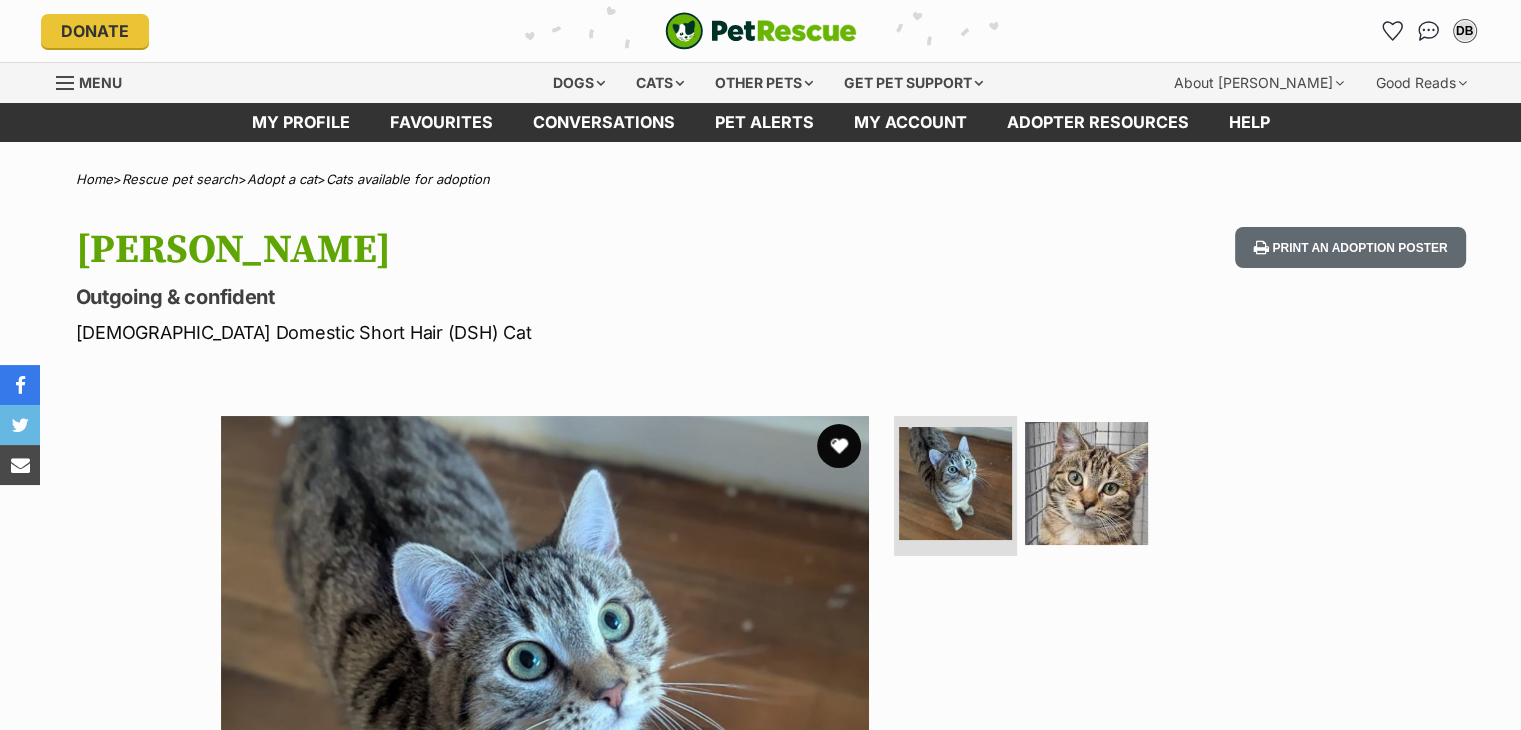 click at bounding box center [839, 446] 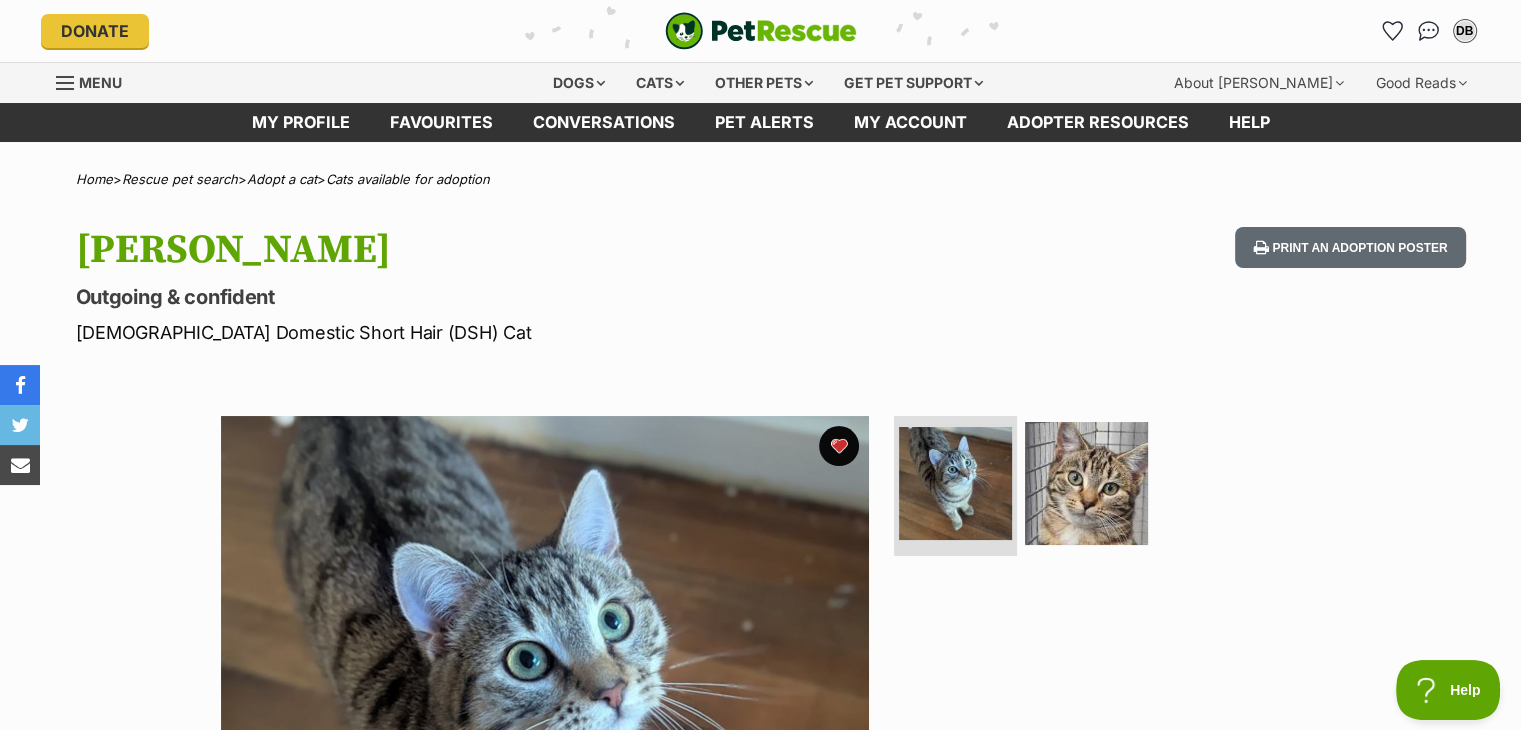 scroll, scrollTop: 0, scrollLeft: 0, axis: both 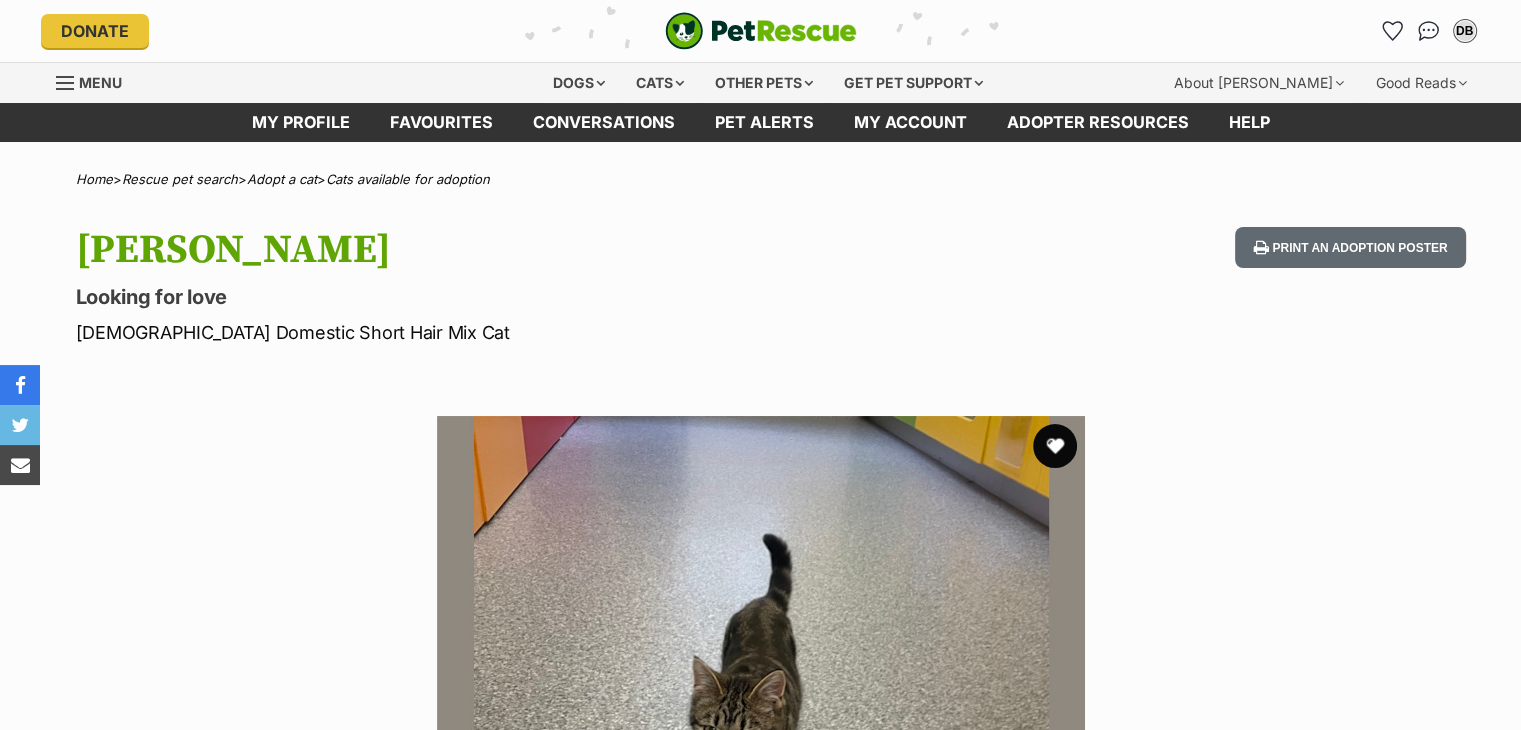 click at bounding box center (1055, 446) 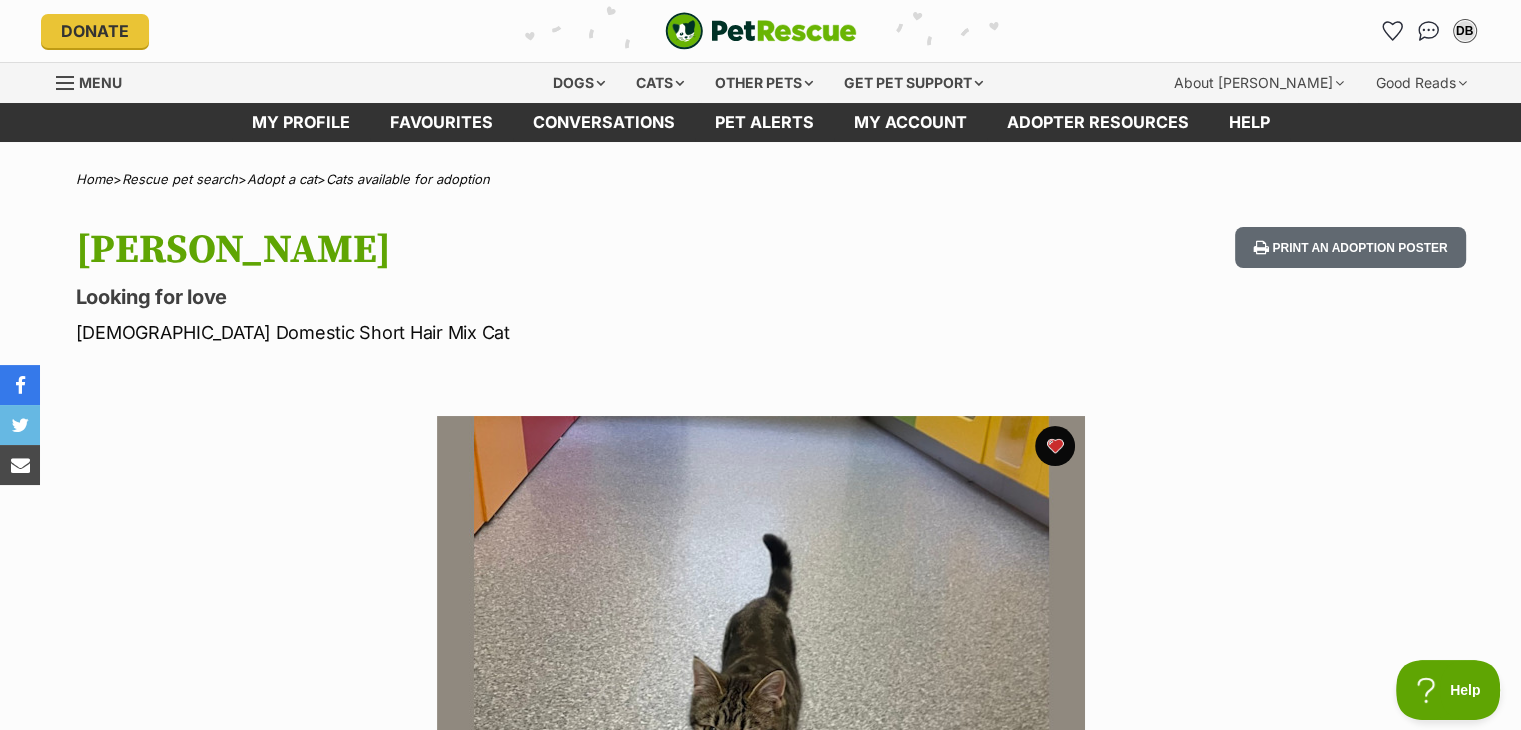 scroll, scrollTop: 0, scrollLeft: 0, axis: both 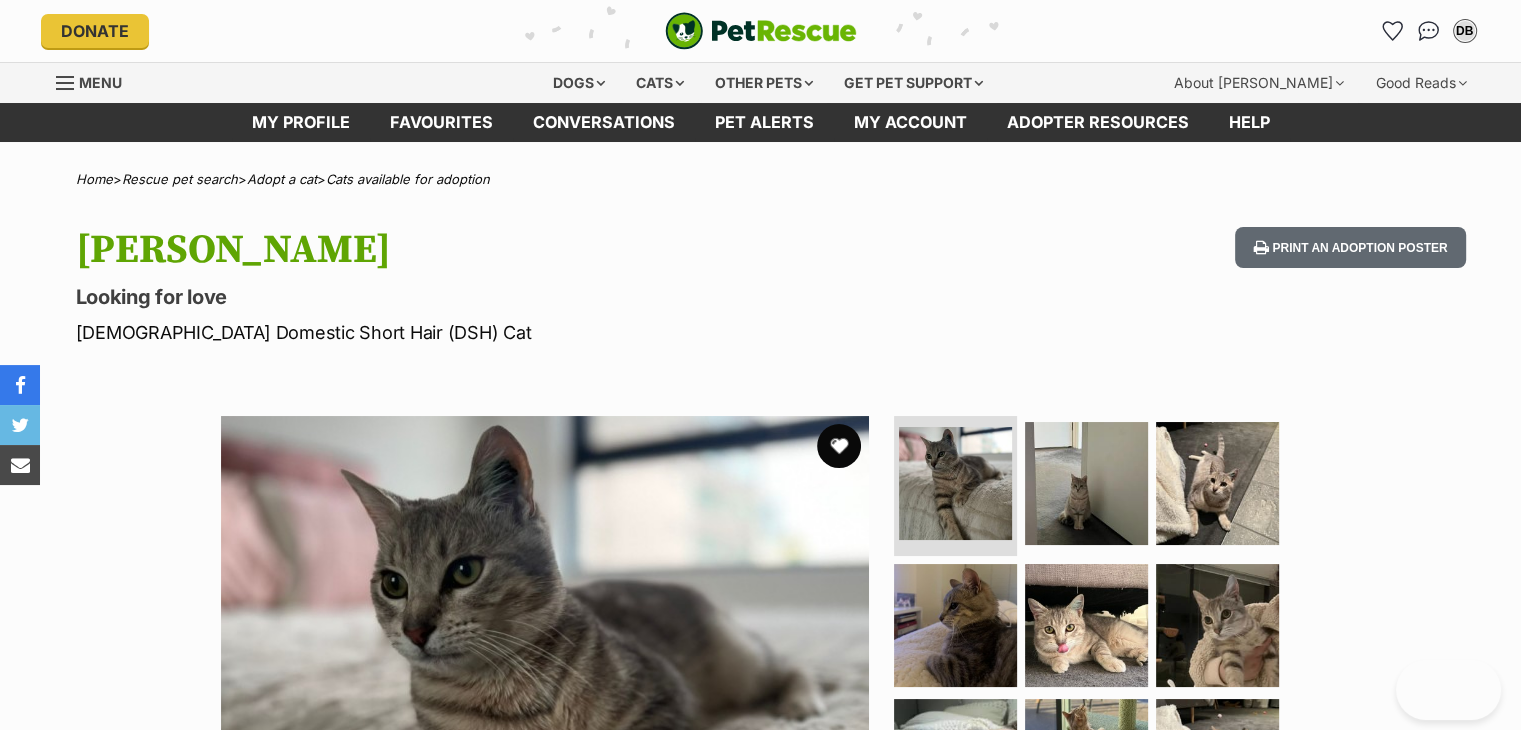 click at bounding box center [839, 446] 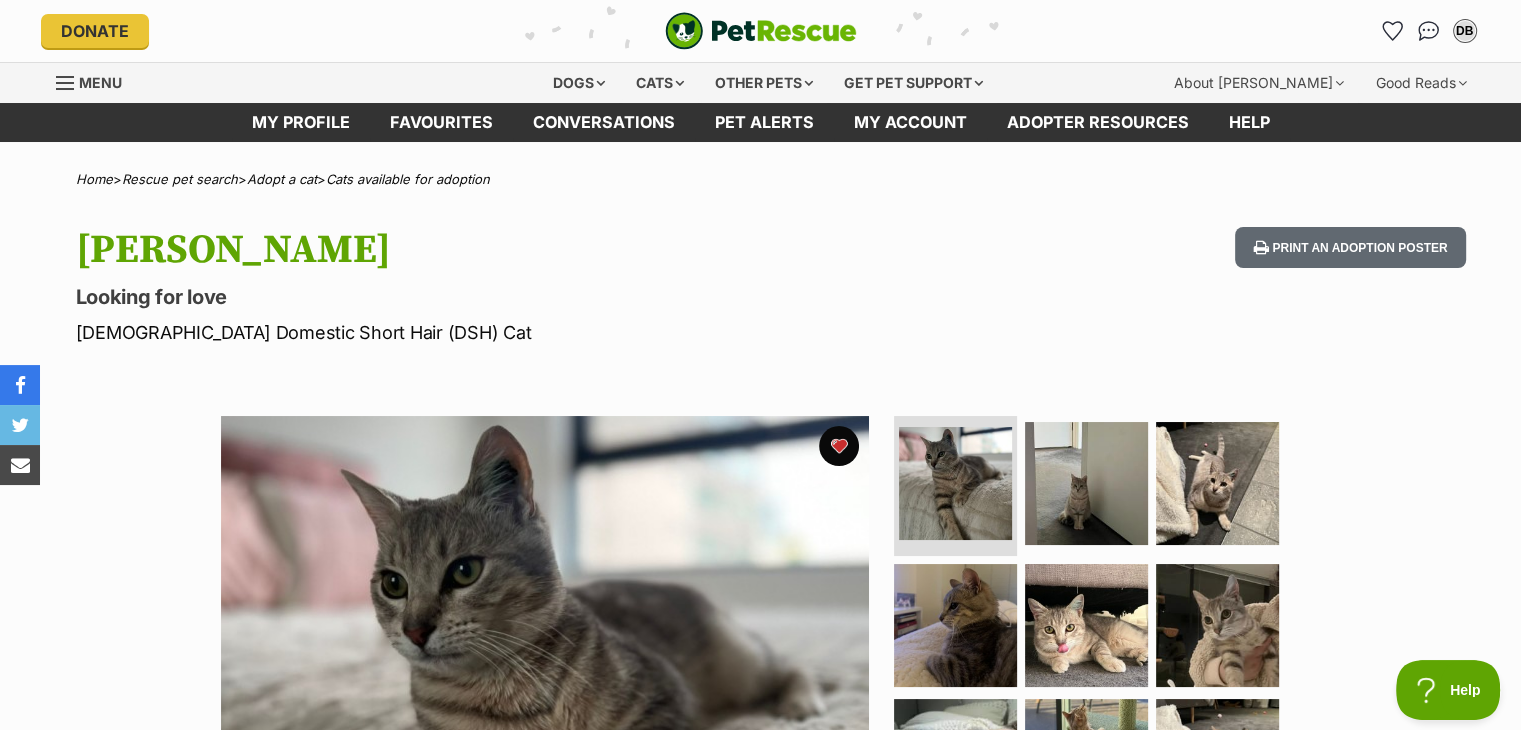 scroll, scrollTop: 0, scrollLeft: 0, axis: both 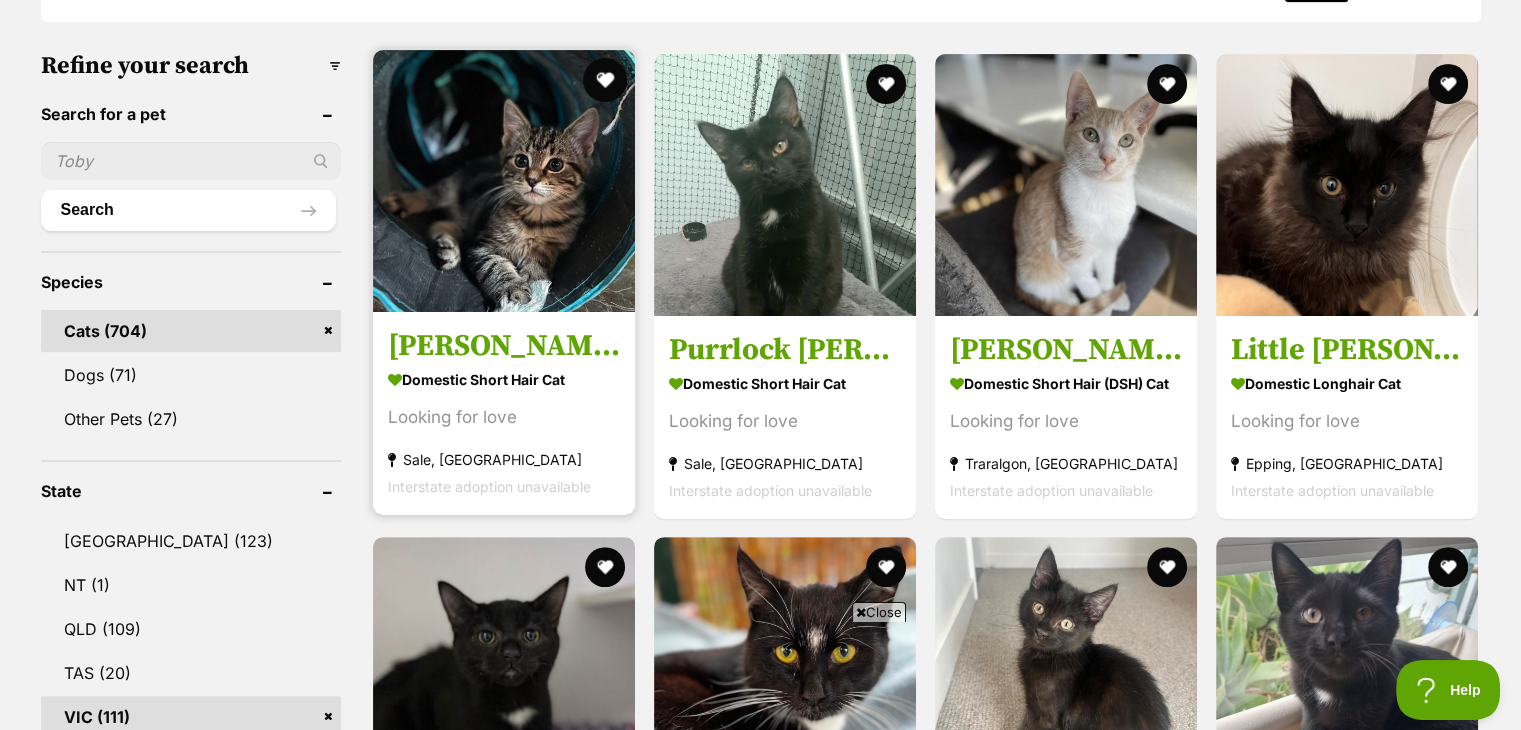 click at bounding box center [605, 80] 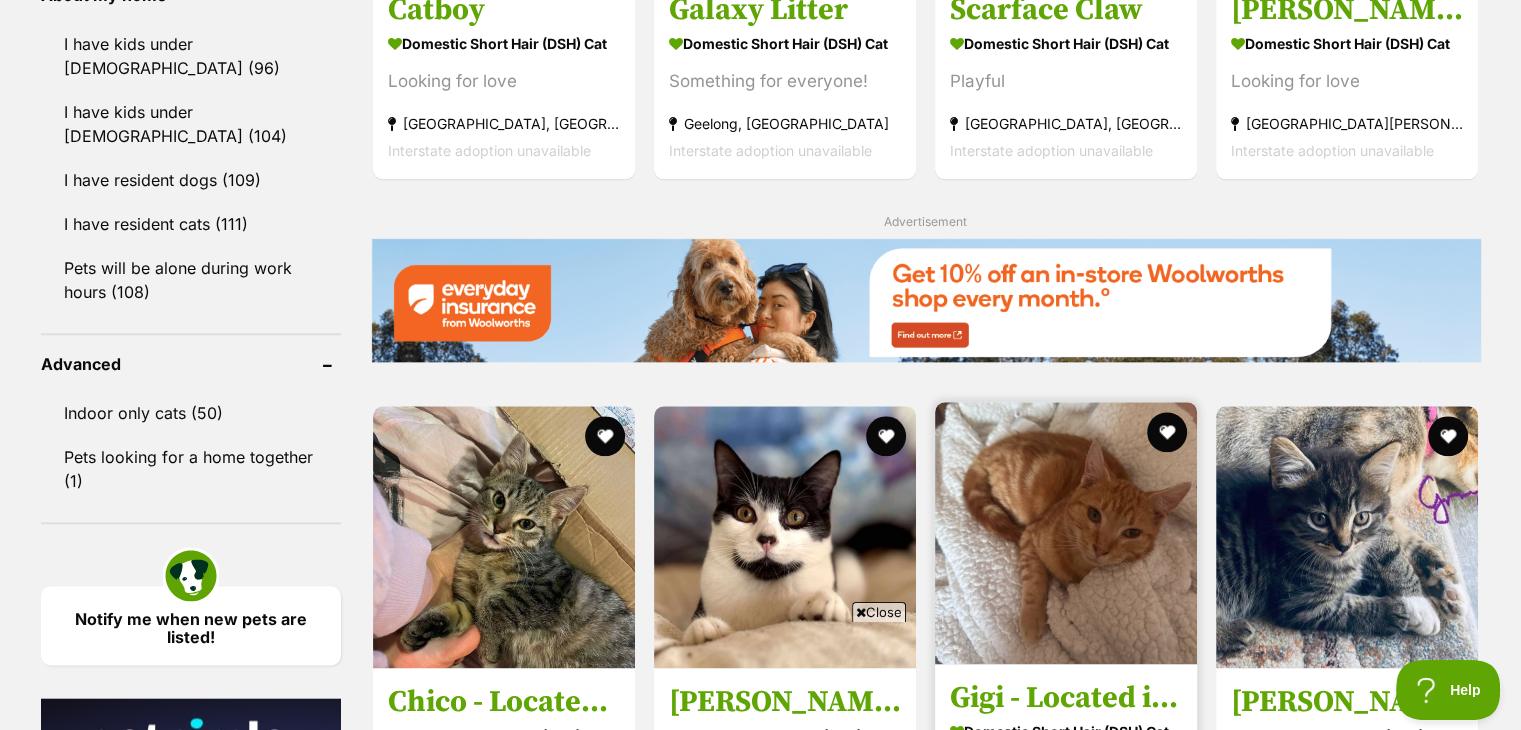 scroll, scrollTop: 2500, scrollLeft: 0, axis: vertical 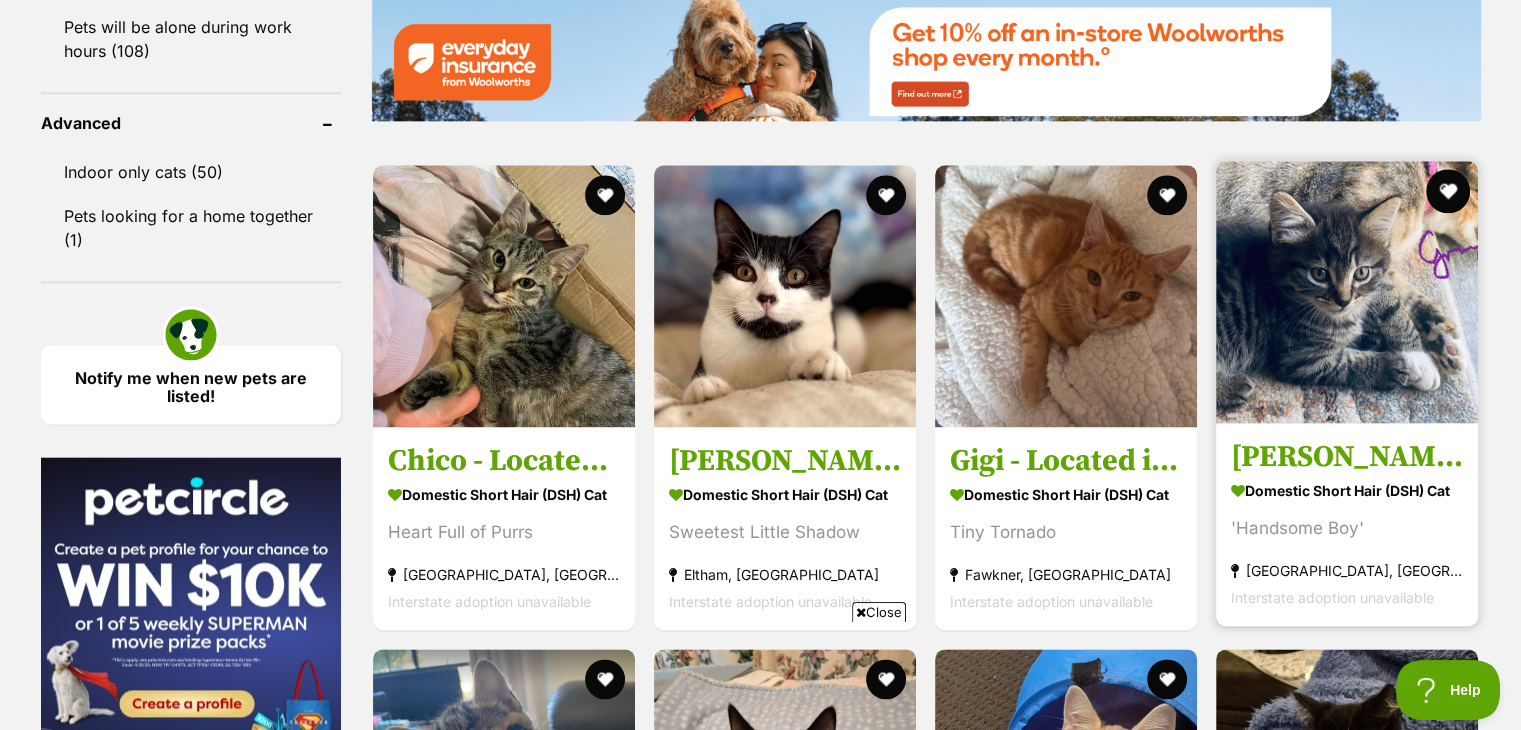 click at bounding box center (1449, 191) 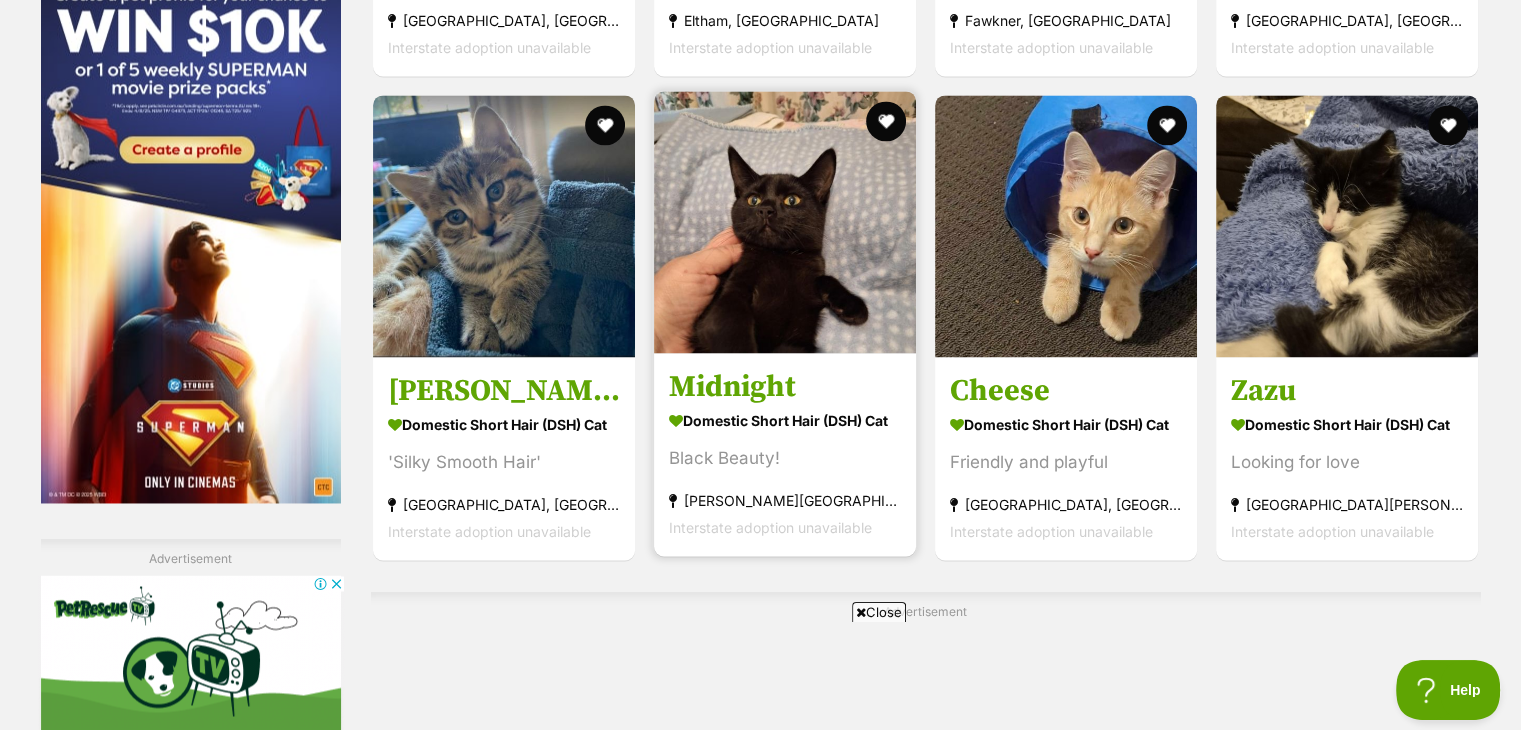 scroll, scrollTop: 3000, scrollLeft: 0, axis: vertical 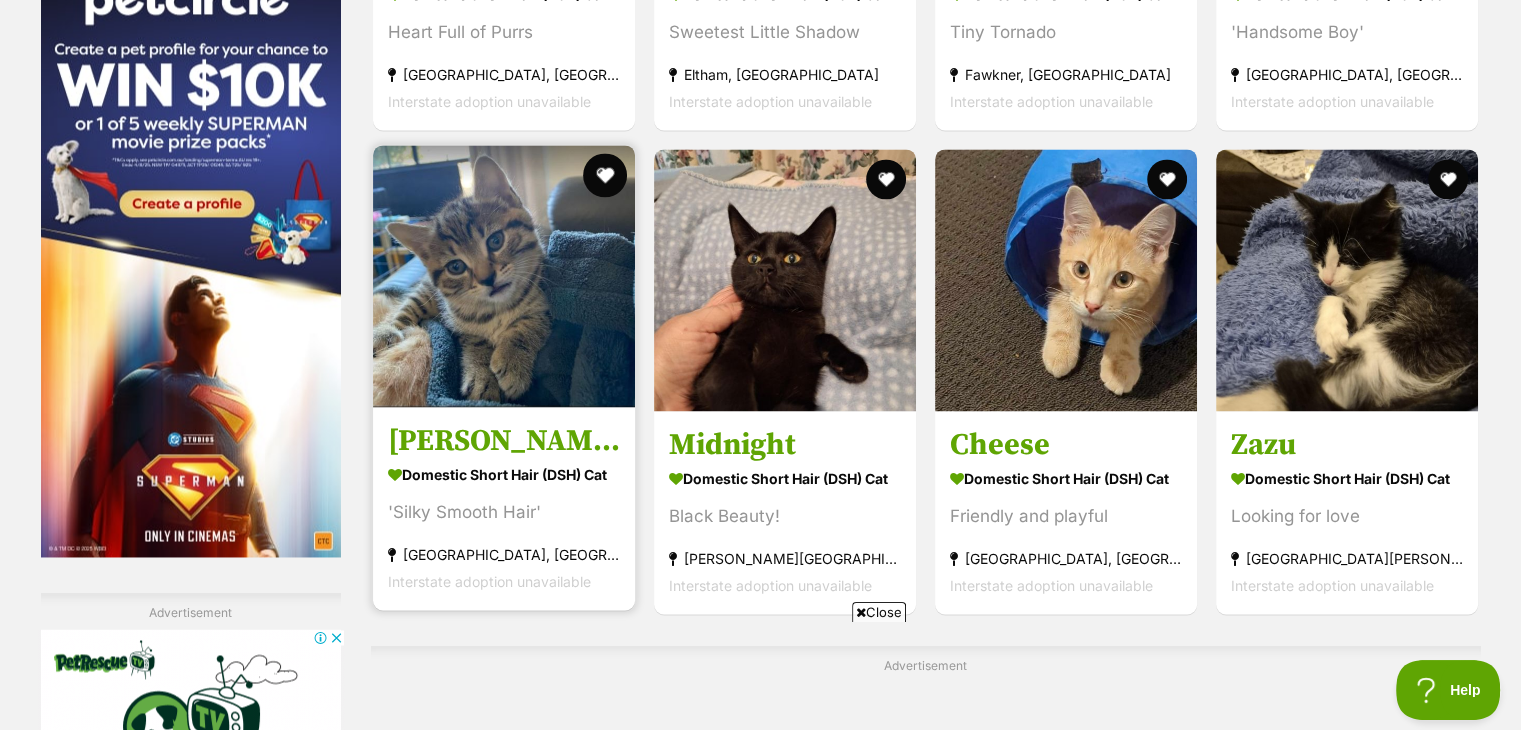 click at bounding box center [605, 175] 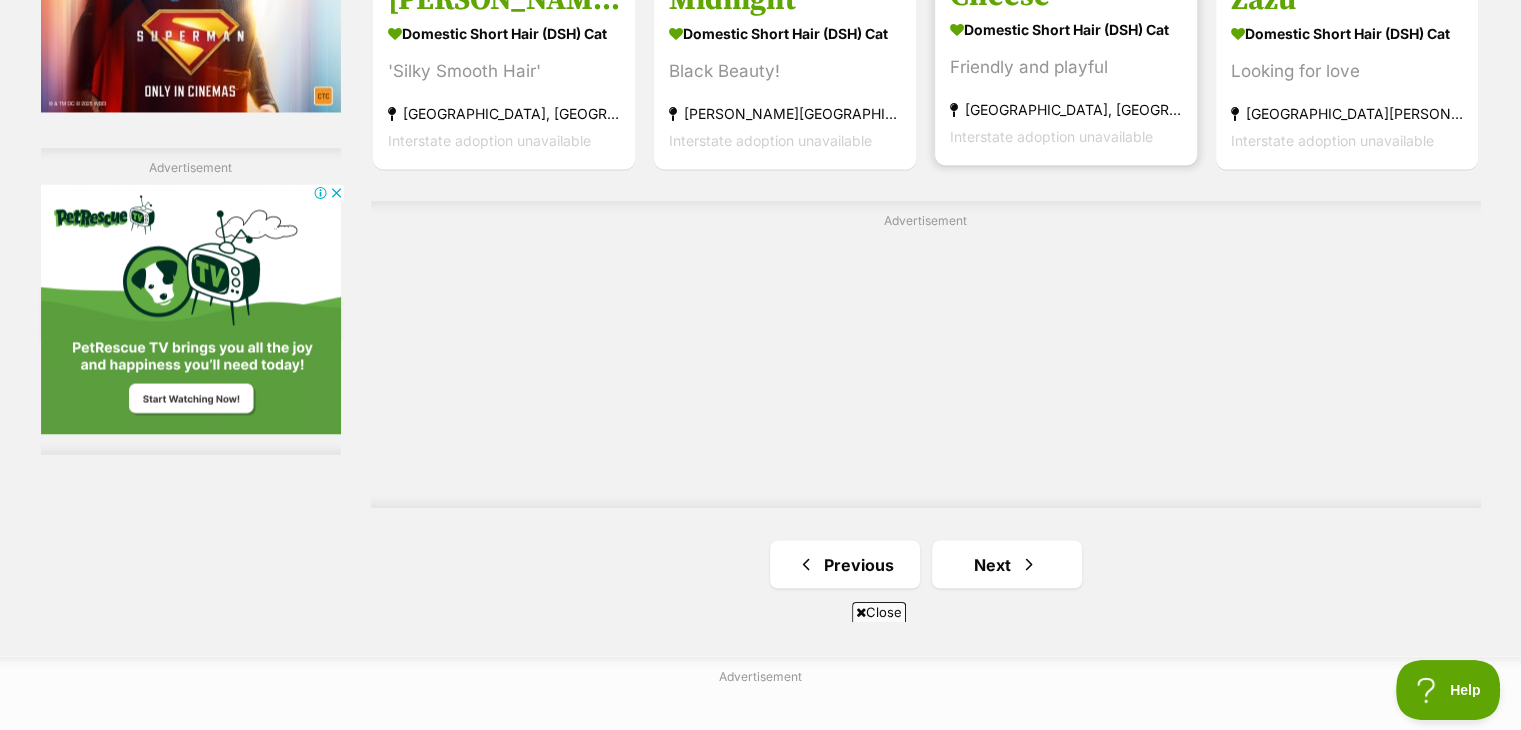 scroll, scrollTop: 3500, scrollLeft: 0, axis: vertical 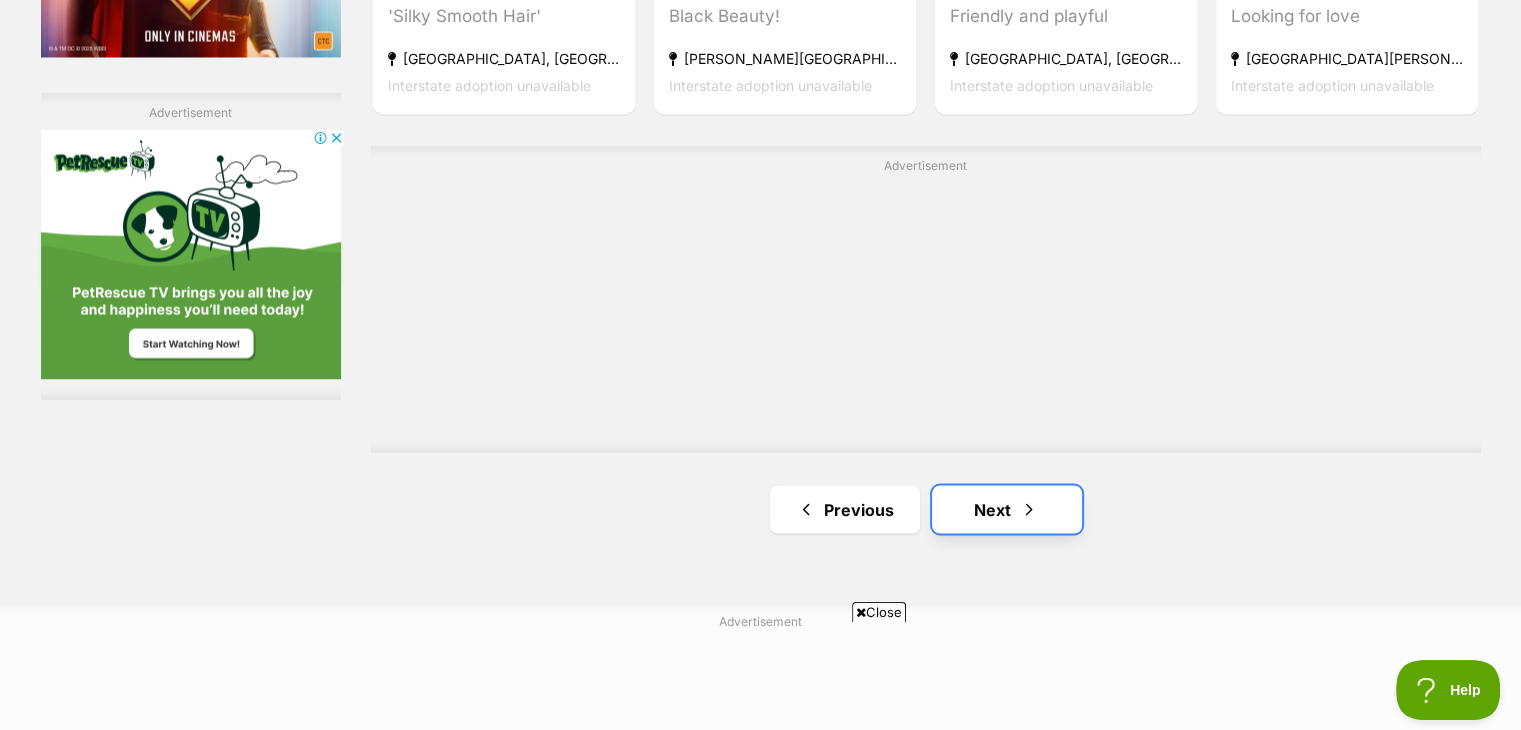 click at bounding box center [1029, 509] 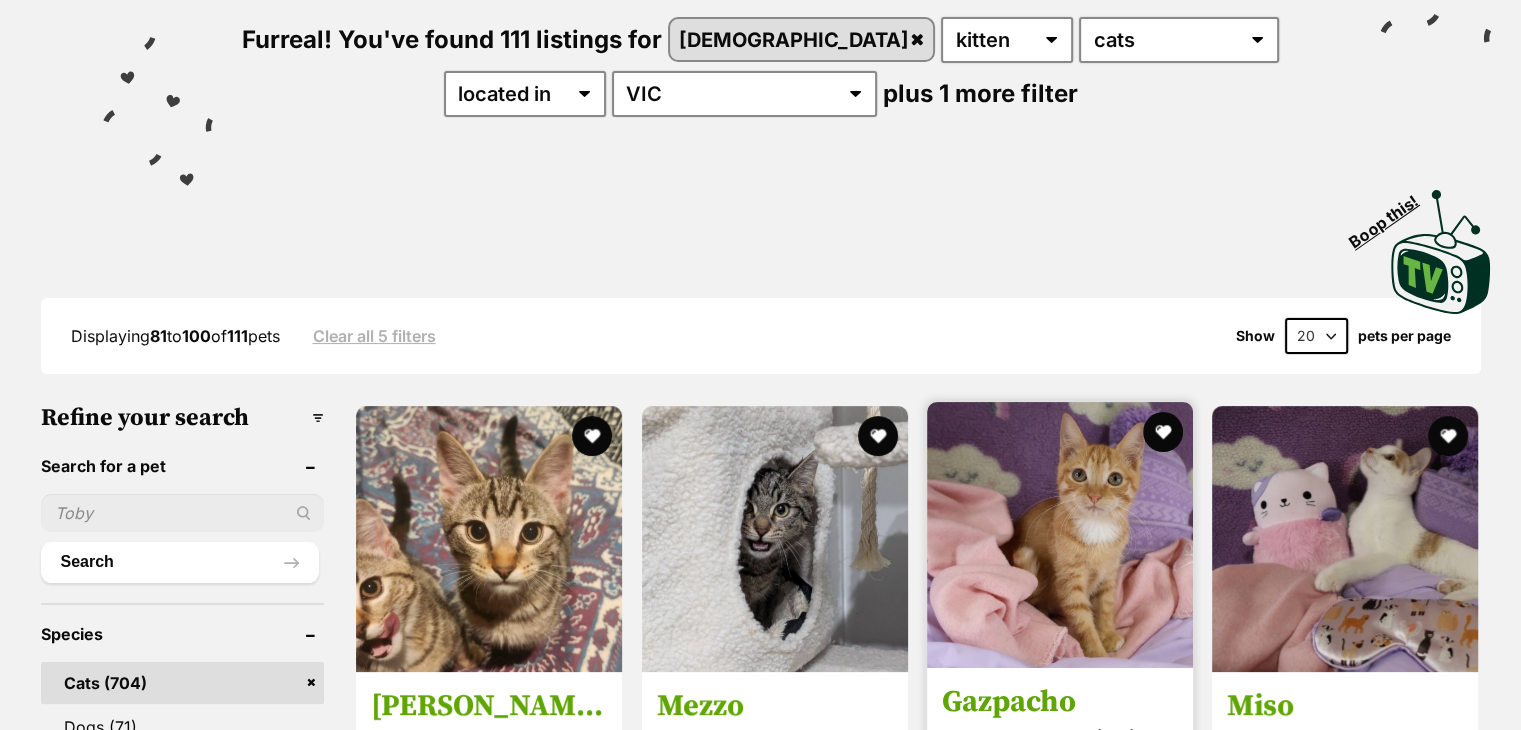 scroll, scrollTop: 0, scrollLeft: 0, axis: both 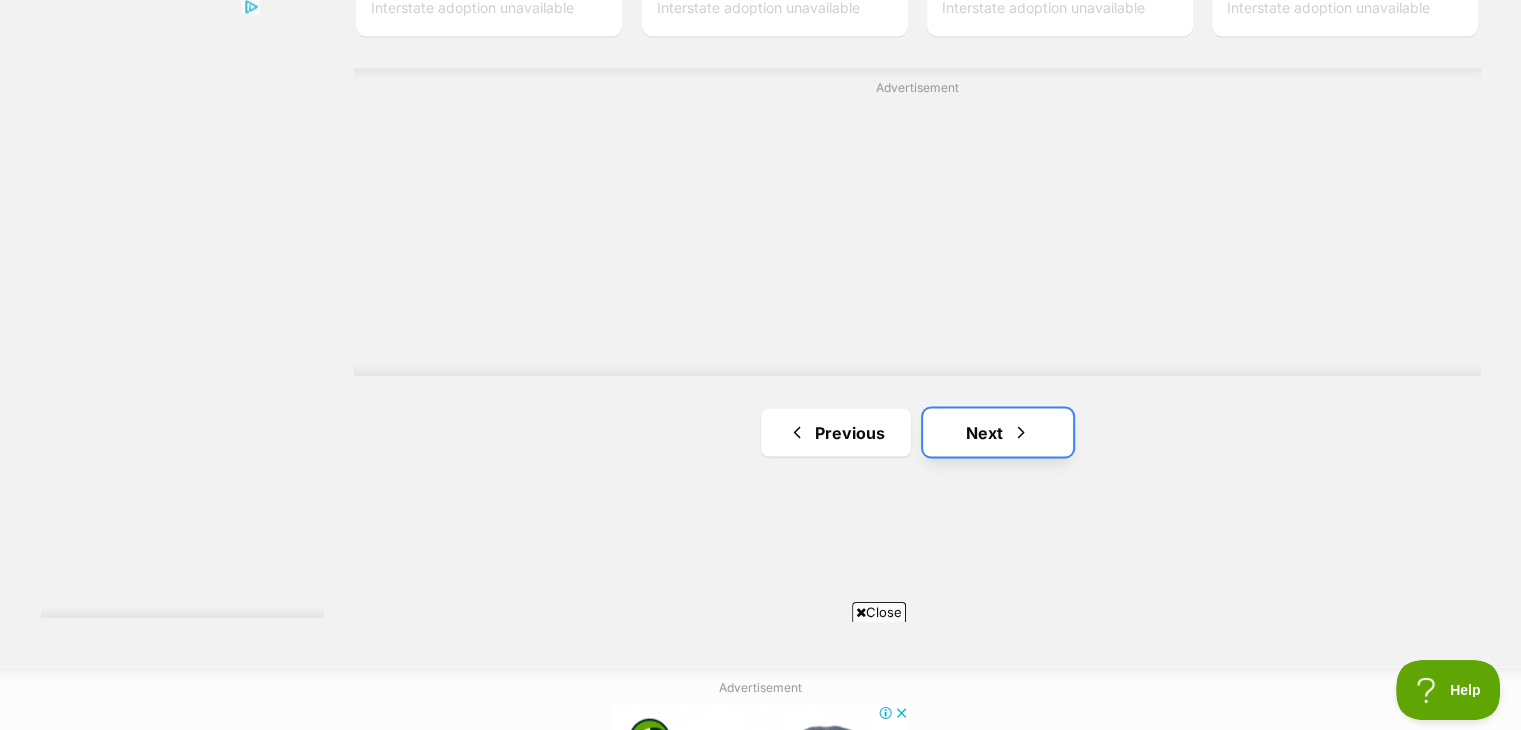 click on "Next" at bounding box center (998, 432) 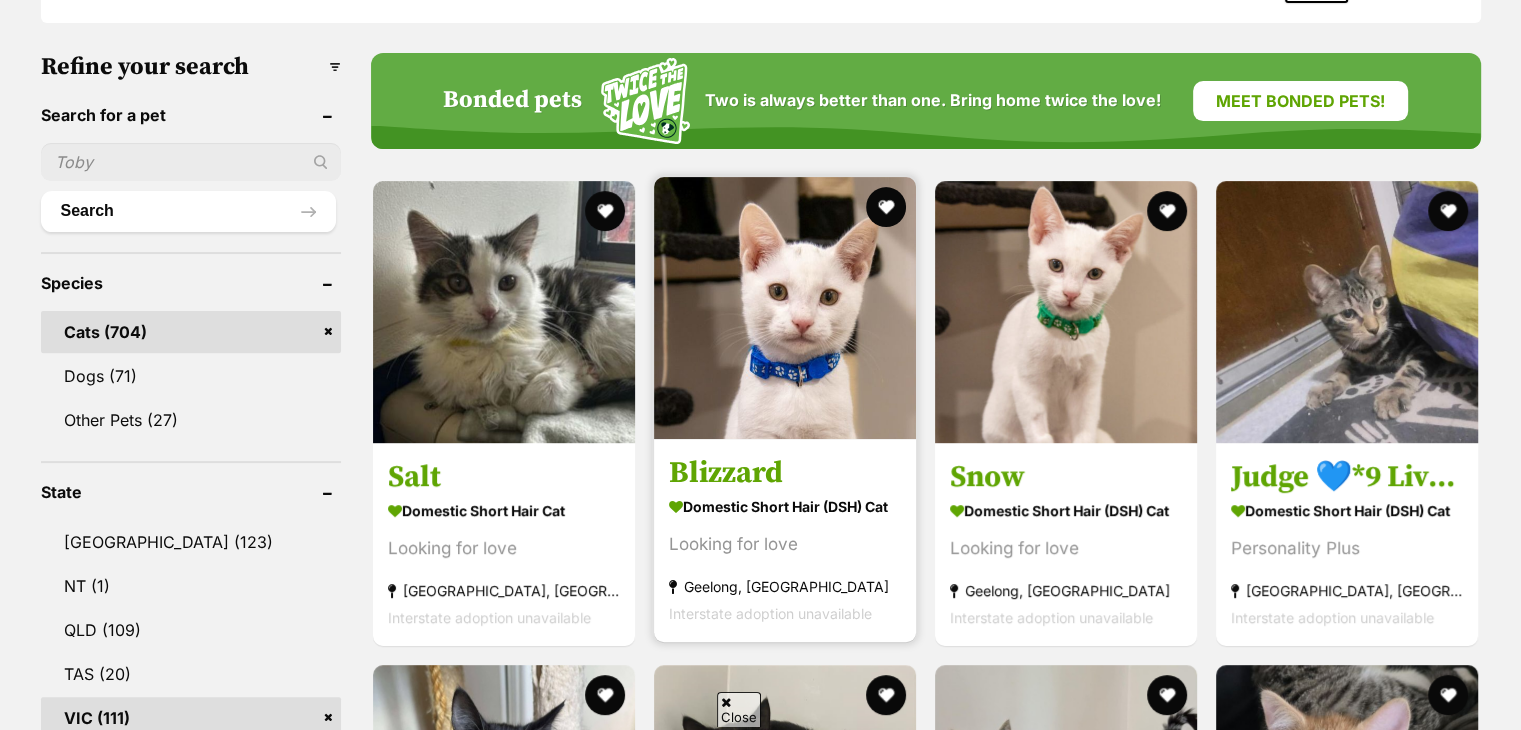 scroll, scrollTop: 600, scrollLeft: 0, axis: vertical 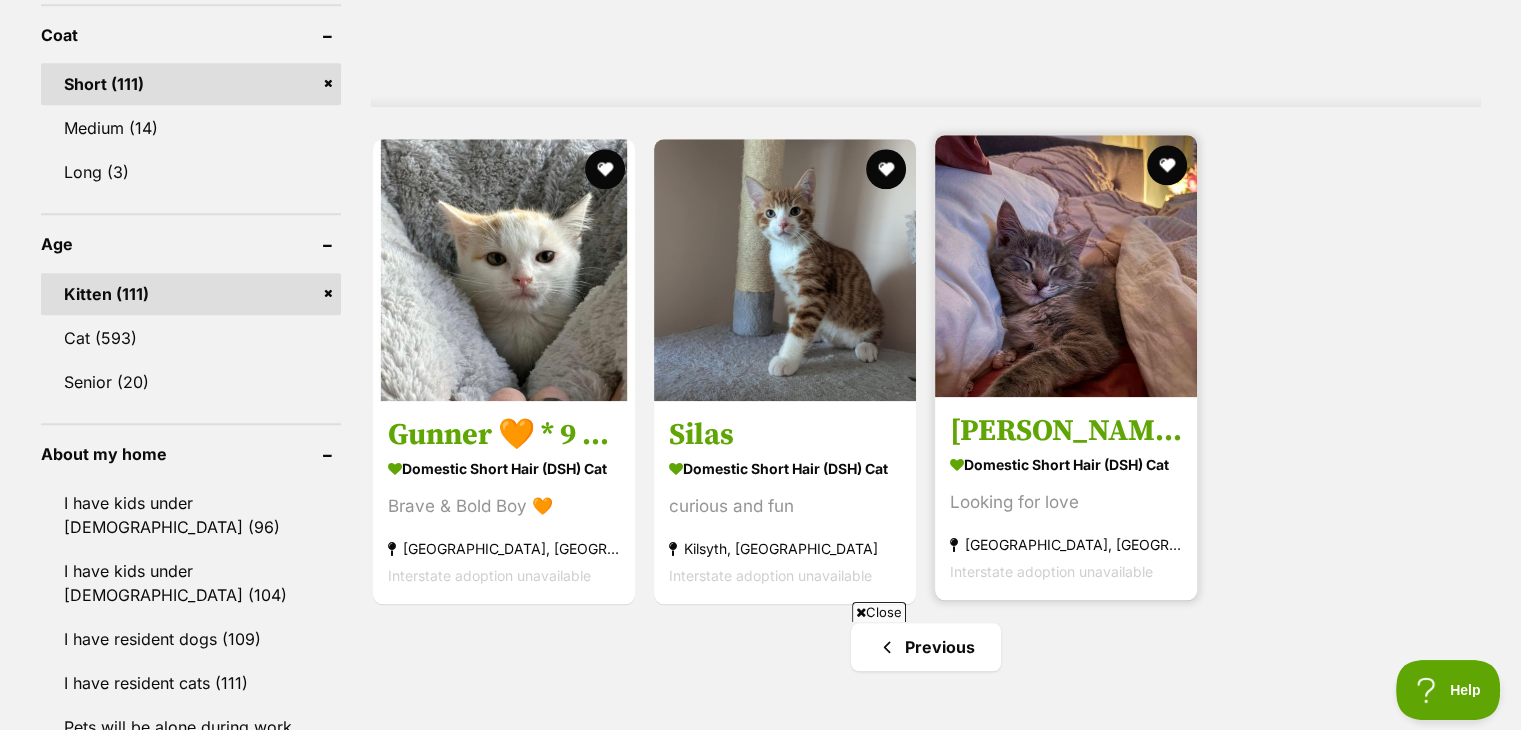 click at bounding box center [1066, 266] 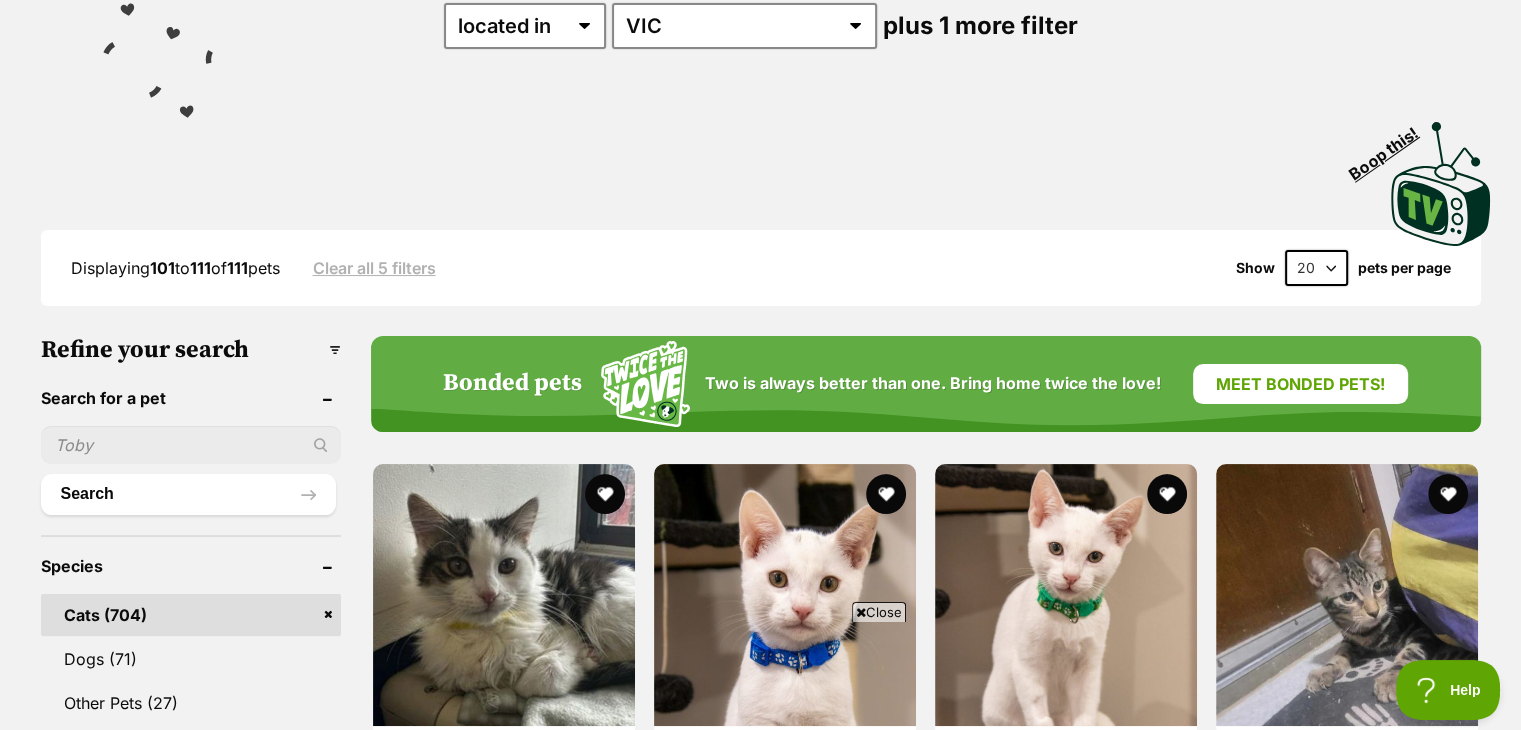 scroll, scrollTop: 0, scrollLeft: 0, axis: both 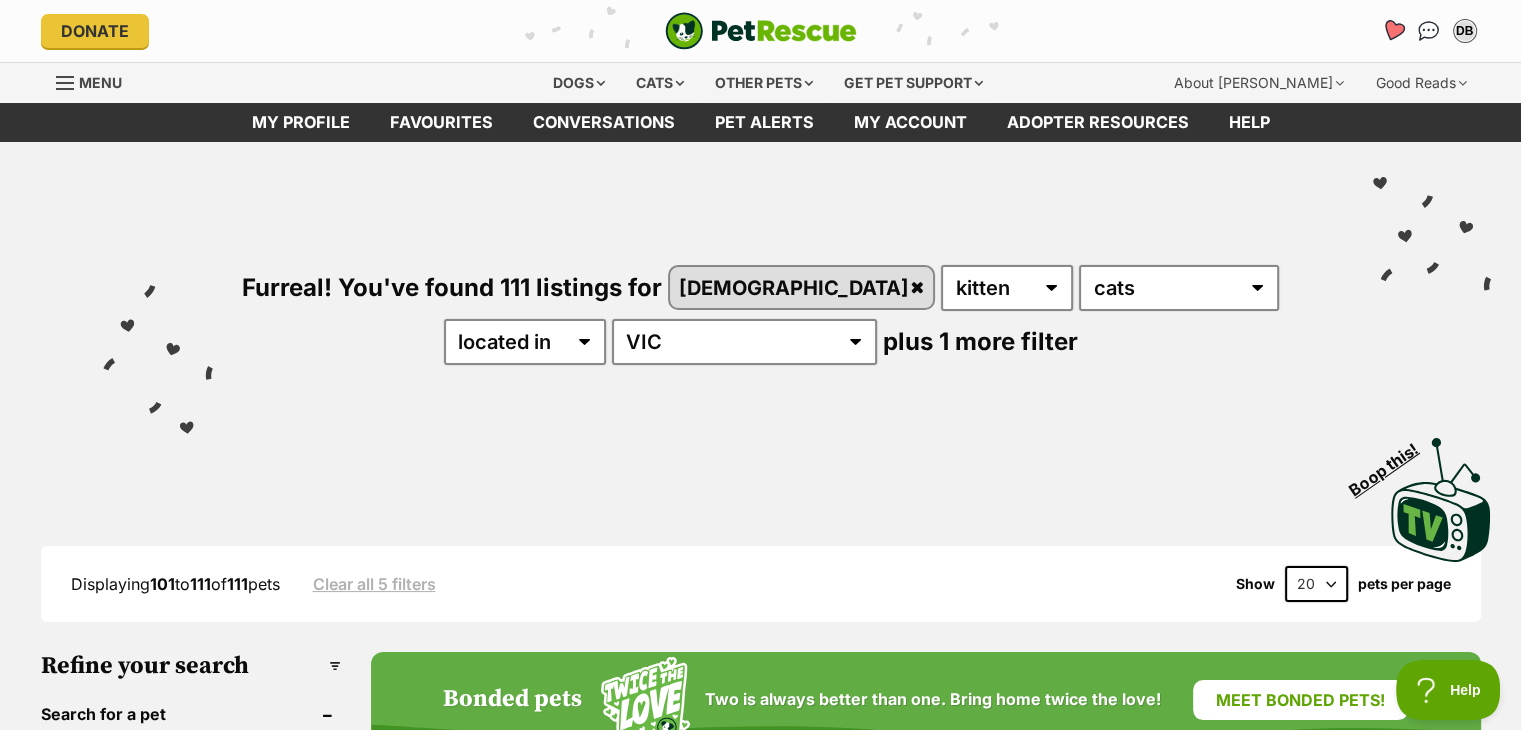 click 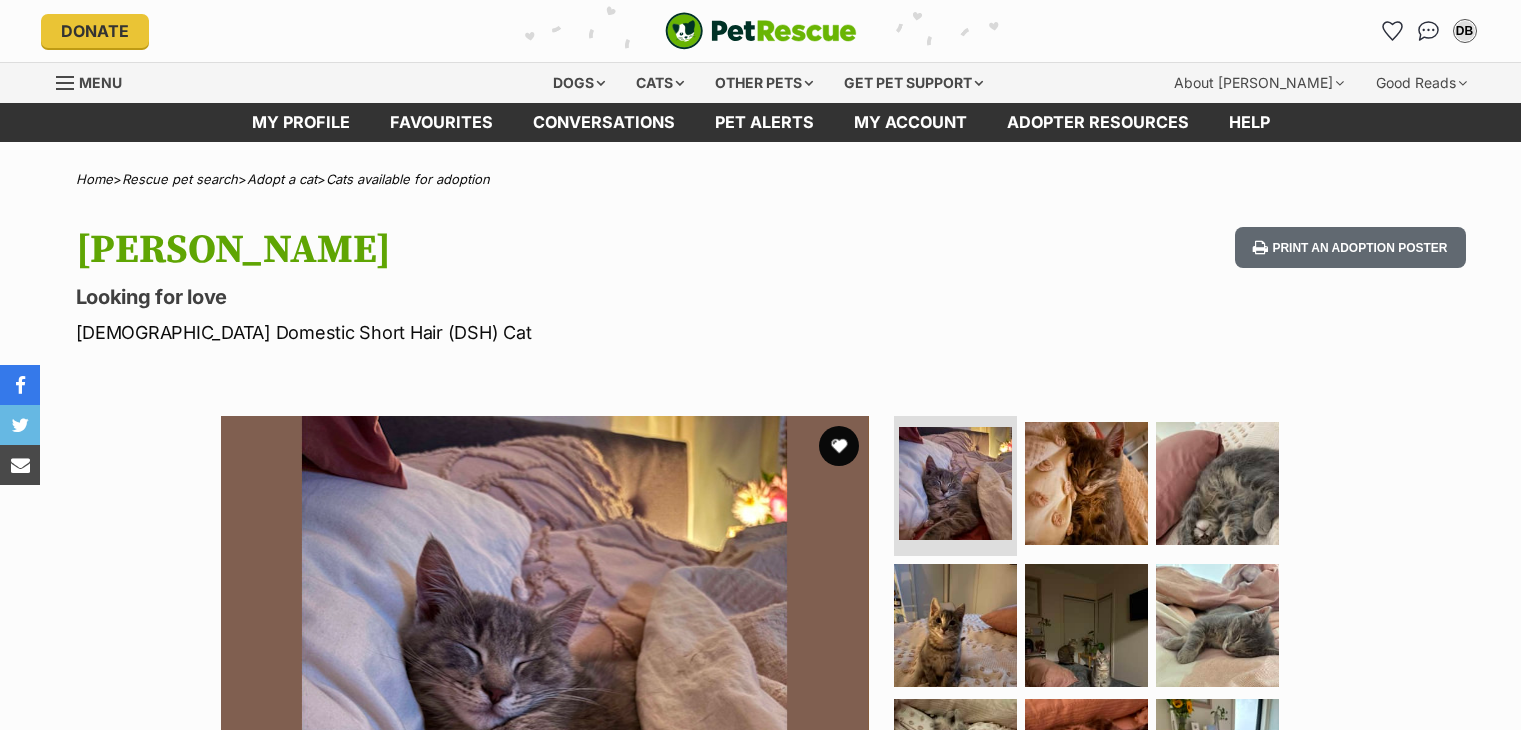 scroll, scrollTop: 0, scrollLeft: 0, axis: both 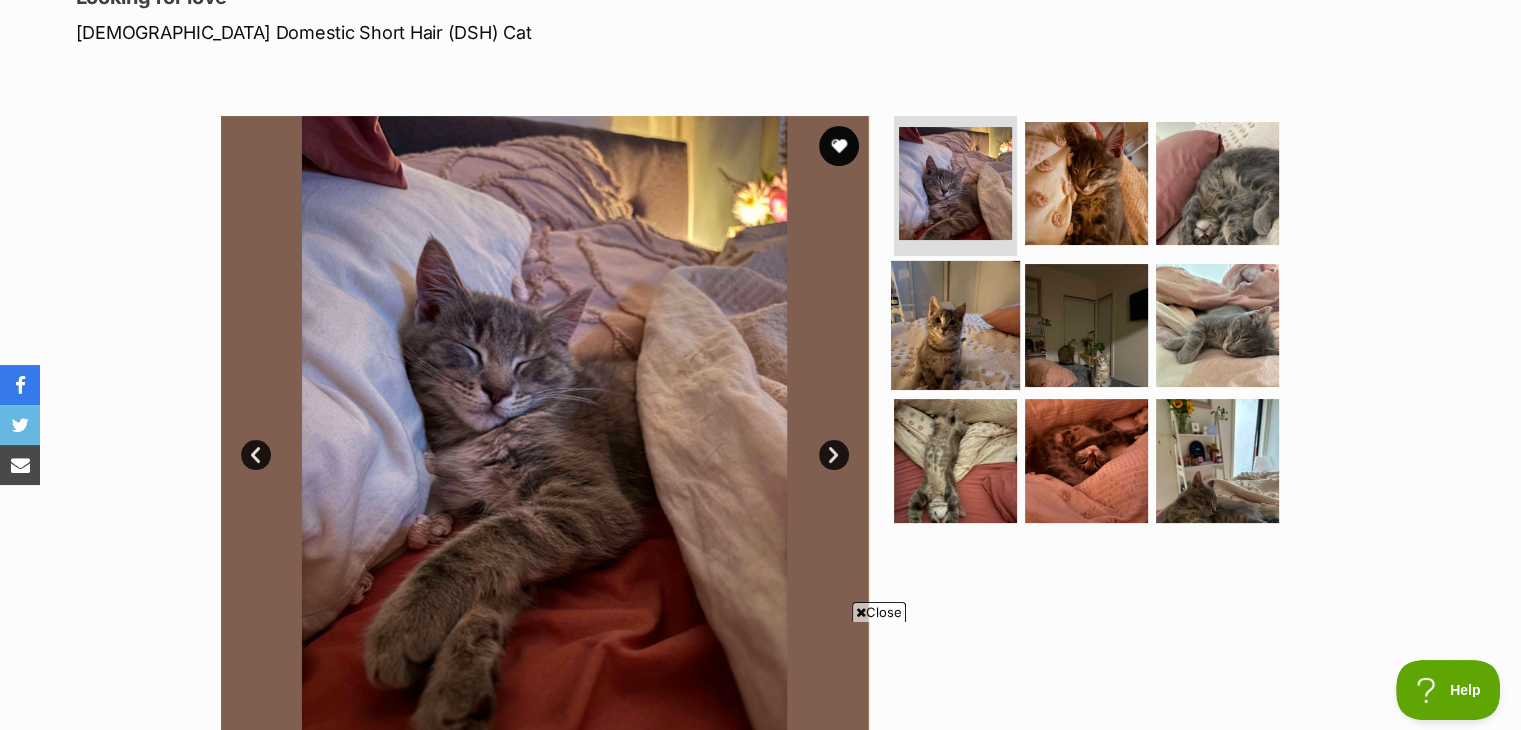 click at bounding box center (955, 324) 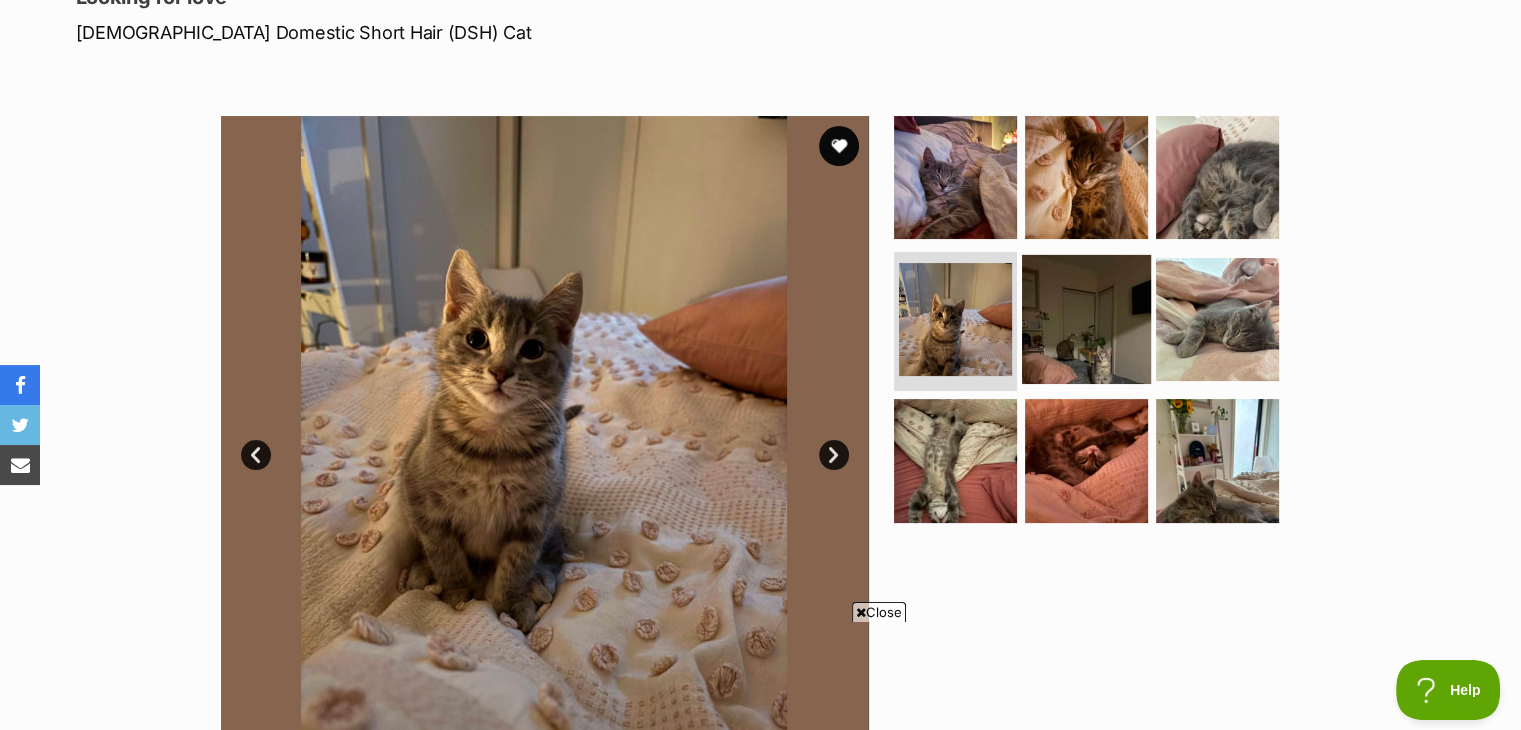 scroll, scrollTop: 0, scrollLeft: 0, axis: both 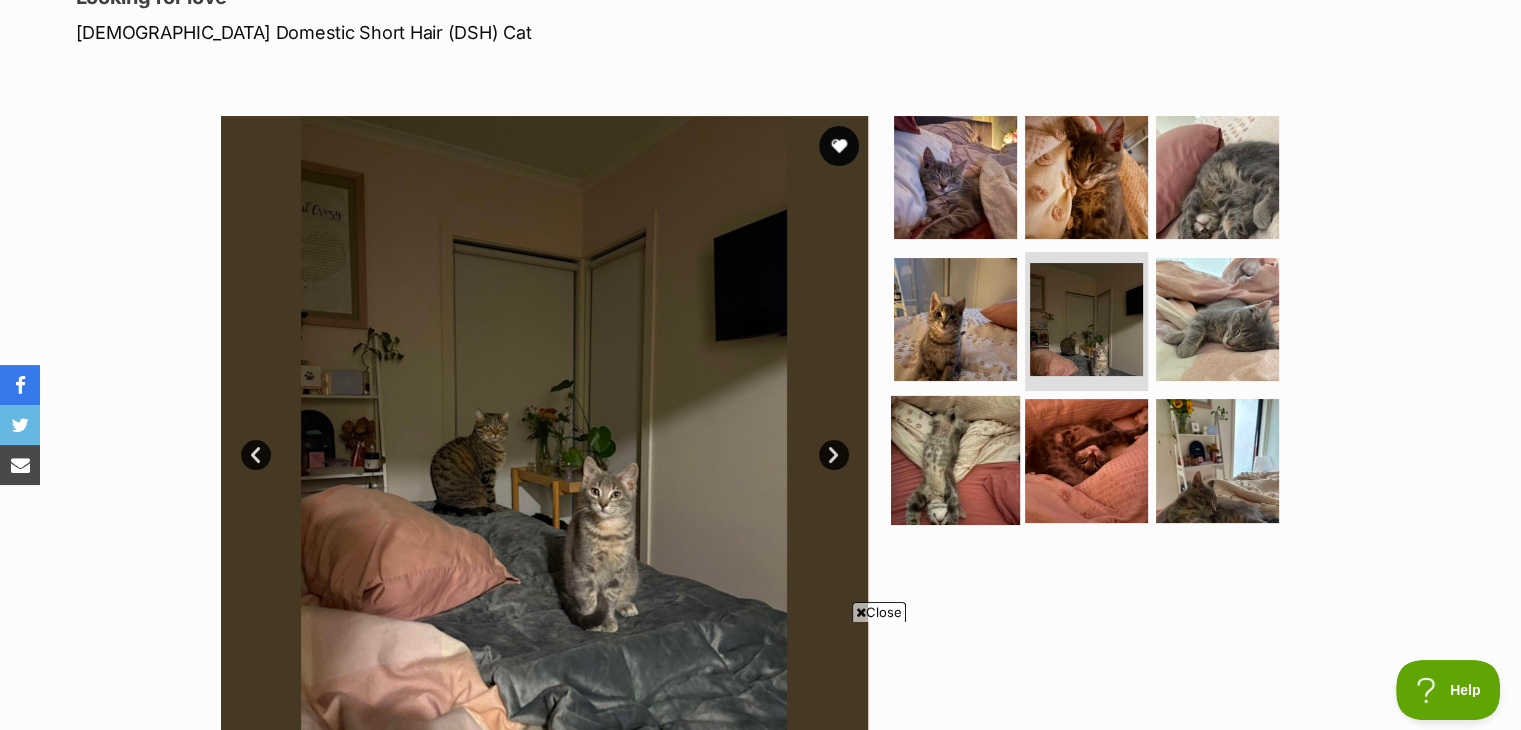 click at bounding box center (955, 460) 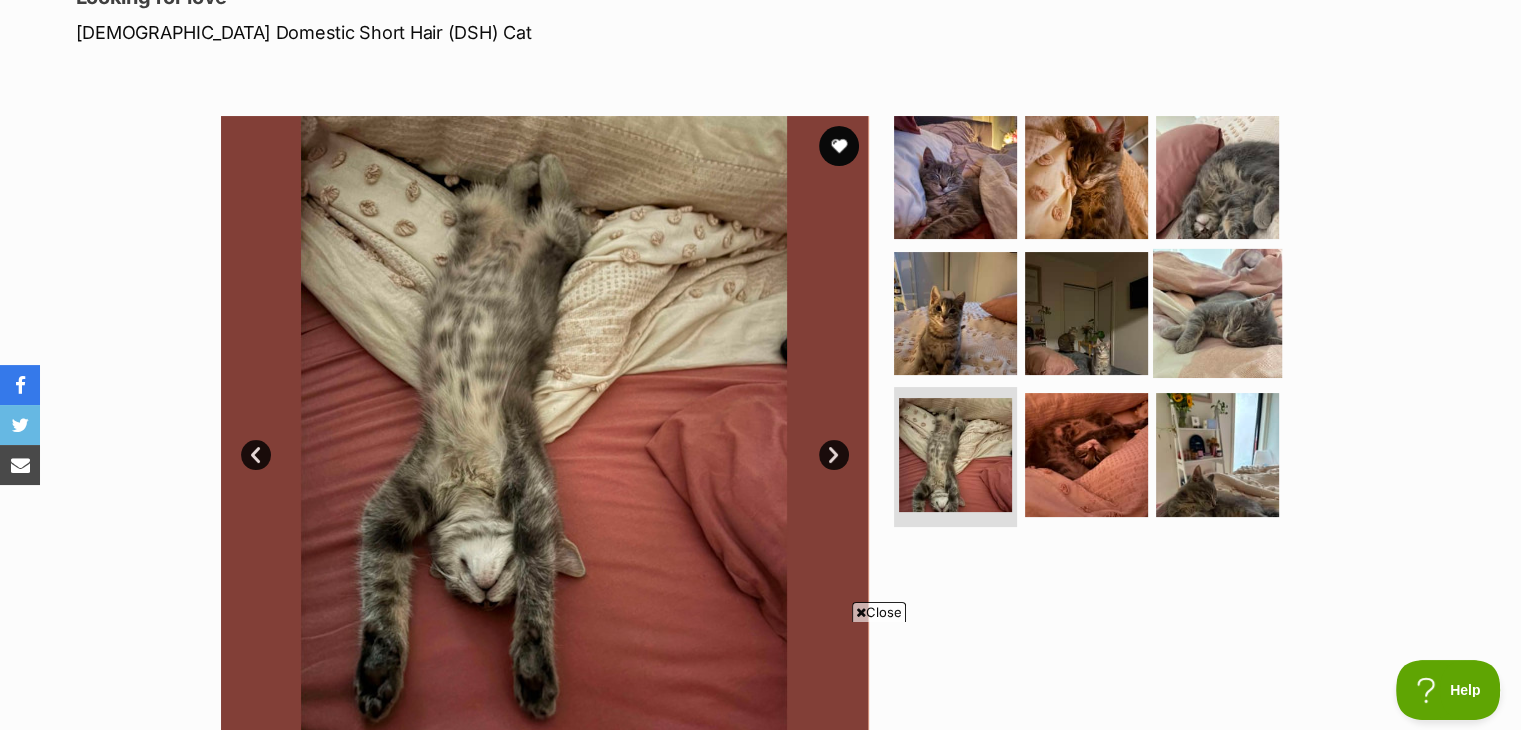 click at bounding box center (1217, 312) 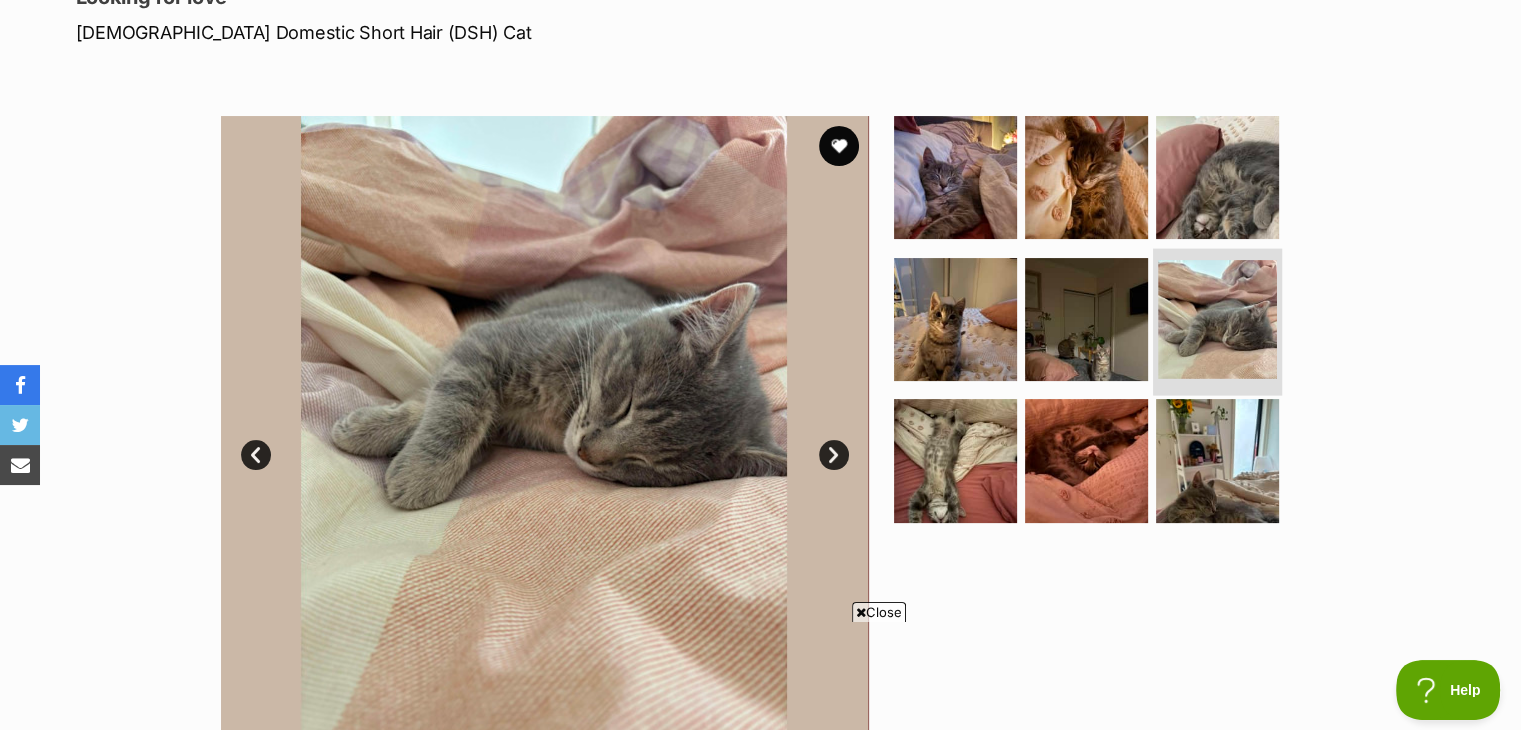 click at bounding box center [1217, 321] 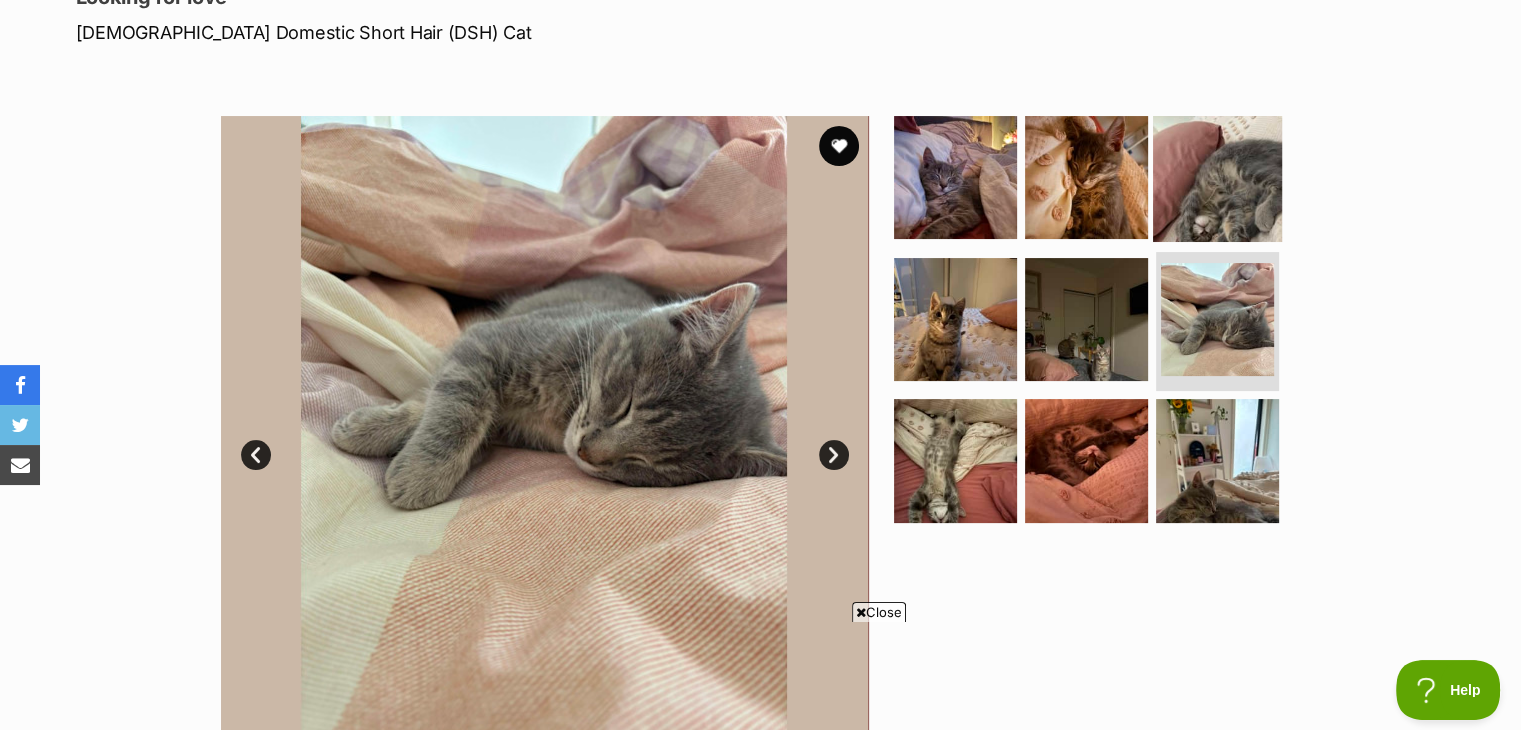 click at bounding box center [1217, 177] 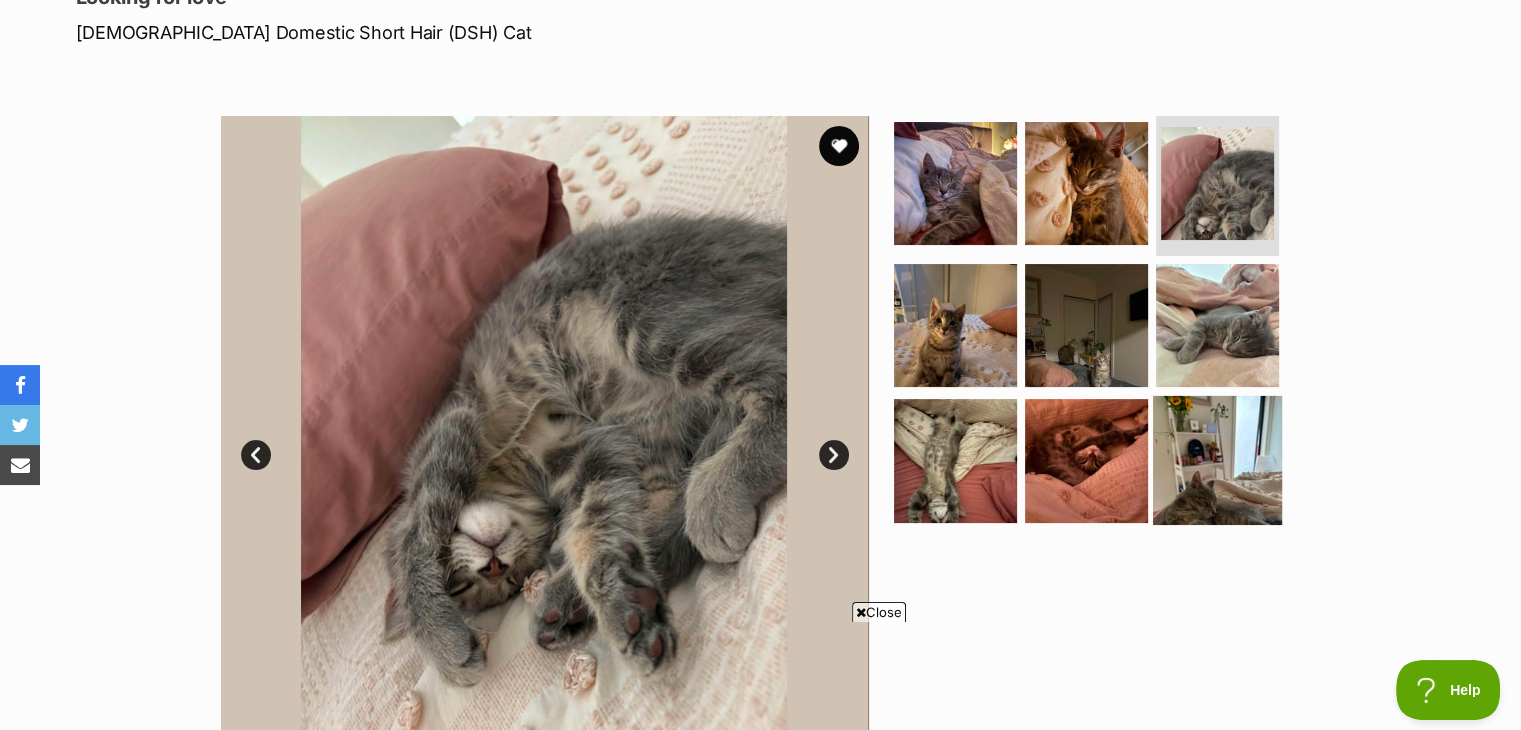 click at bounding box center (1217, 460) 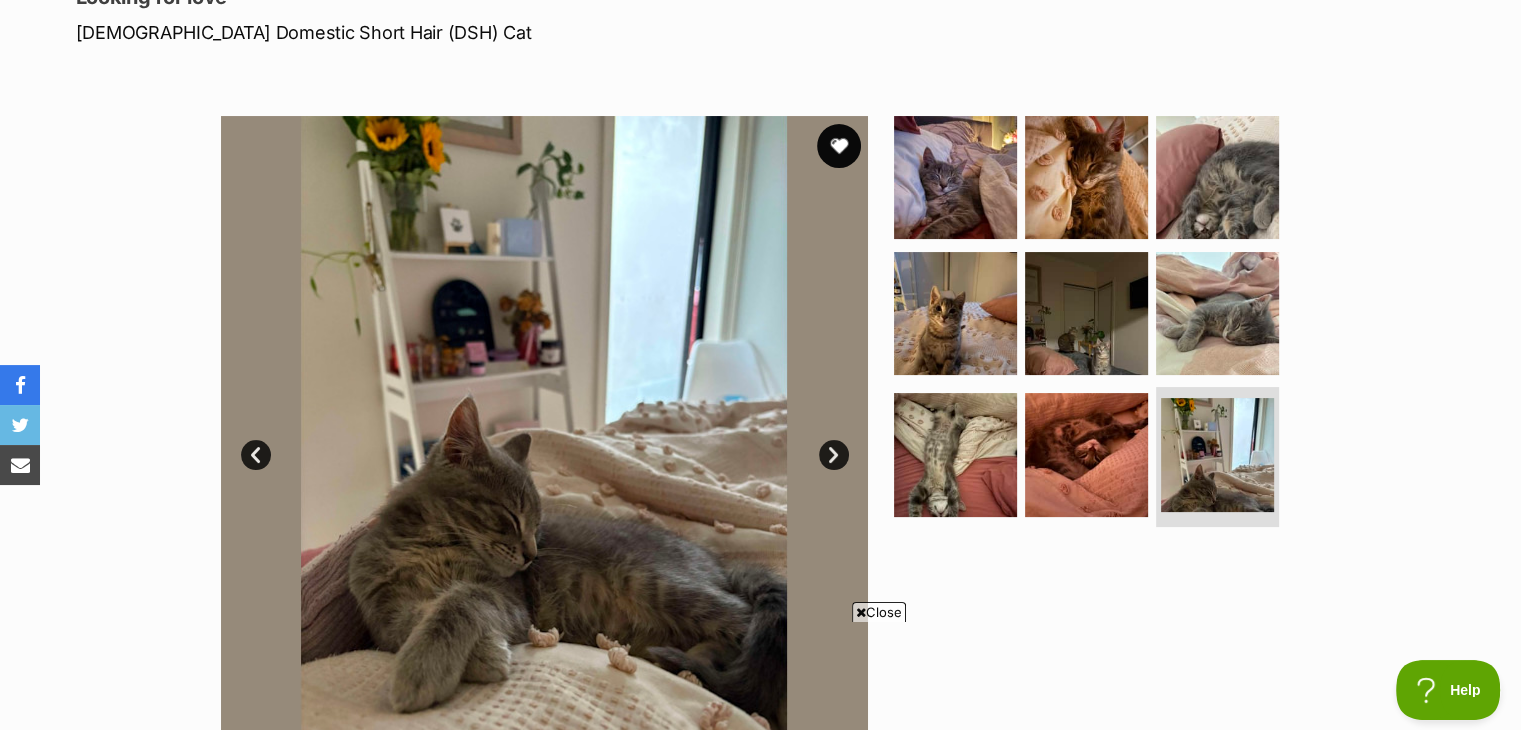 click at bounding box center [839, 146] 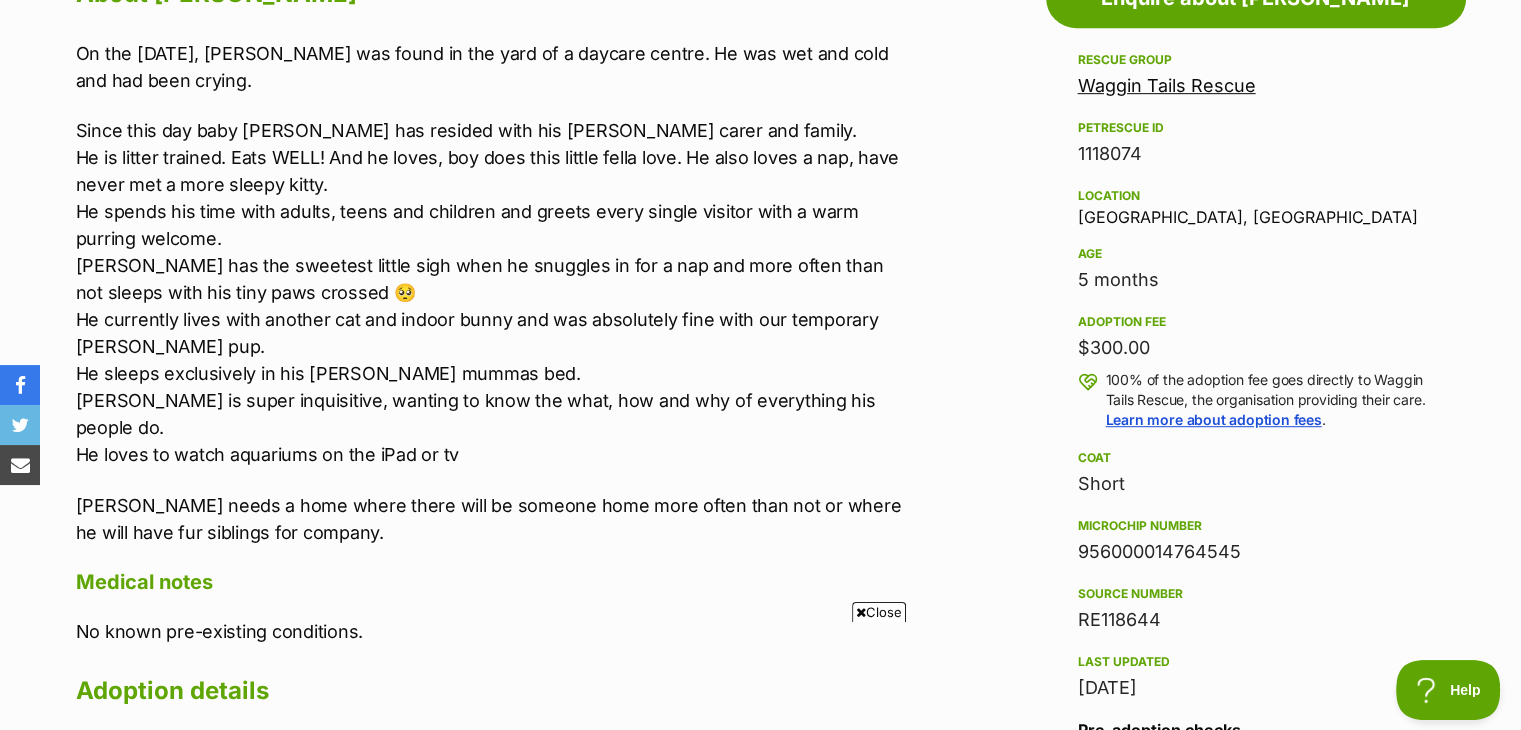 scroll, scrollTop: 1100, scrollLeft: 0, axis: vertical 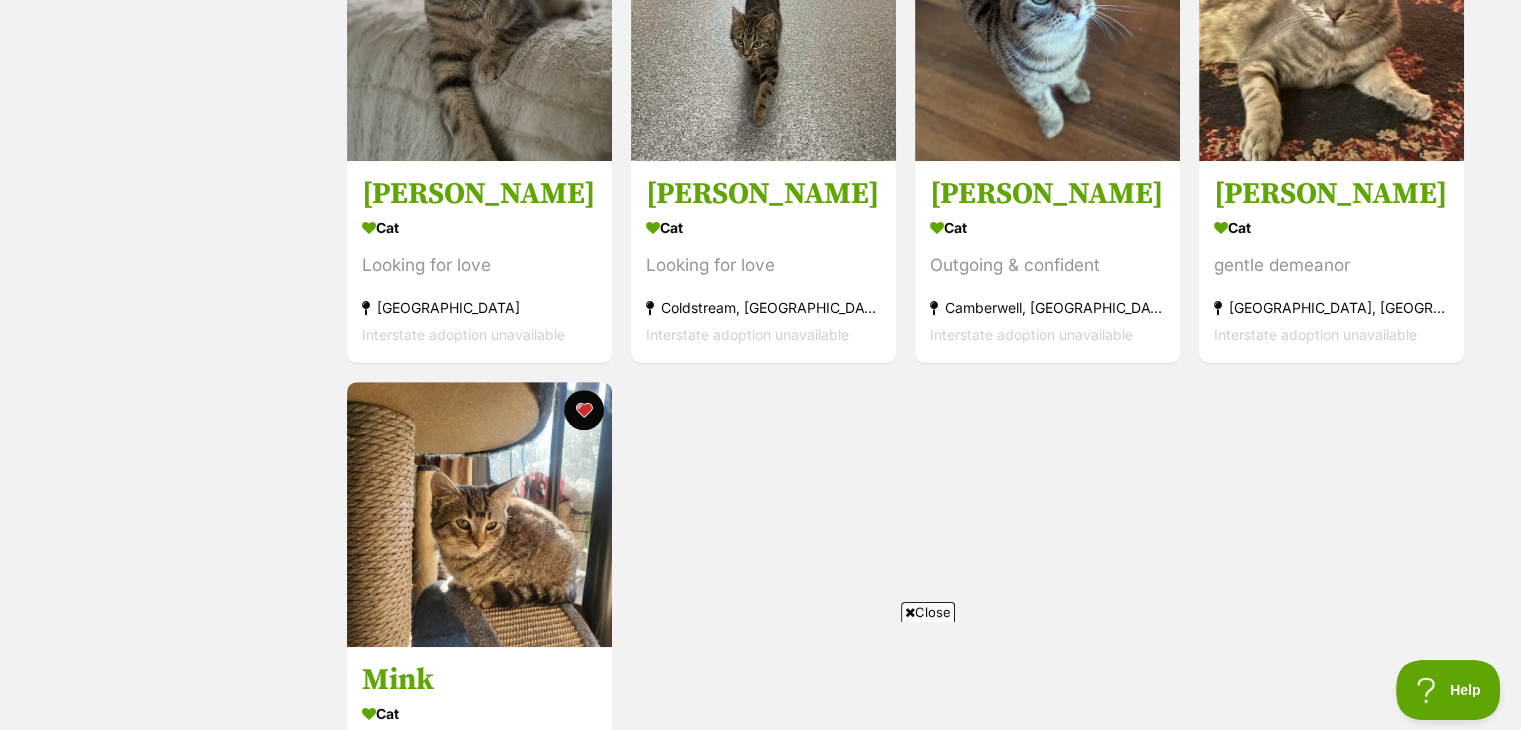 click on "Close" at bounding box center (928, 612) 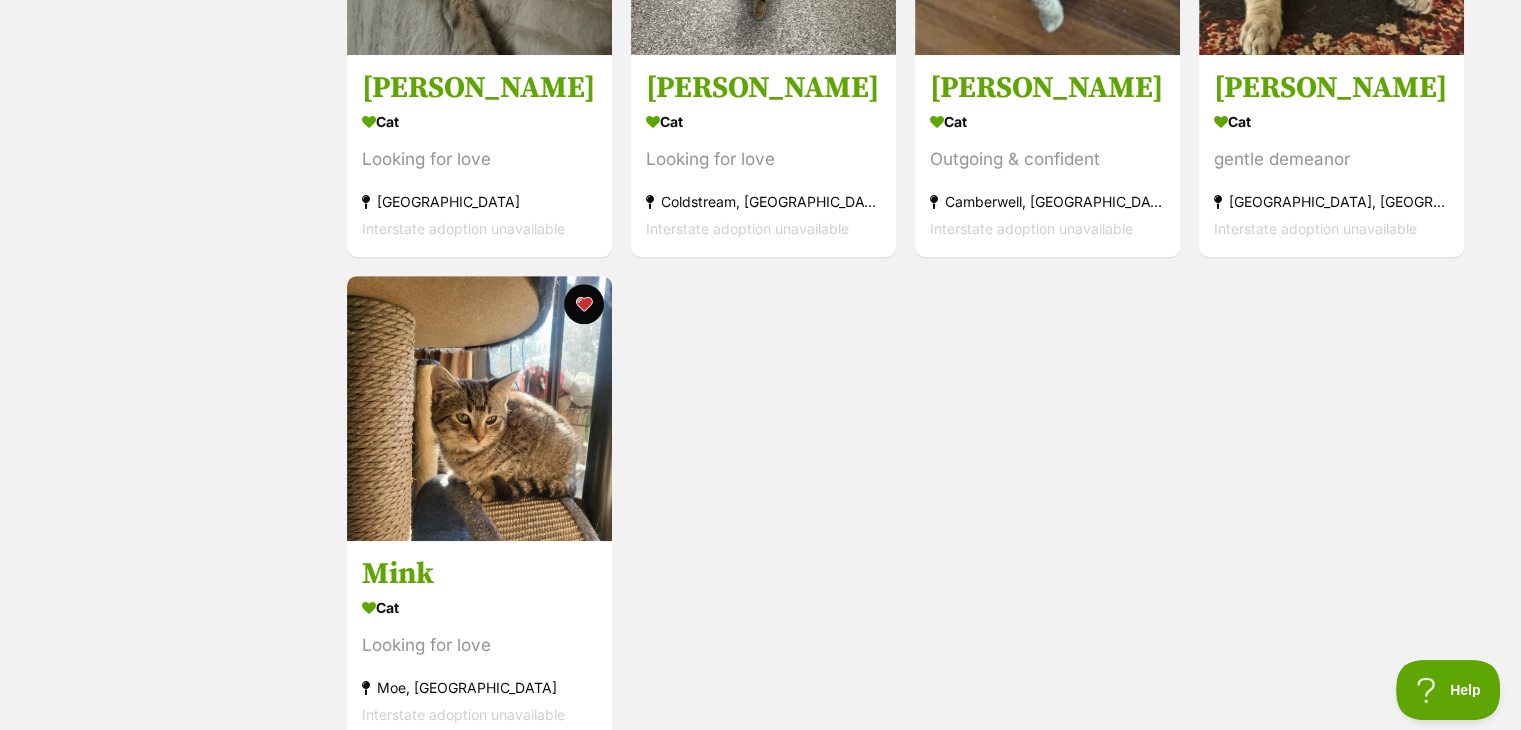 scroll, scrollTop: 800, scrollLeft: 0, axis: vertical 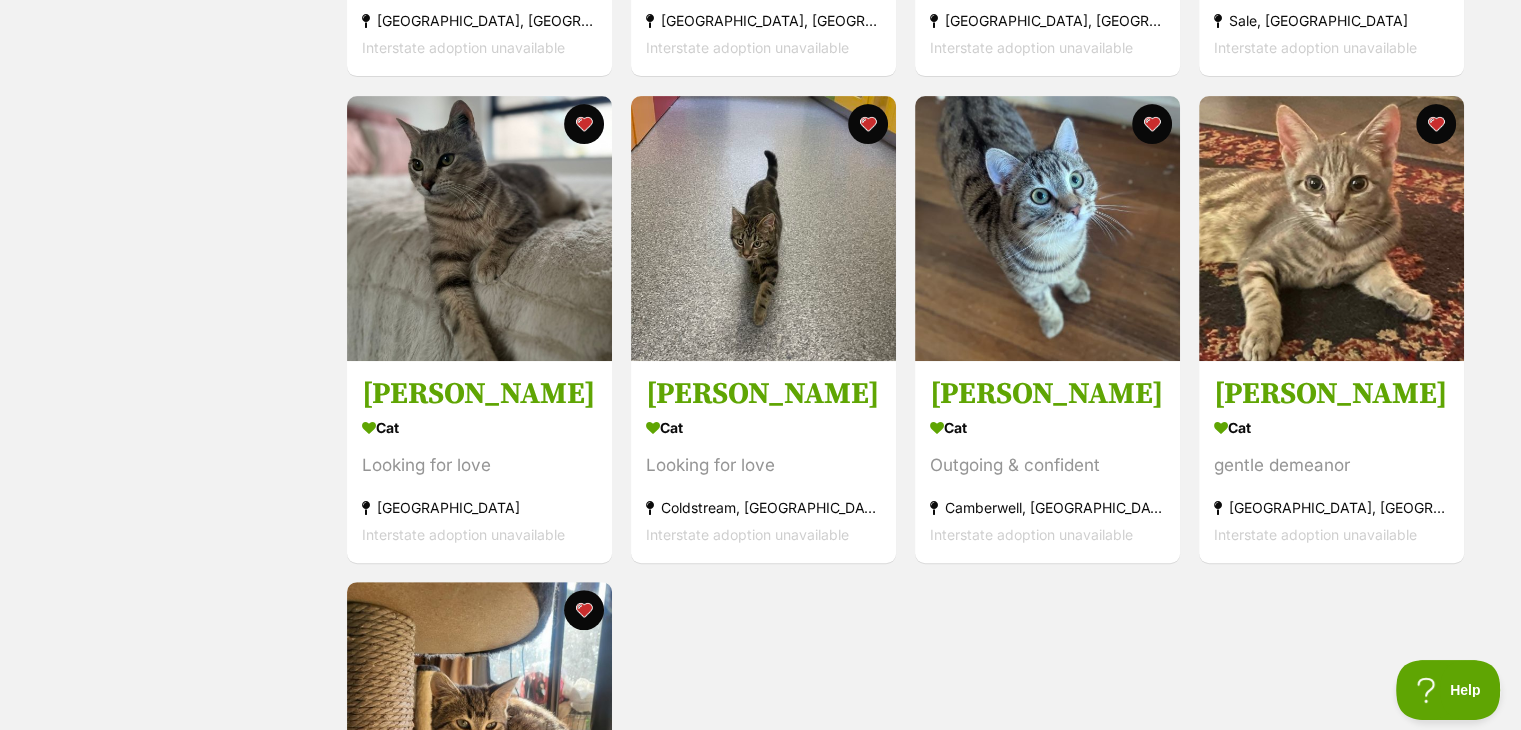 click on "Status
All
Remove filter
Available" at bounding box center (190, 329) 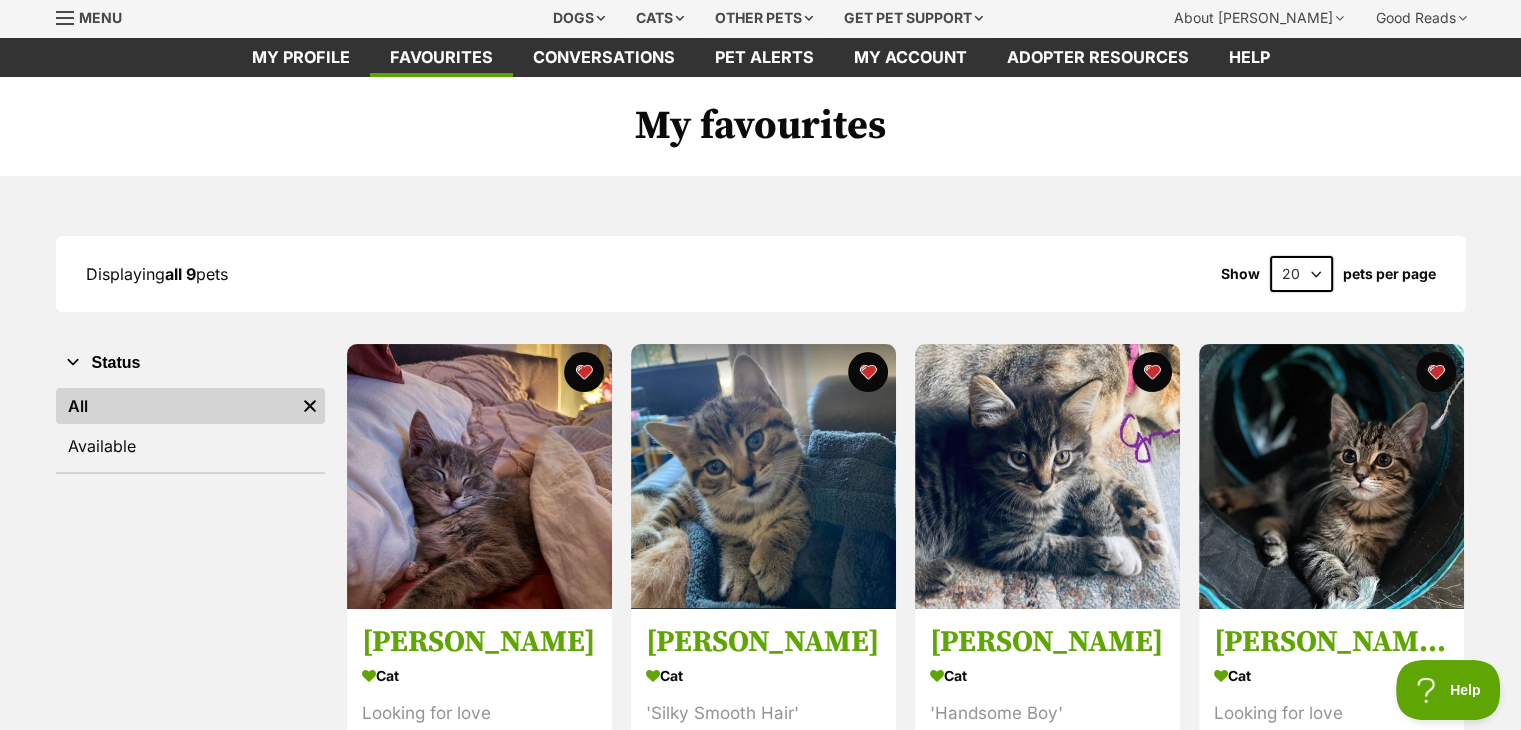 scroll, scrollTop: 0, scrollLeft: 0, axis: both 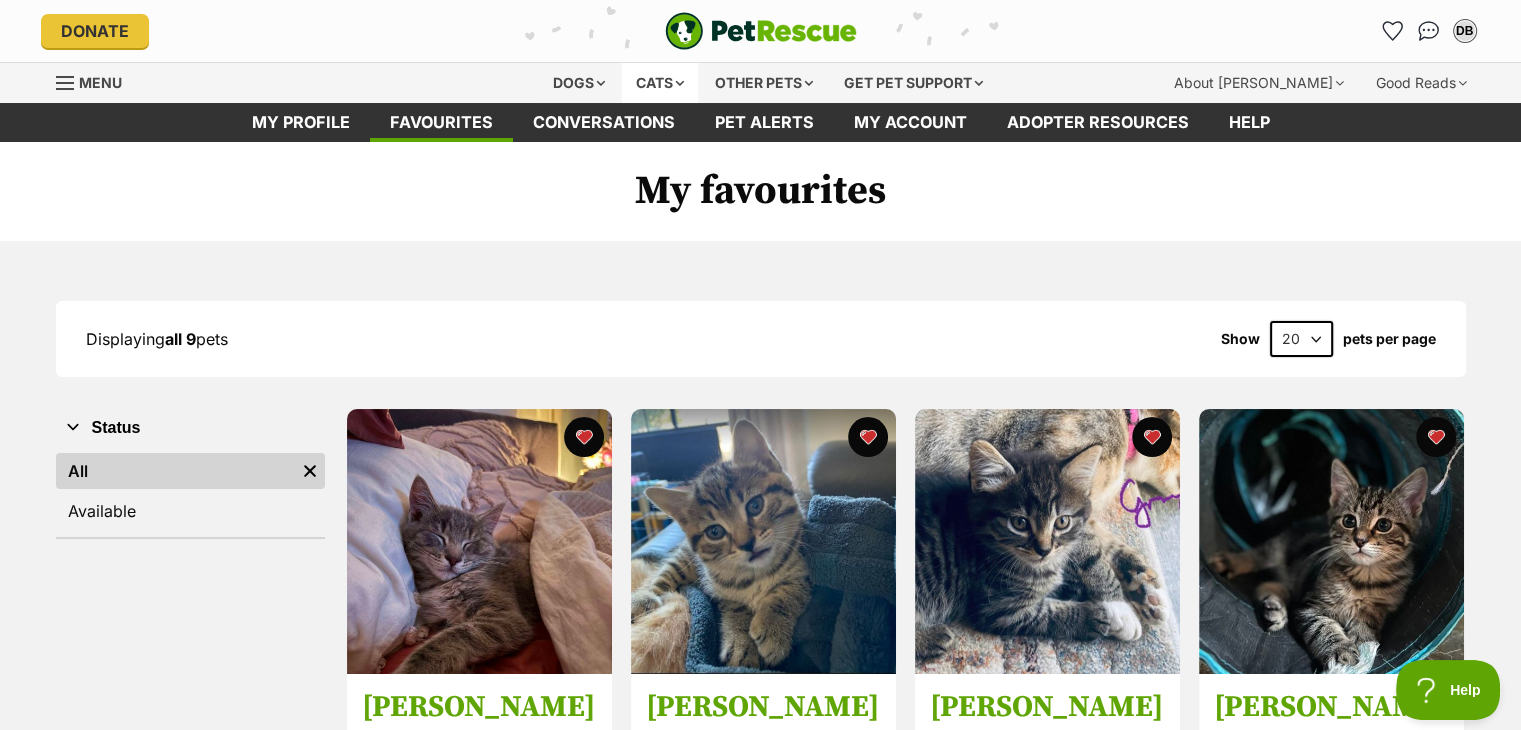 click on "Cats" at bounding box center (660, 83) 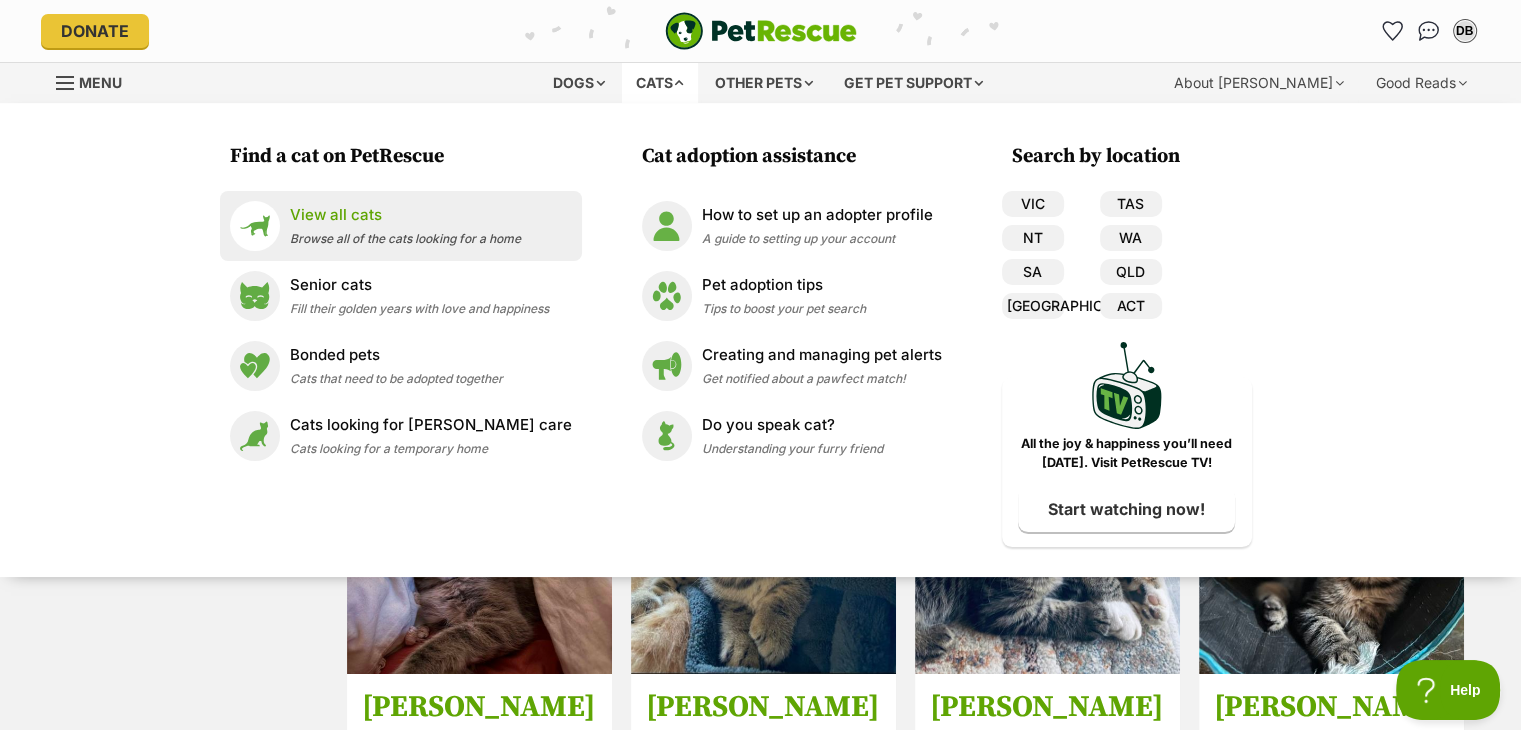 click on "View all cats" at bounding box center (405, 215) 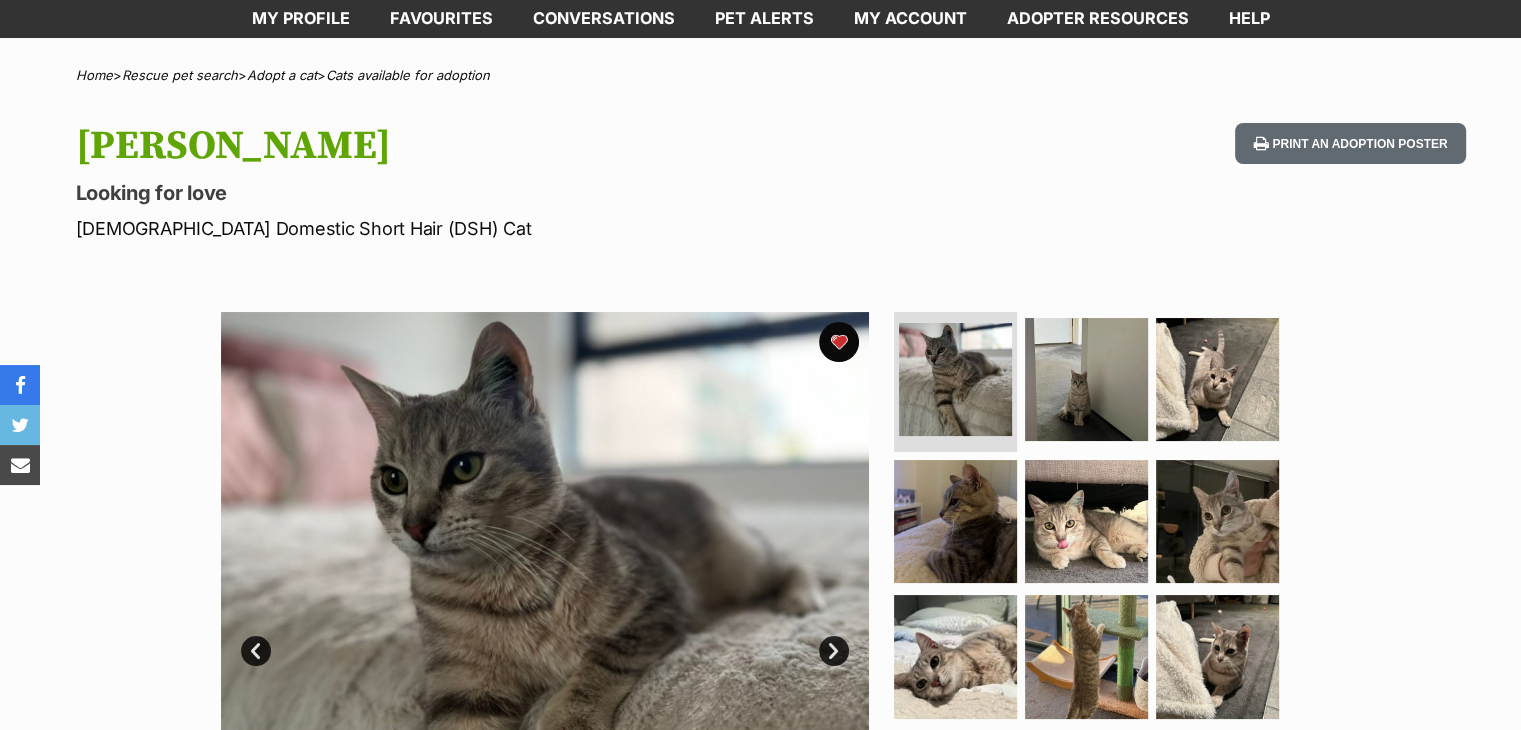 scroll, scrollTop: 0, scrollLeft: 0, axis: both 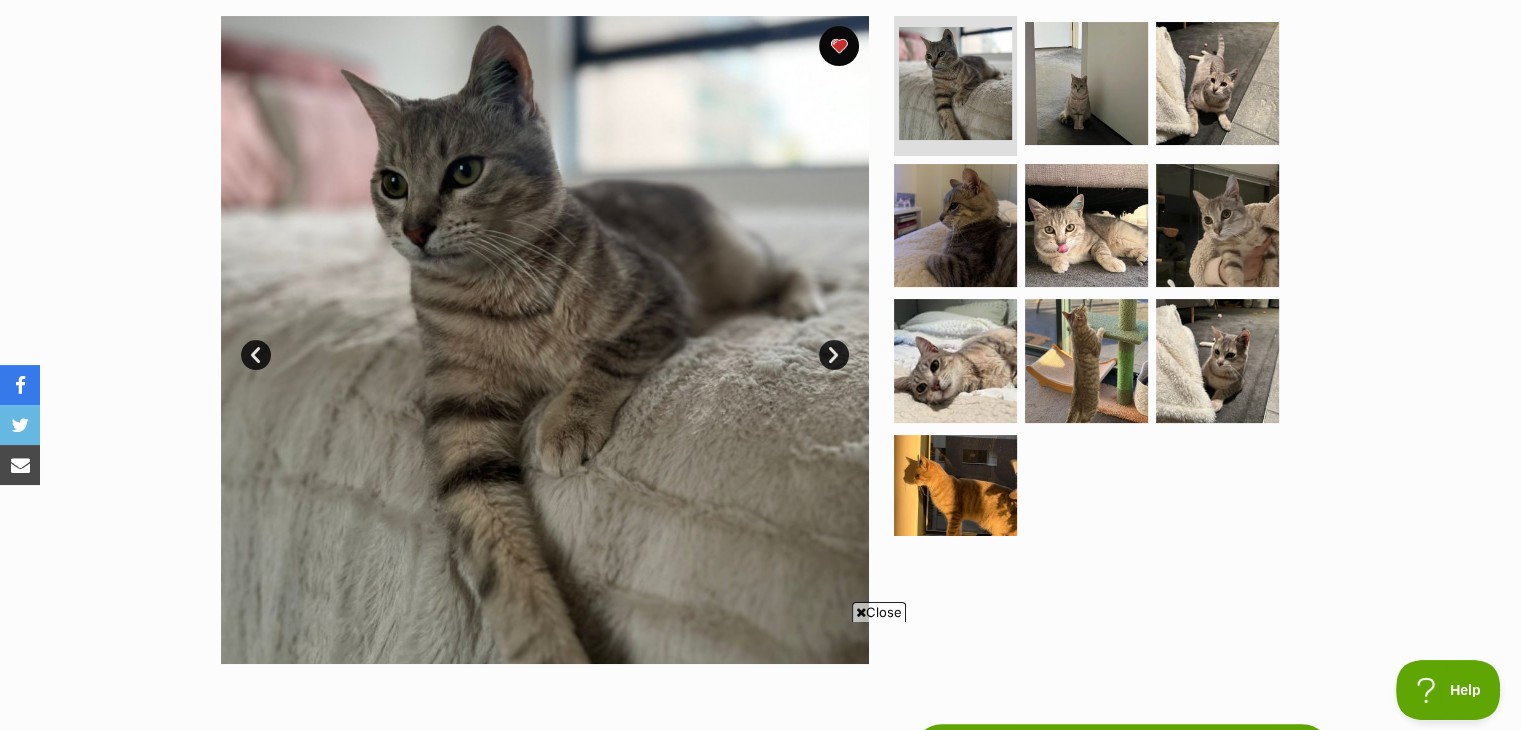 click on "Next" at bounding box center (834, 355) 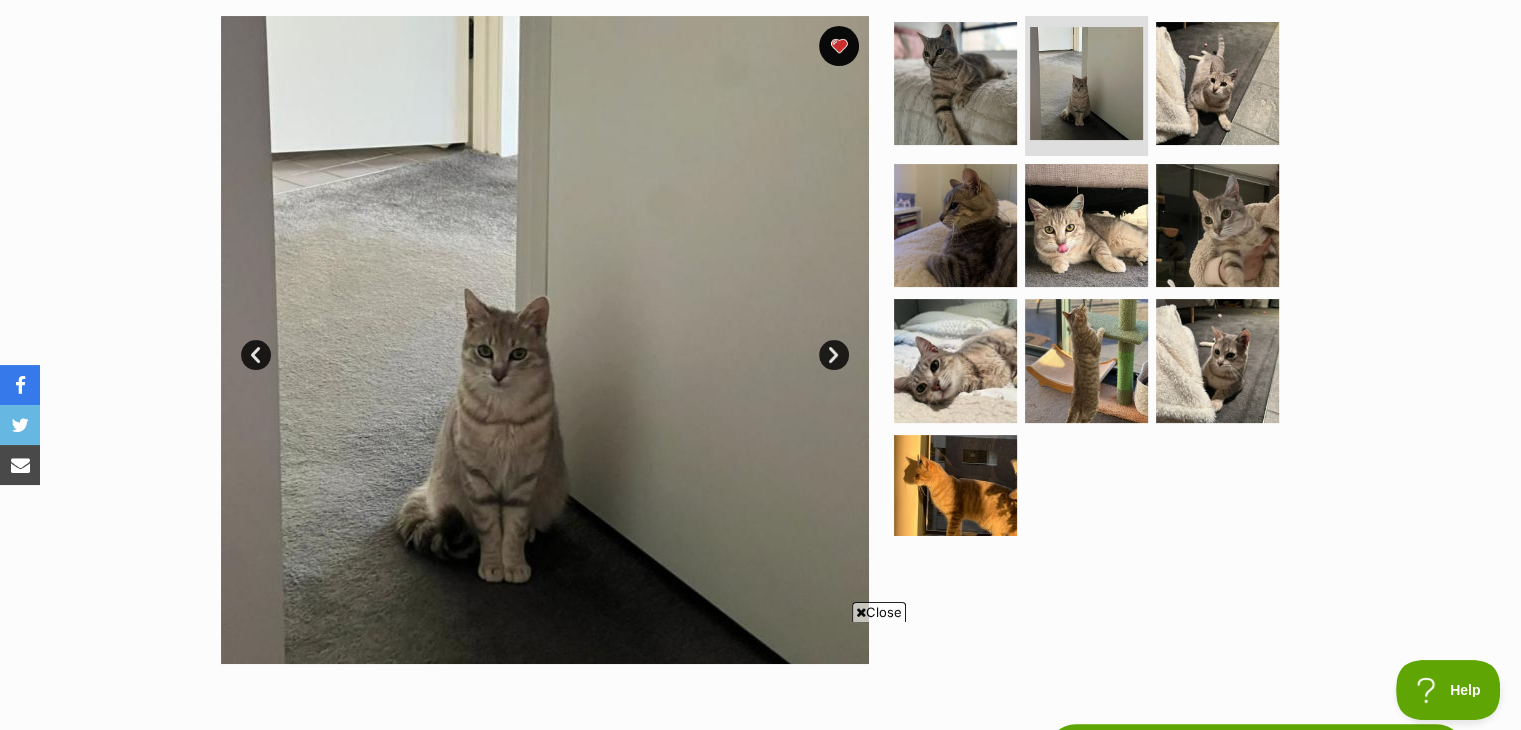 scroll, scrollTop: 0, scrollLeft: 0, axis: both 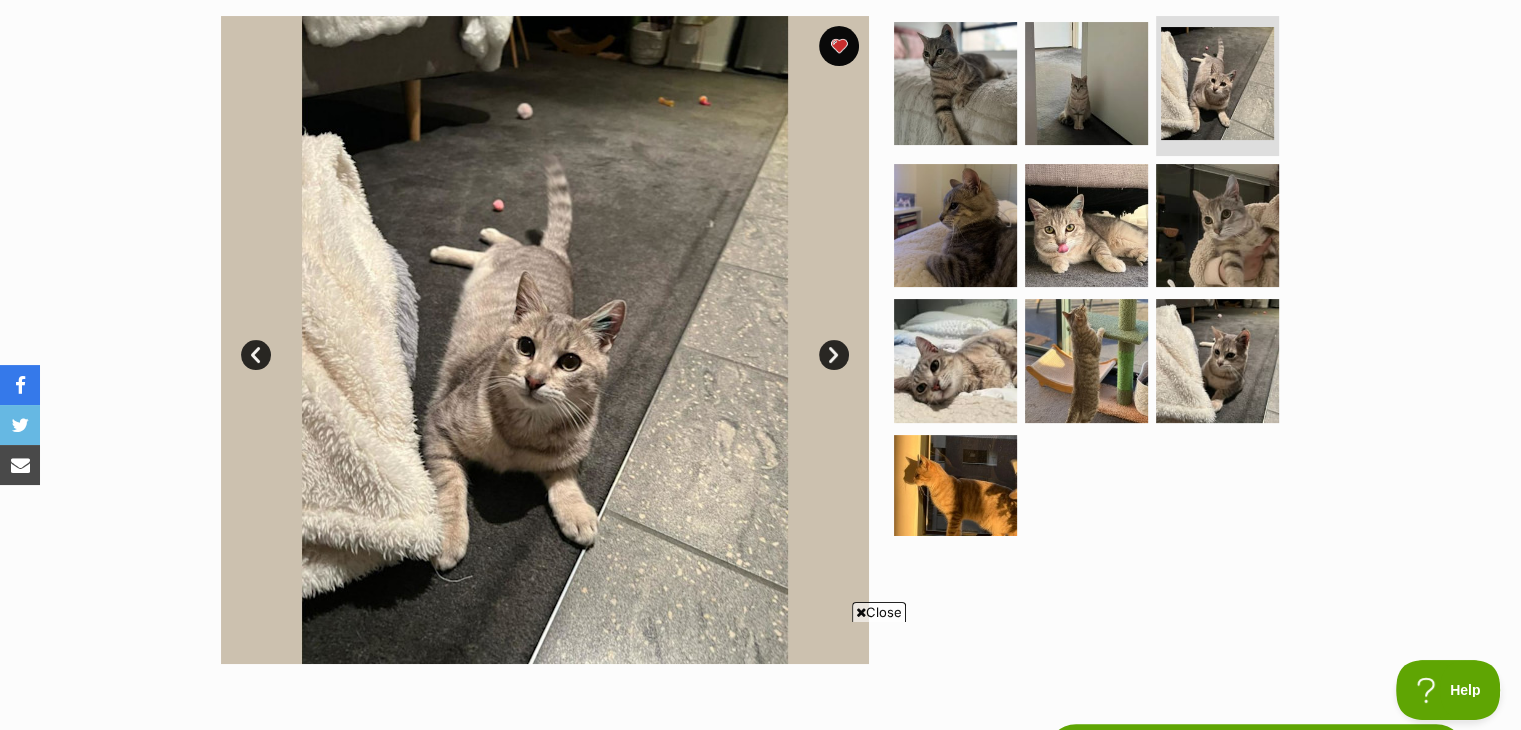 click on "Next" at bounding box center [834, 355] 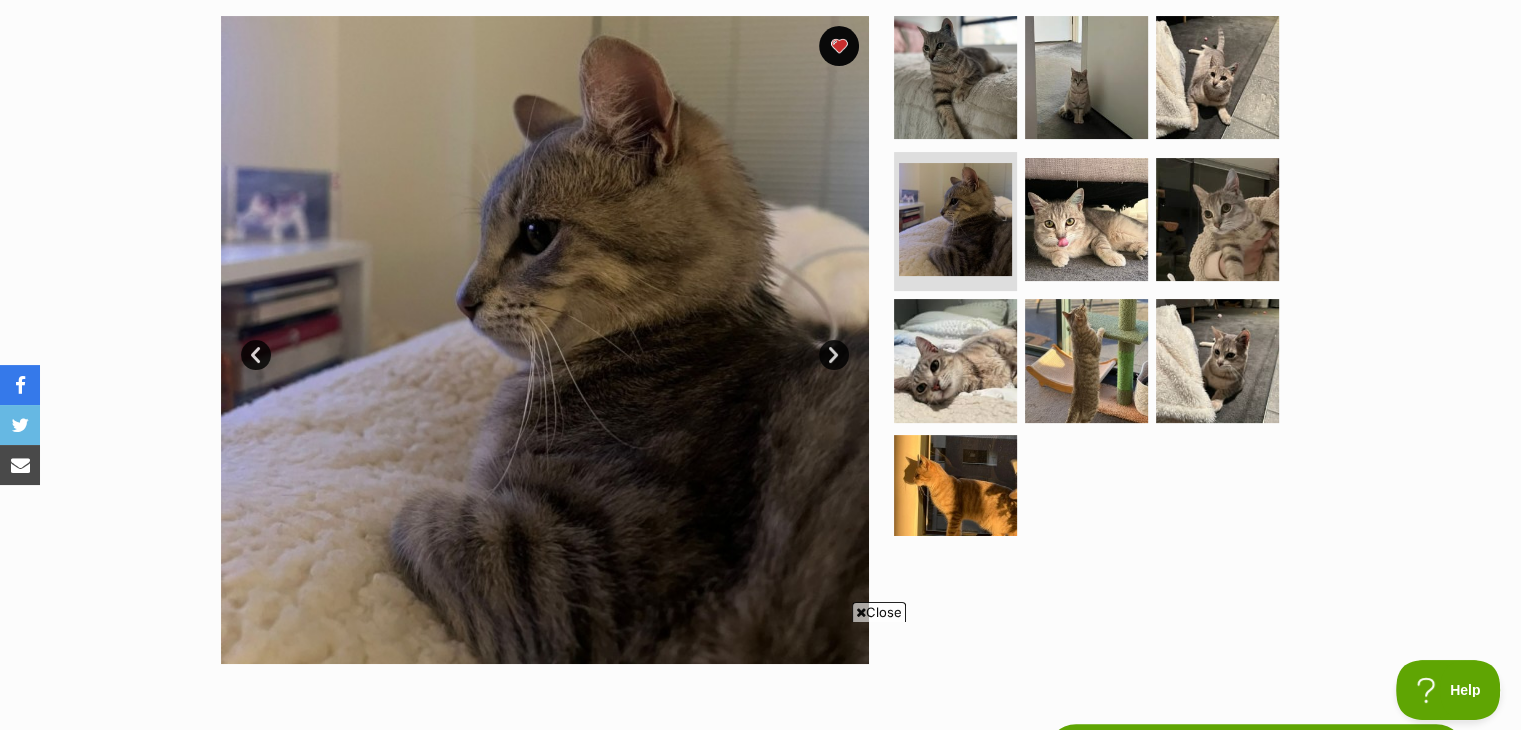 click on "Next" at bounding box center [834, 355] 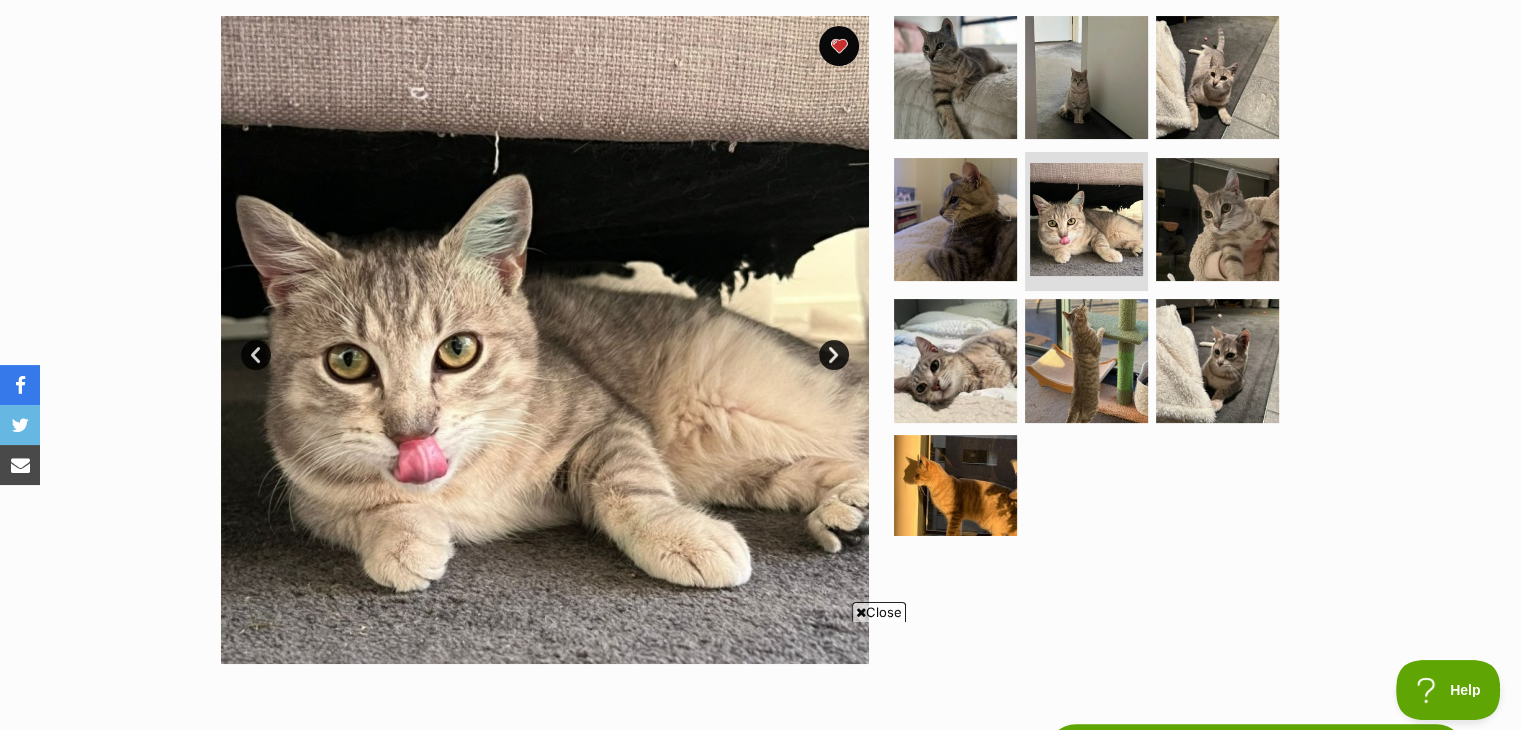 click on "Next" at bounding box center [834, 355] 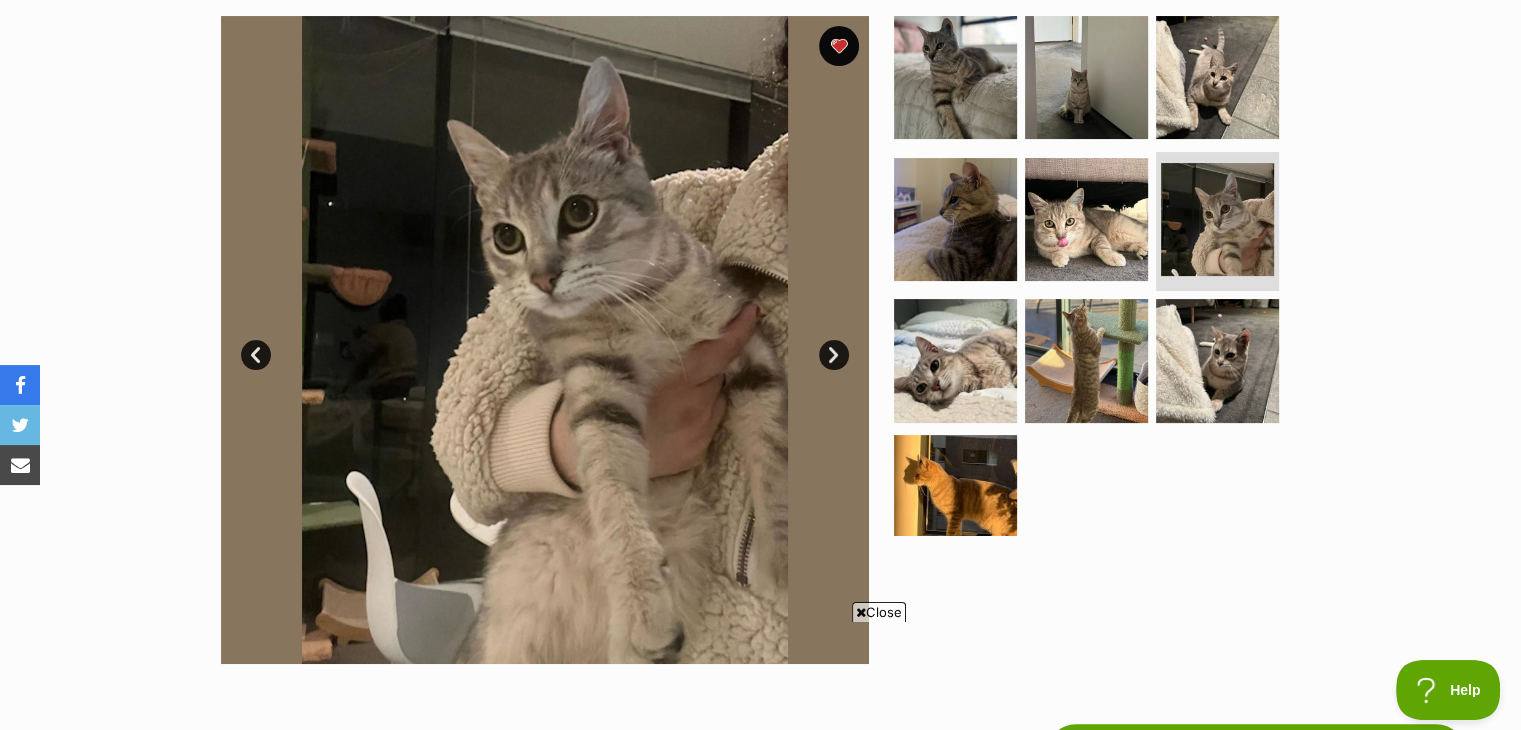 click on "Next" at bounding box center [834, 355] 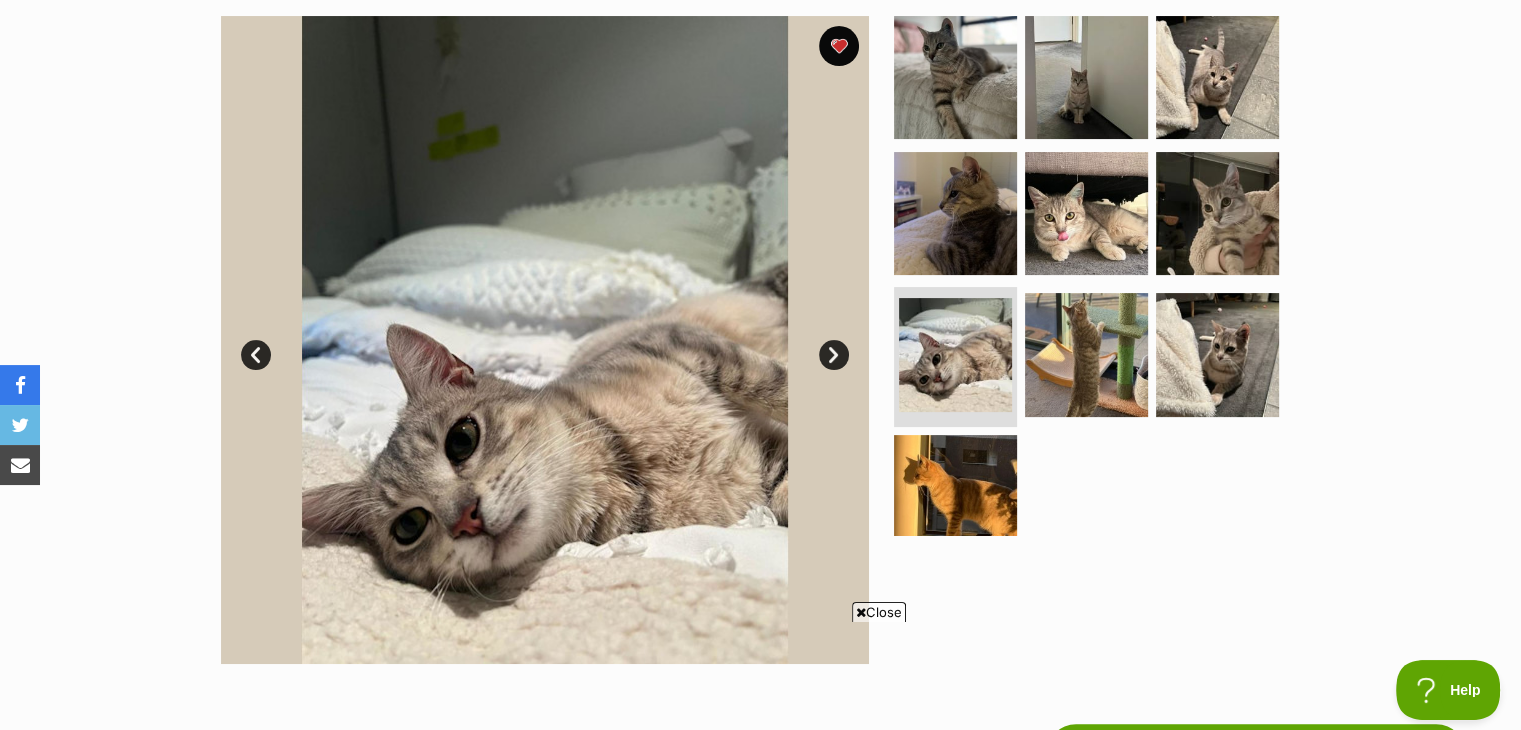 click on "Next" at bounding box center (834, 355) 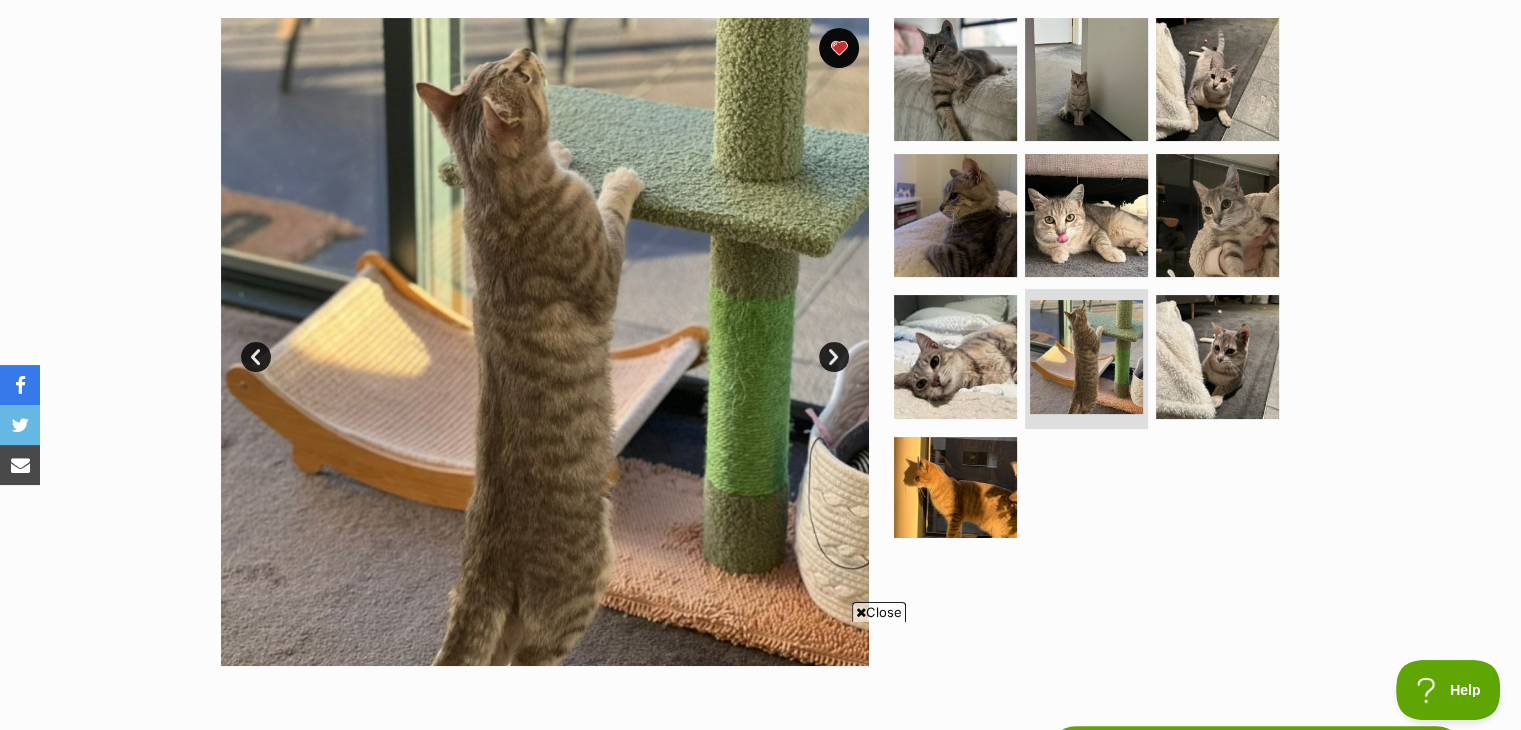 scroll, scrollTop: 300, scrollLeft: 0, axis: vertical 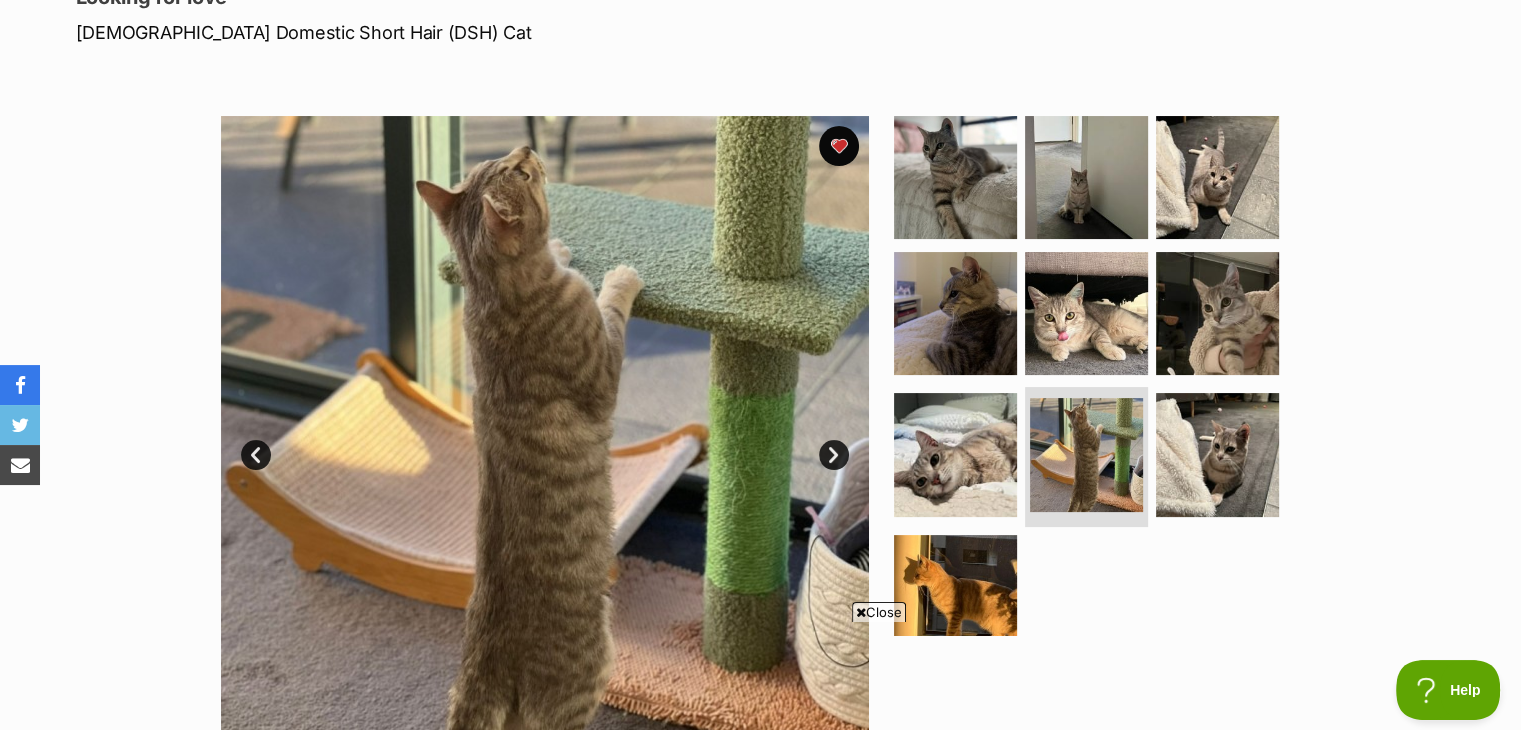 click on "Next" at bounding box center (834, 455) 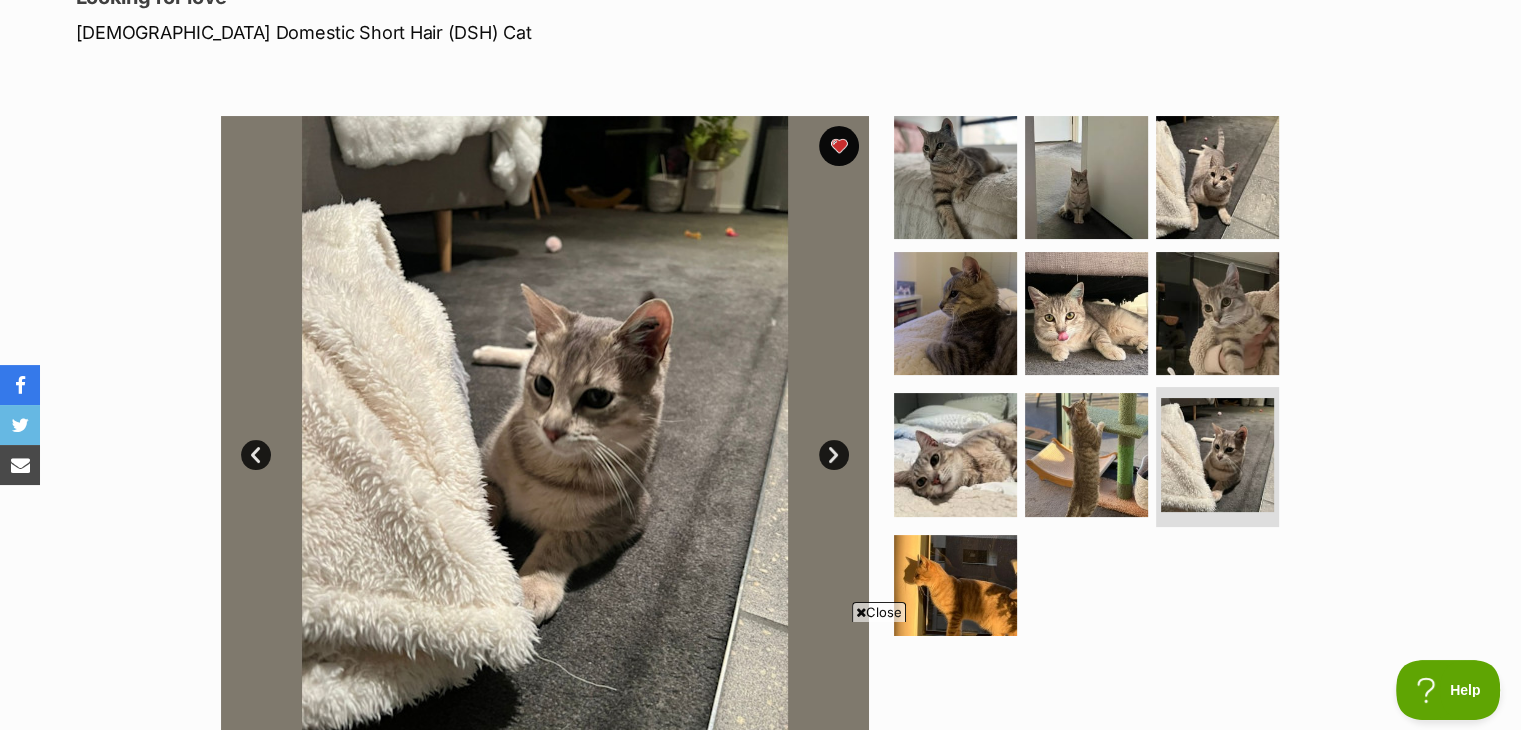 click on "Next" at bounding box center (834, 455) 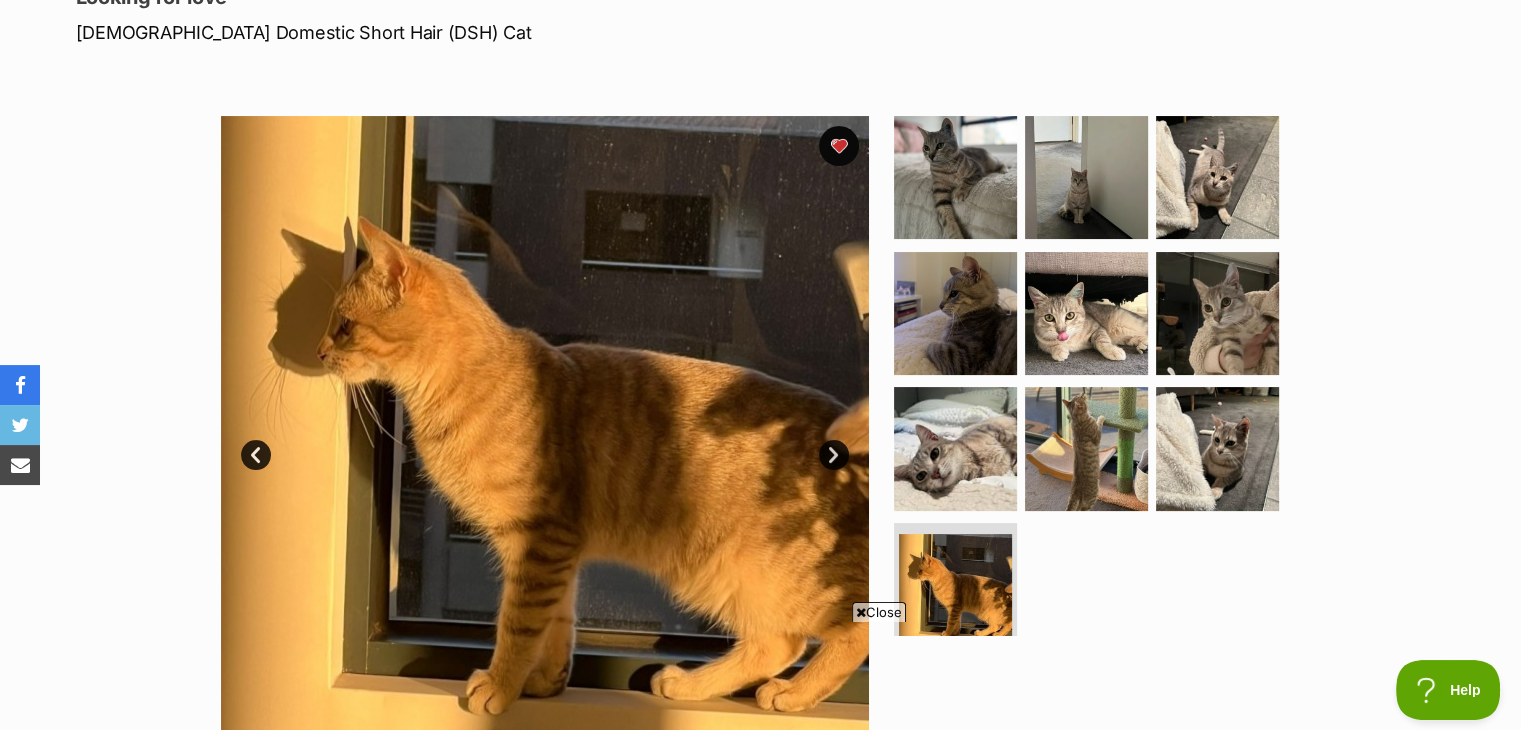 click on "Next" at bounding box center [834, 455] 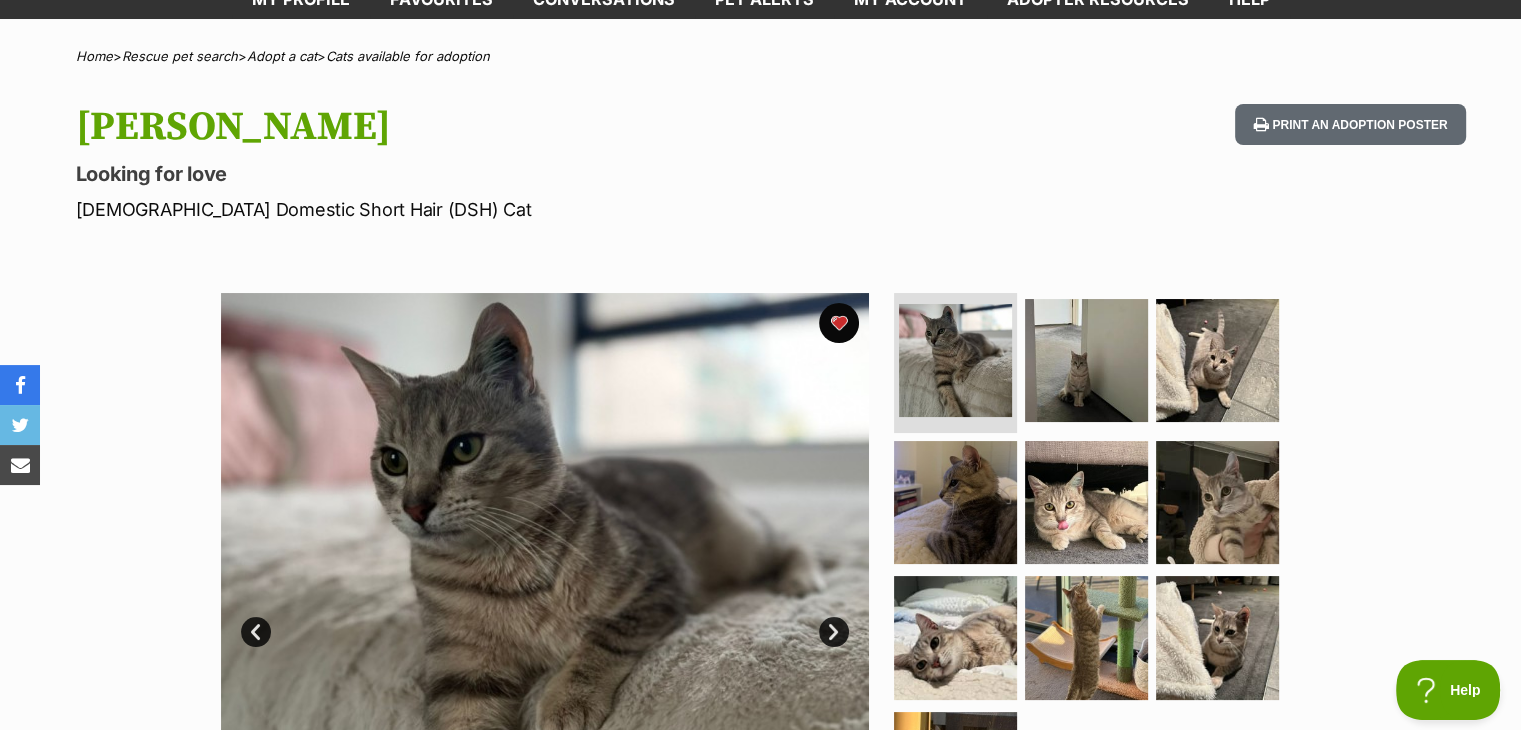 scroll, scrollTop: 0, scrollLeft: 0, axis: both 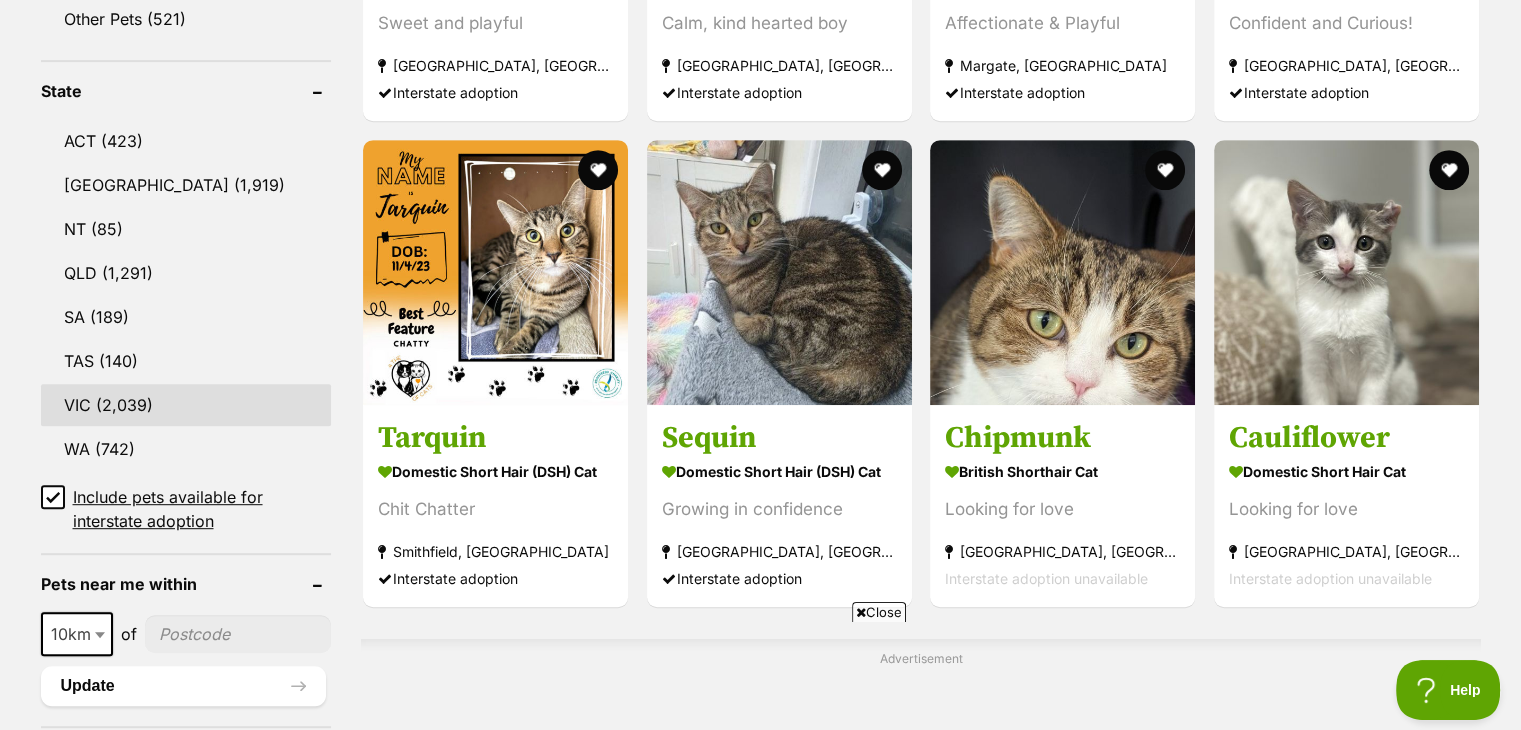 click on "VIC (2,039)" at bounding box center (186, 405) 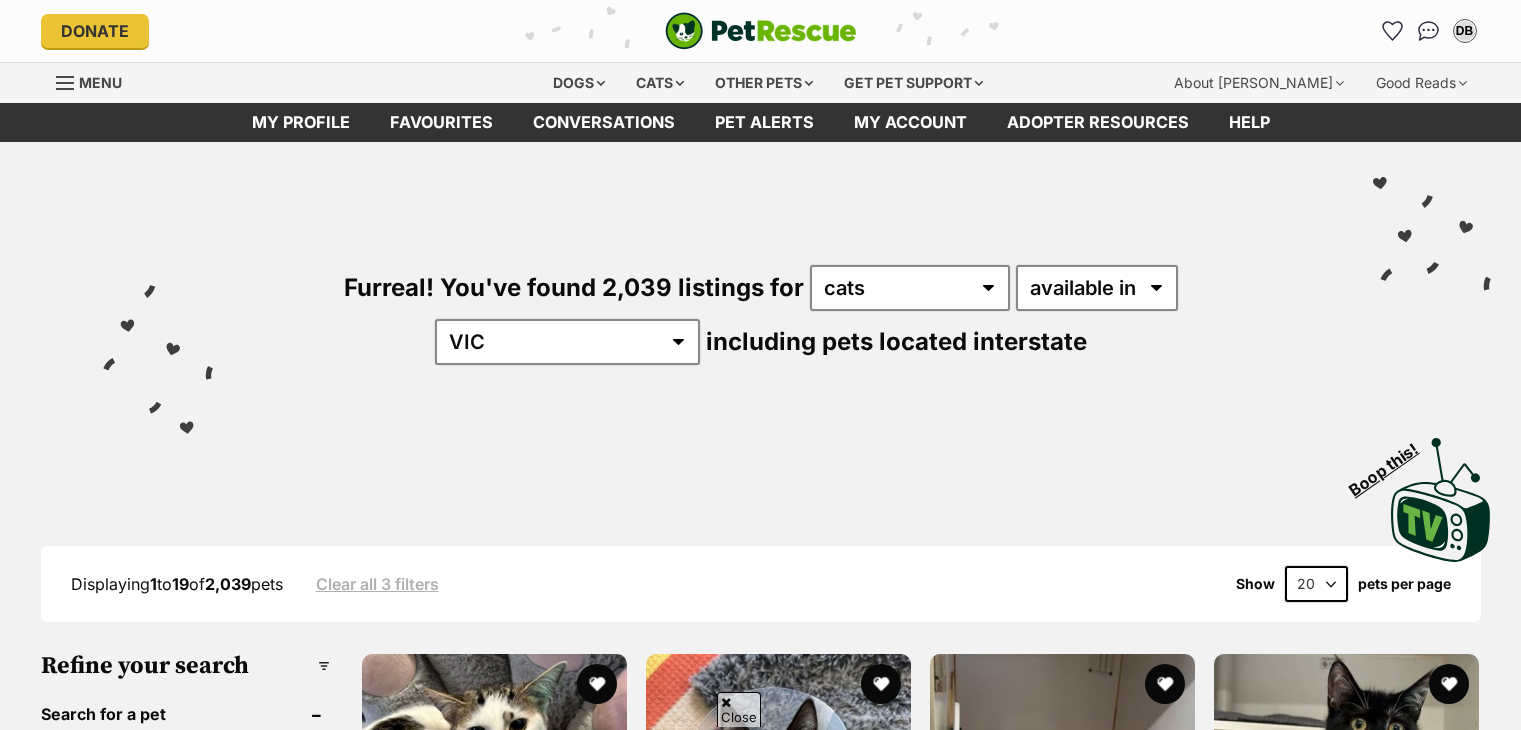 scroll, scrollTop: 800, scrollLeft: 0, axis: vertical 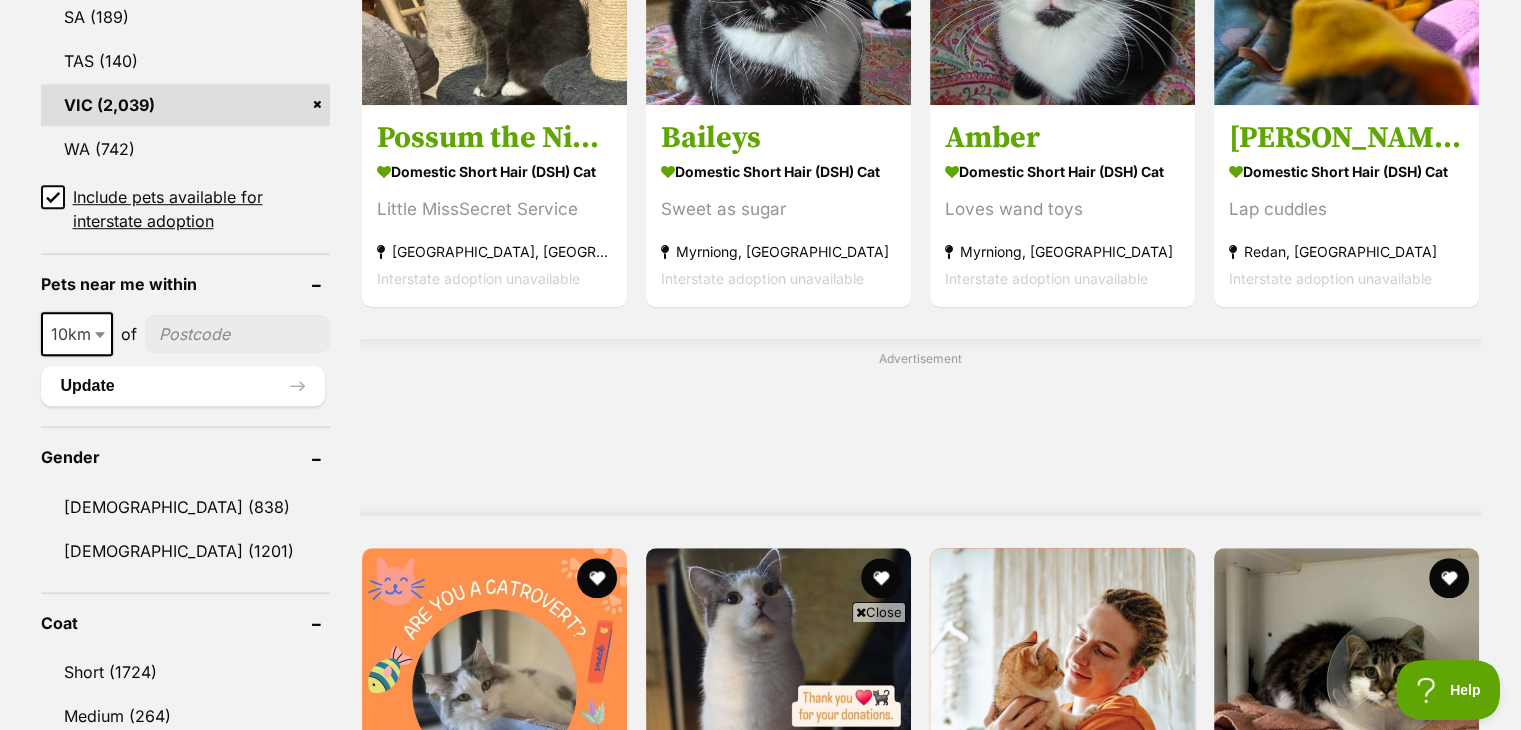 click at bounding box center (102, 334) 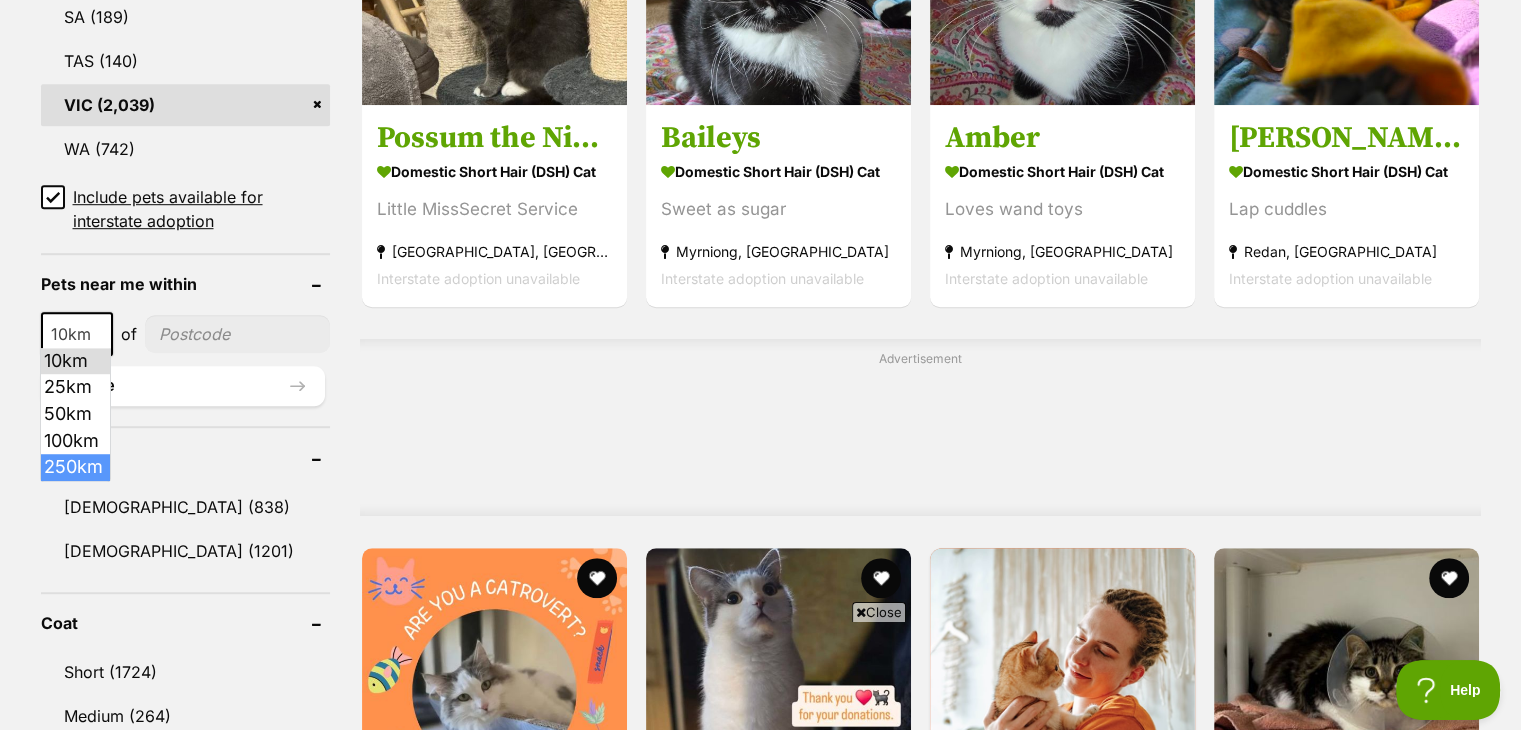 select on "250" 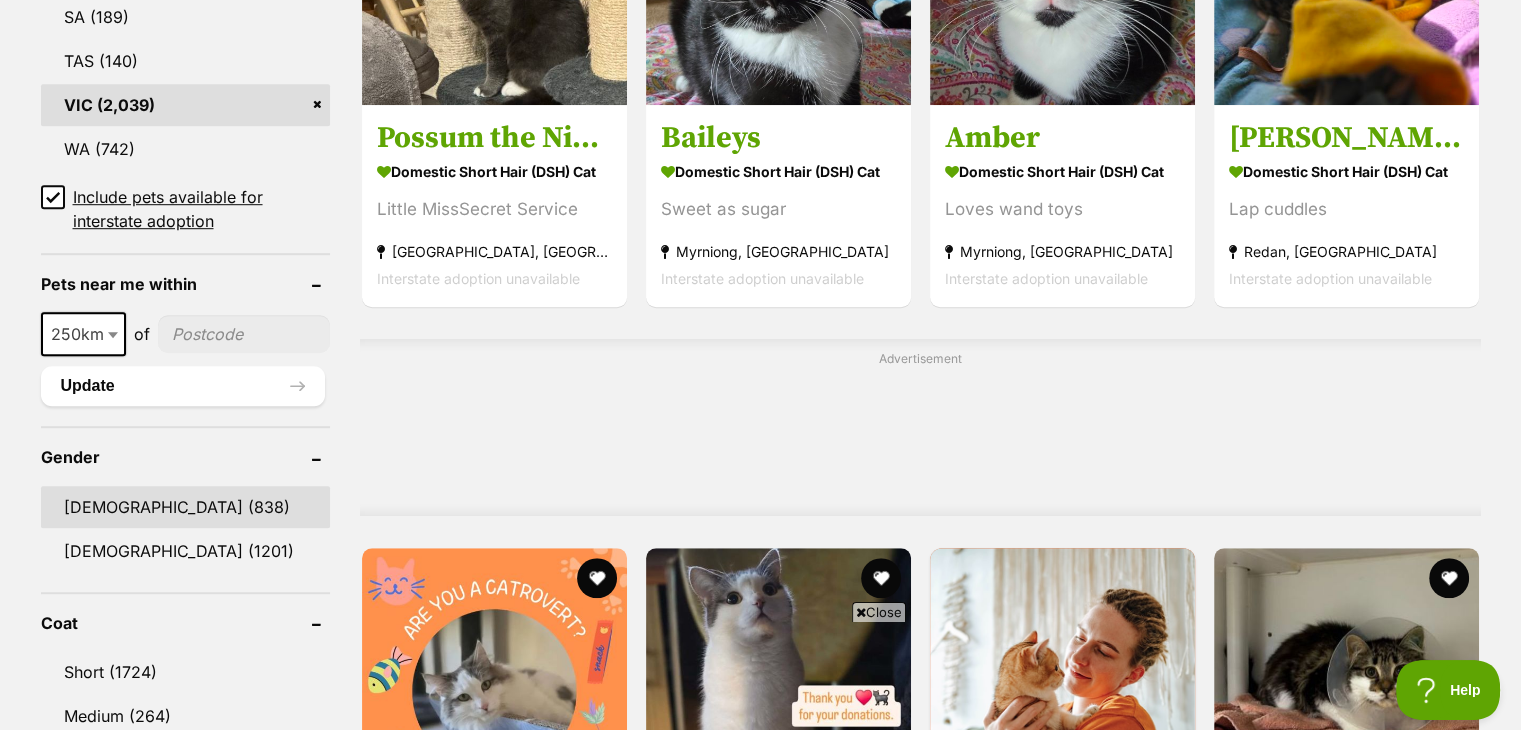 click on "Male (838)" at bounding box center [185, 507] 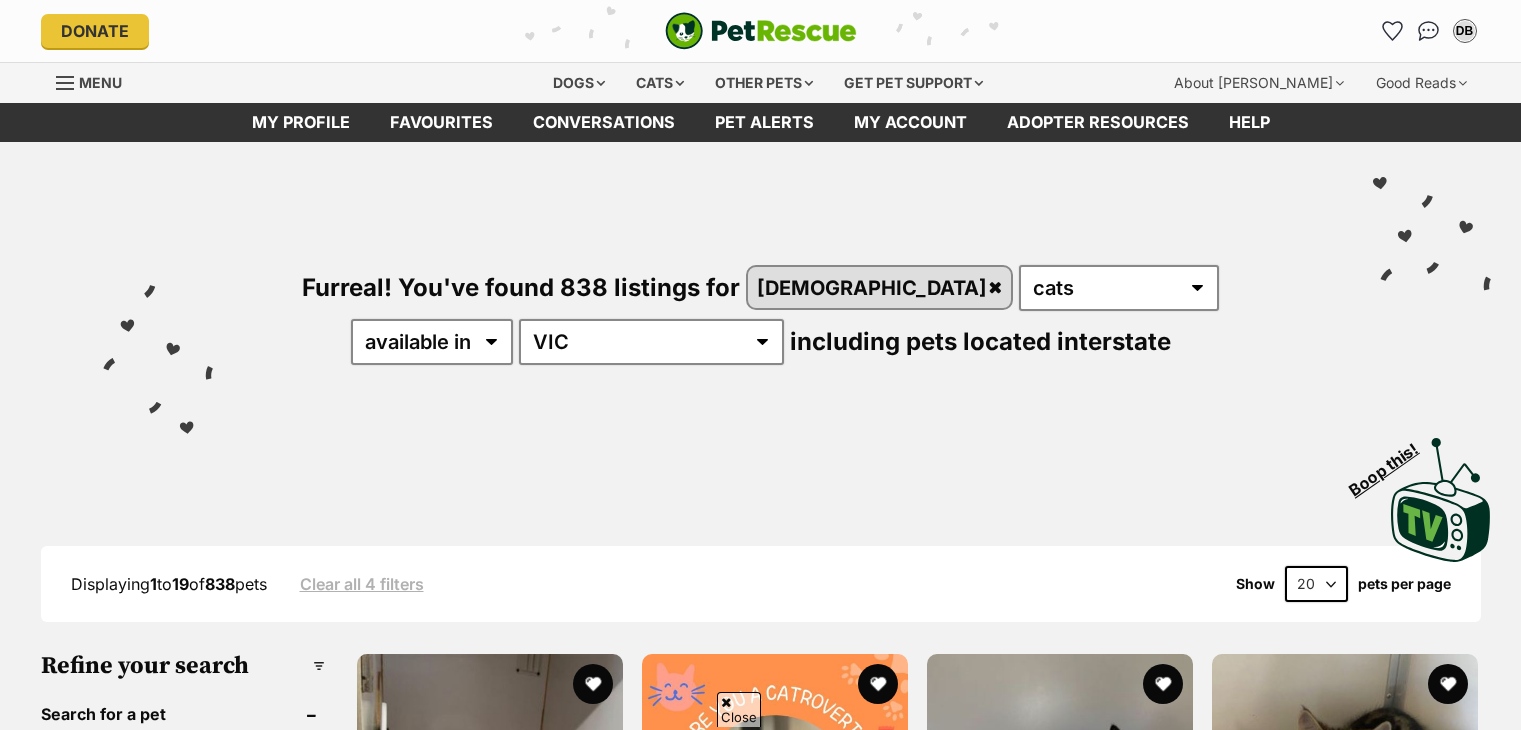 scroll, scrollTop: 700, scrollLeft: 0, axis: vertical 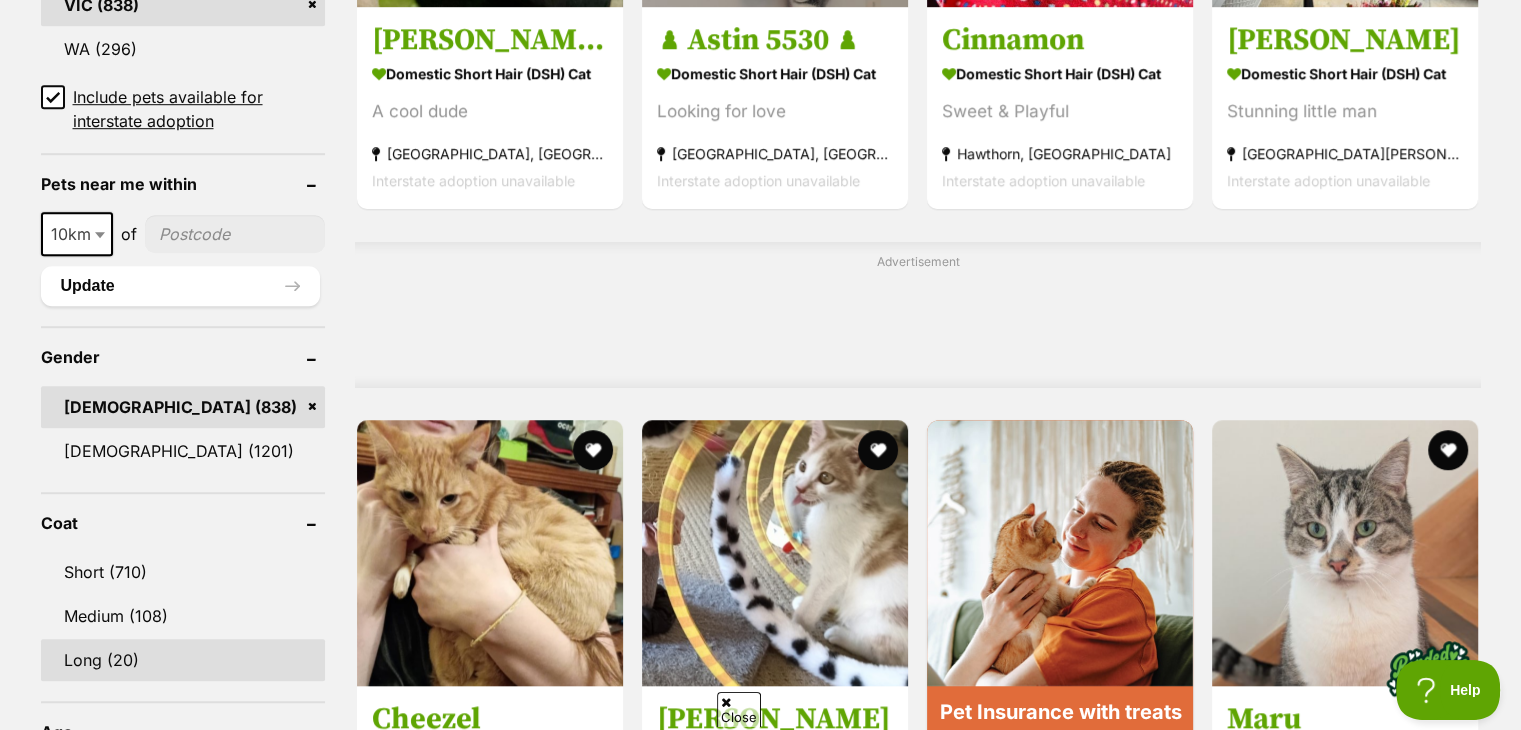 click on "Long (20)" at bounding box center [183, 660] 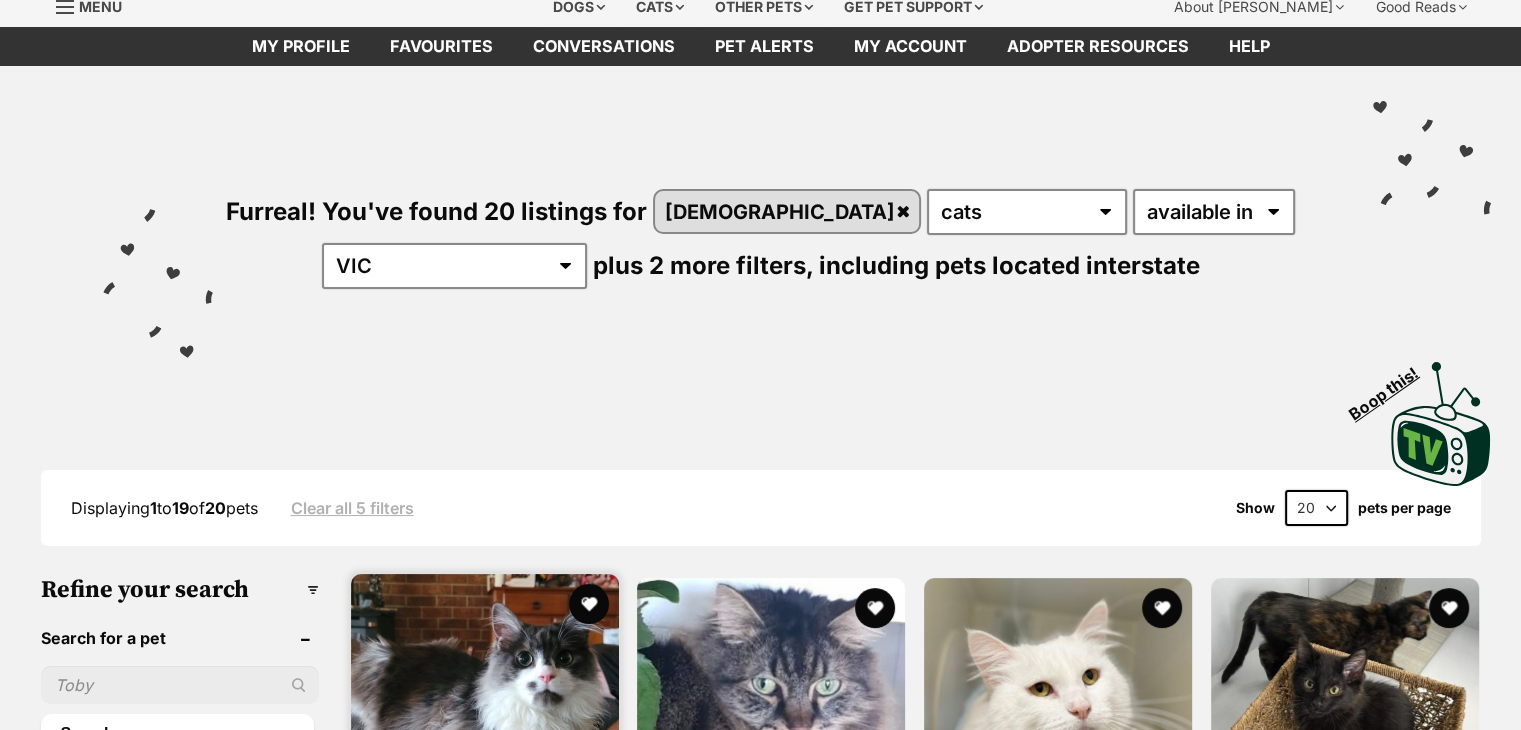 scroll, scrollTop: 600, scrollLeft: 0, axis: vertical 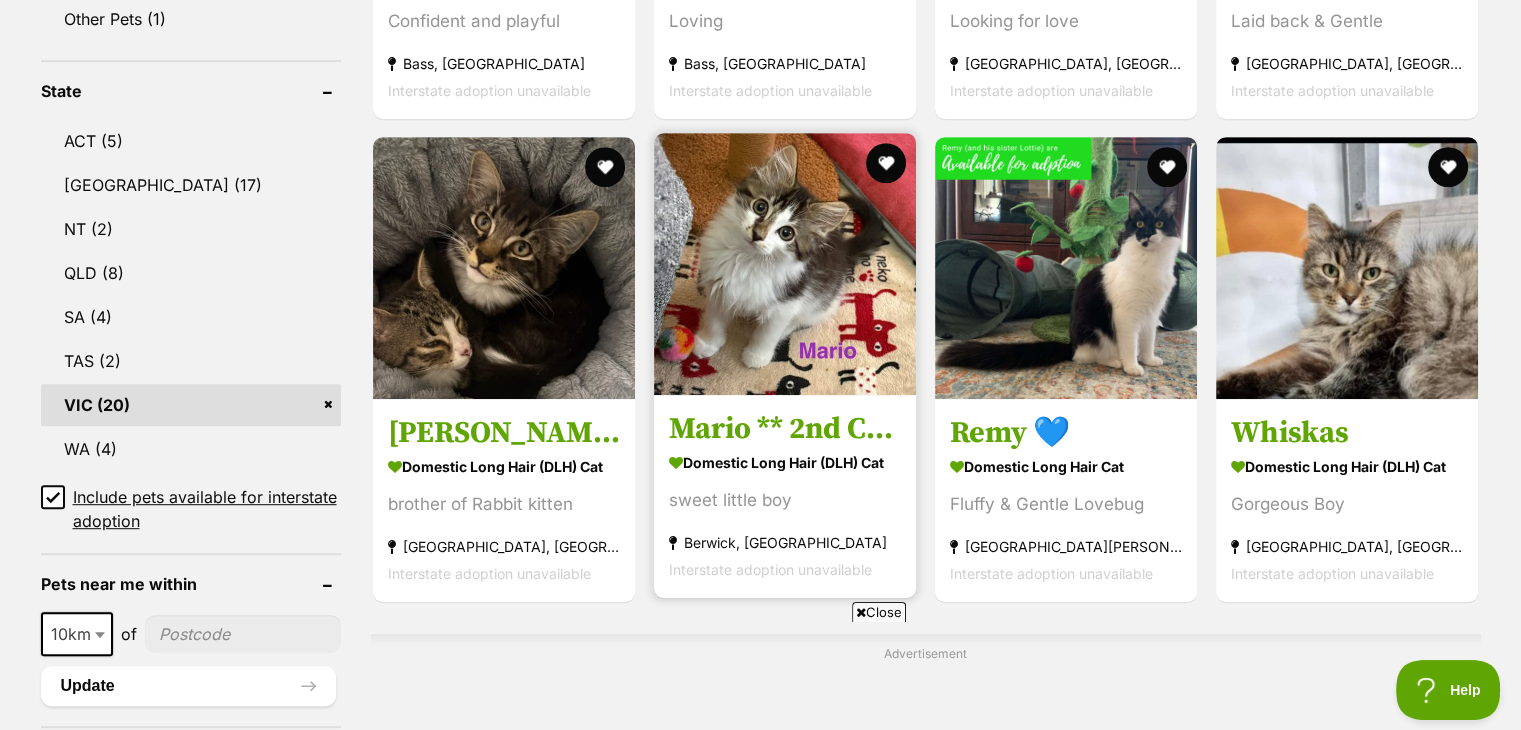 click at bounding box center [785, 264] 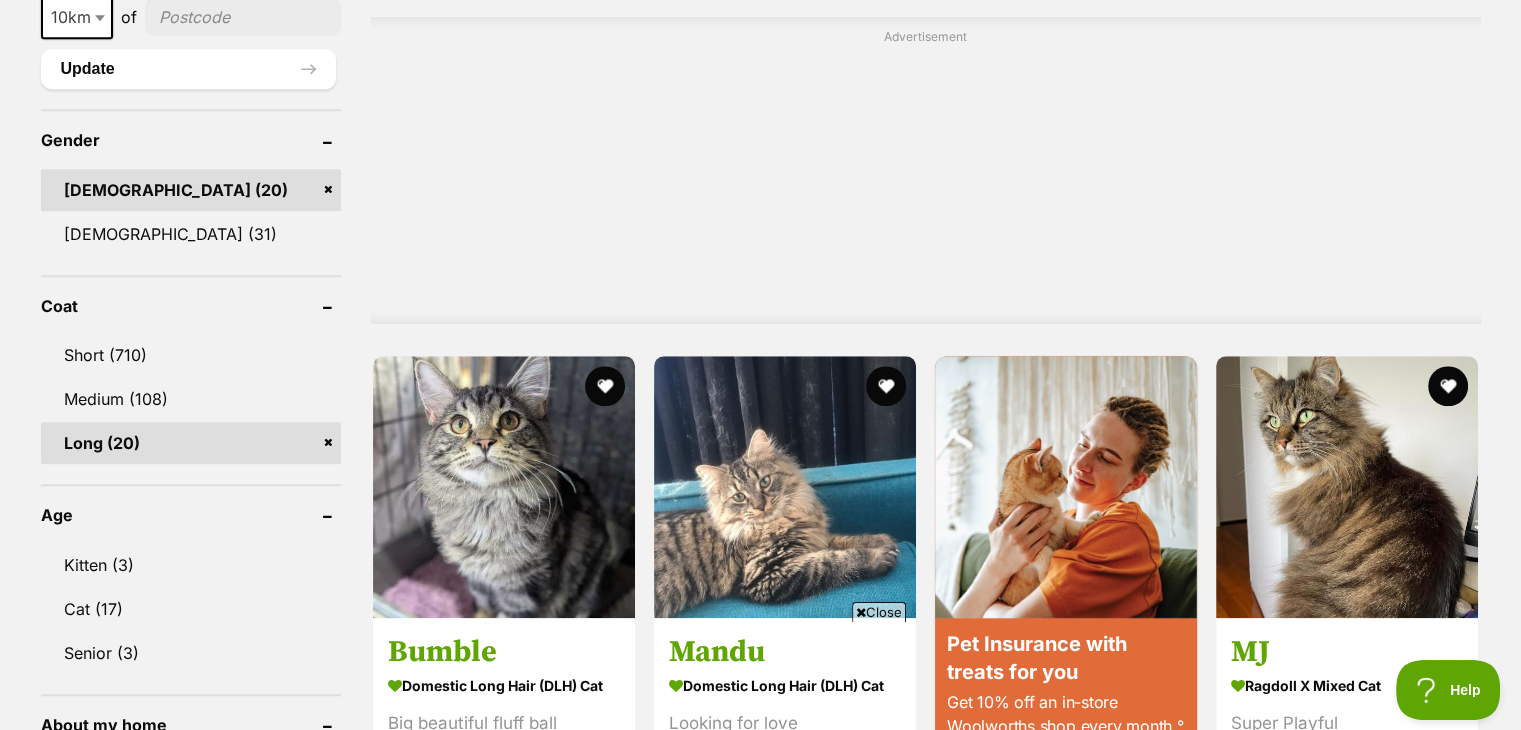 scroll, scrollTop: 1800, scrollLeft: 0, axis: vertical 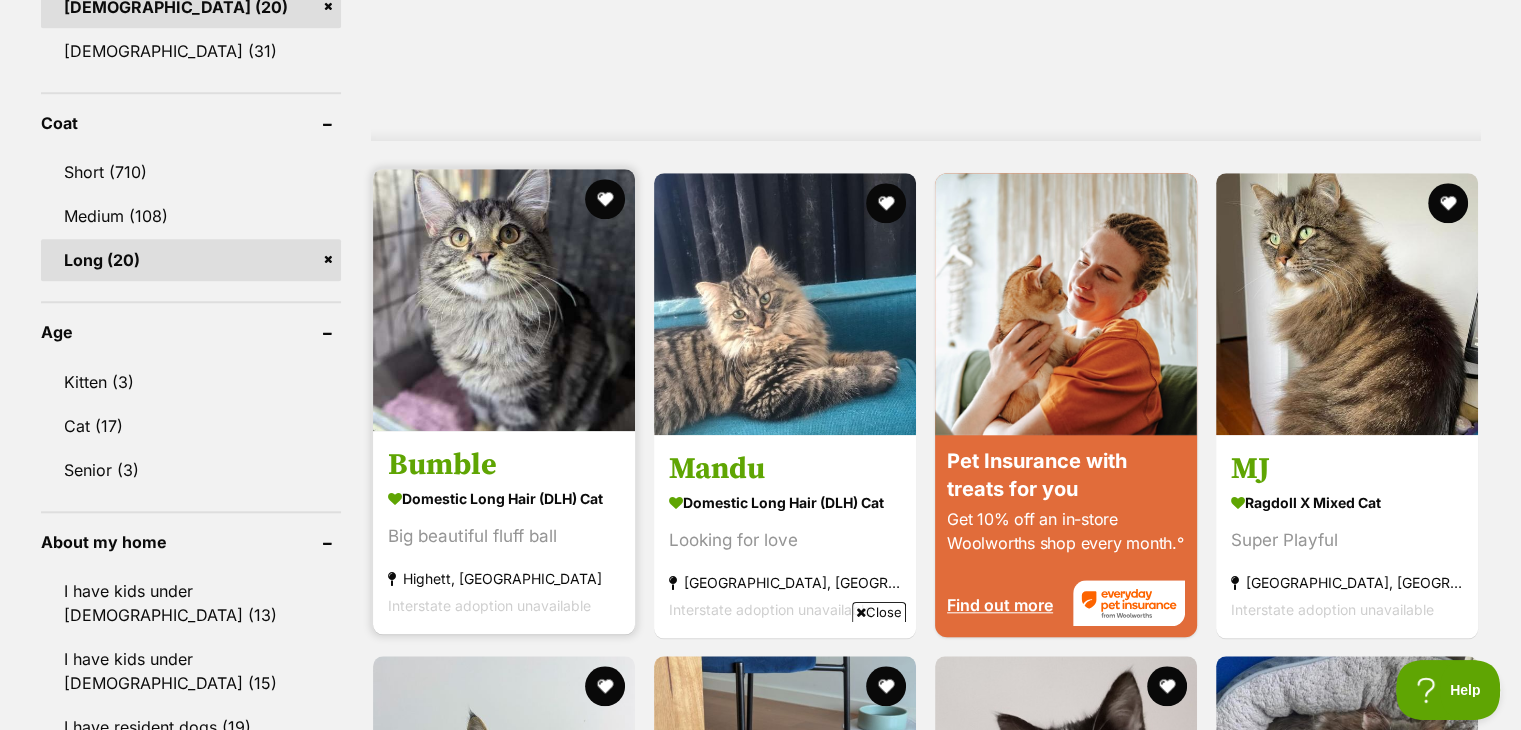click at bounding box center (504, 300) 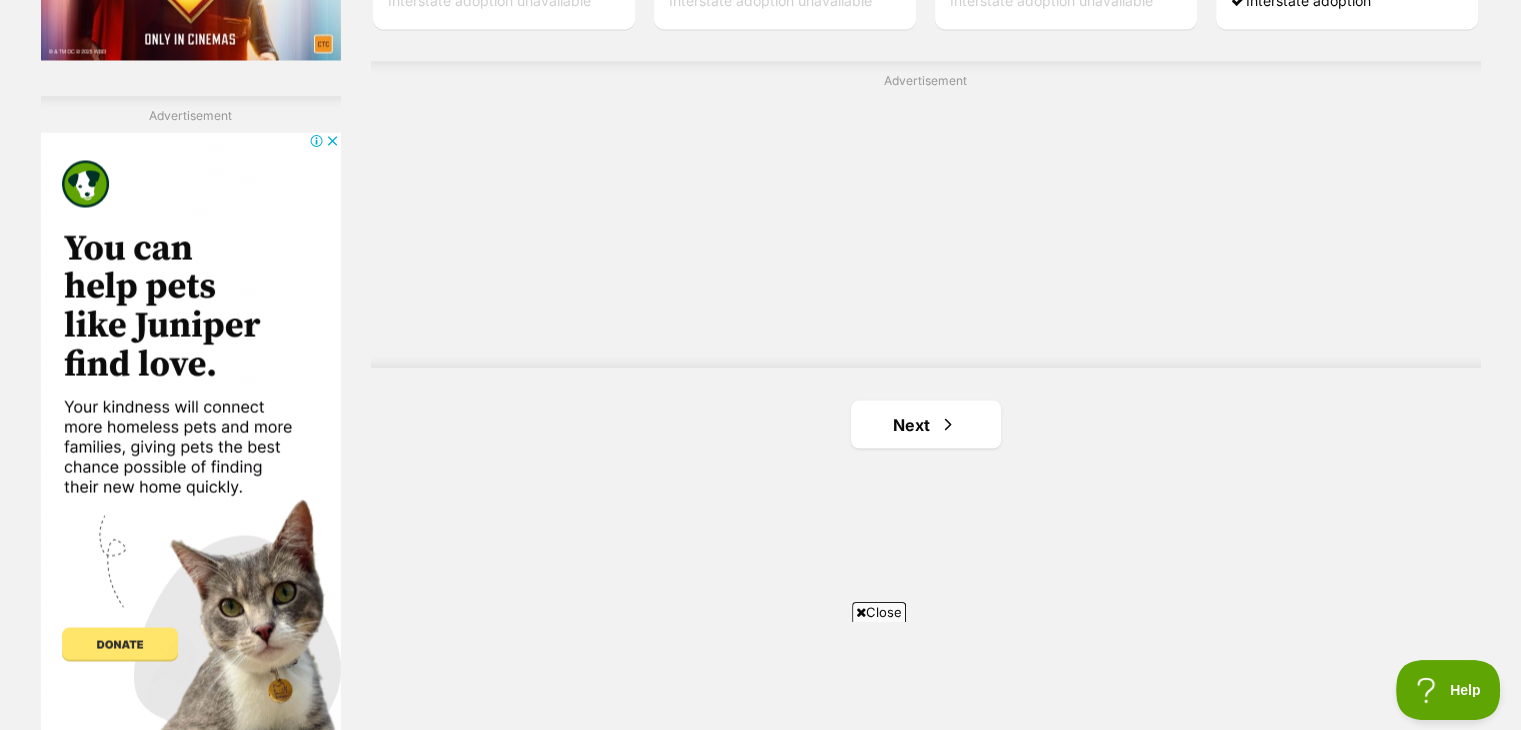 scroll, scrollTop: 3700, scrollLeft: 0, axis: vertical 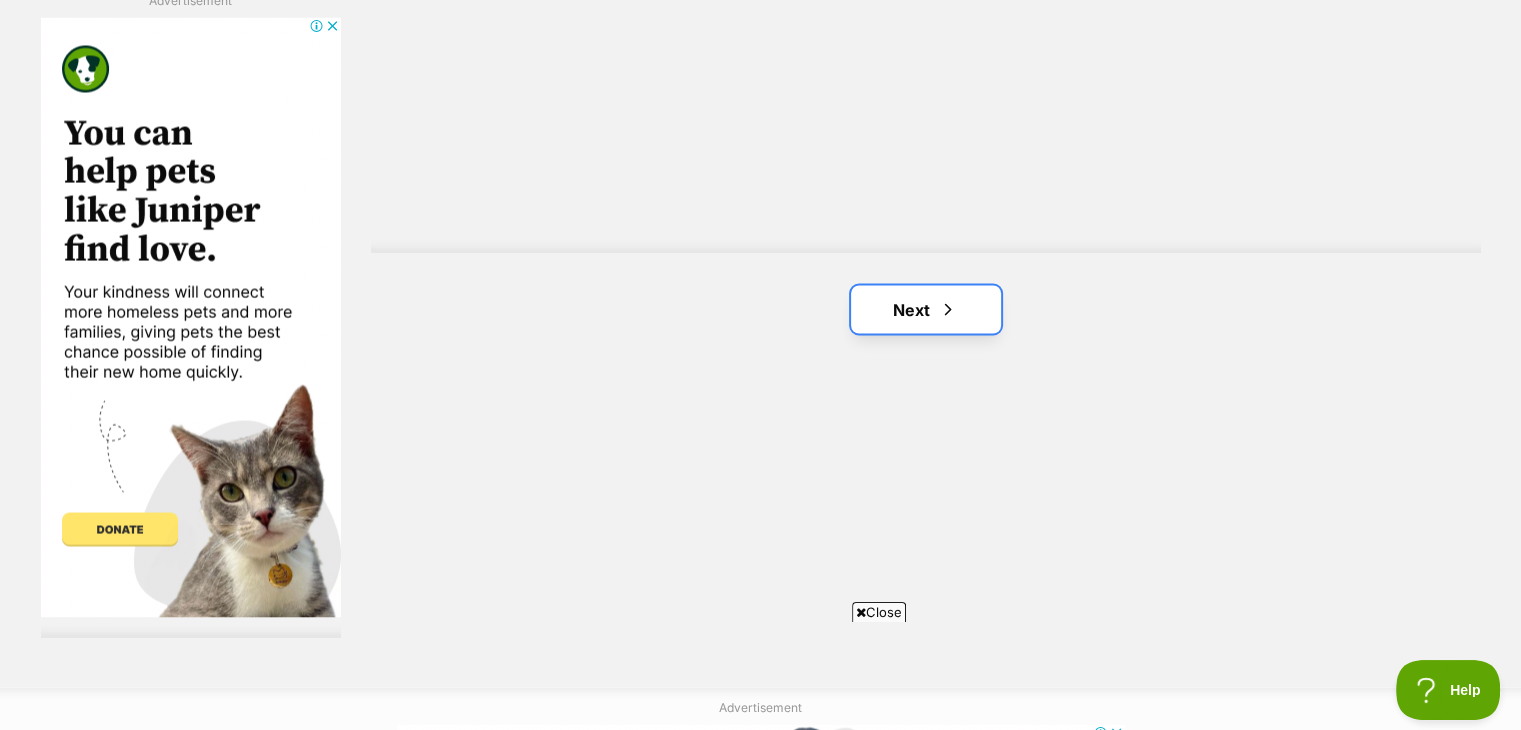 click at bounding box center [948, 309] 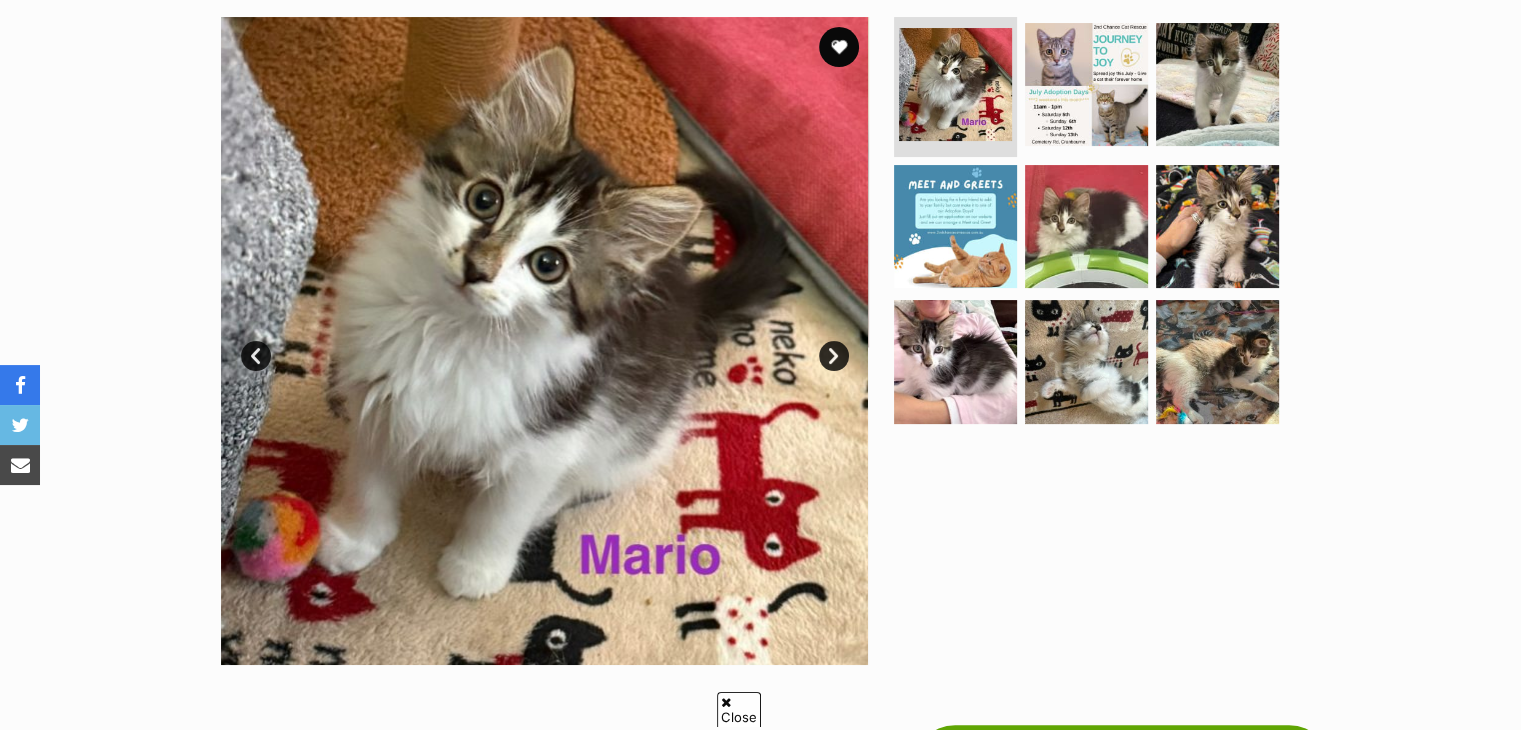 scroll, scrollTop: 400, scrollLeft: 0, axis: vertical 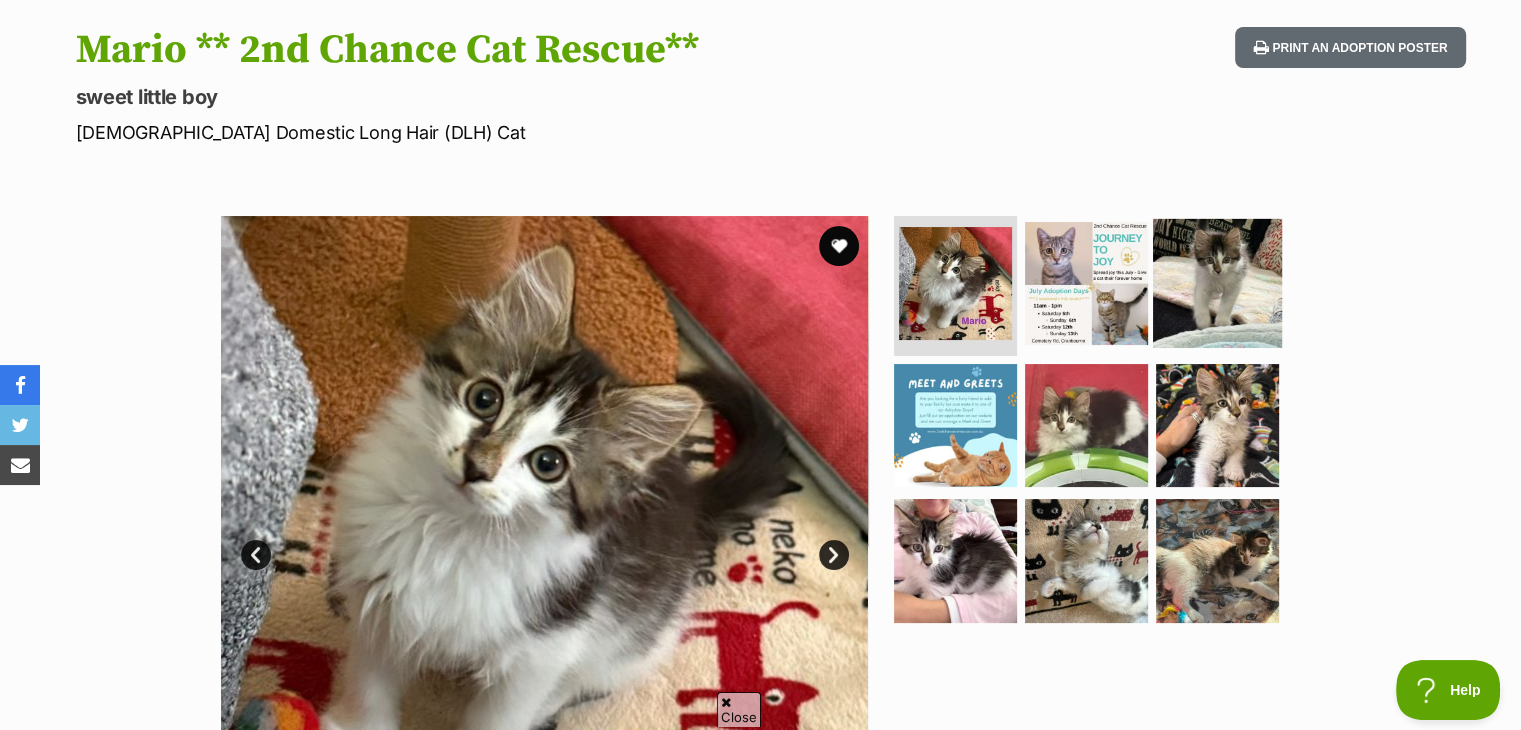 click at bounding box center [1217, 283] 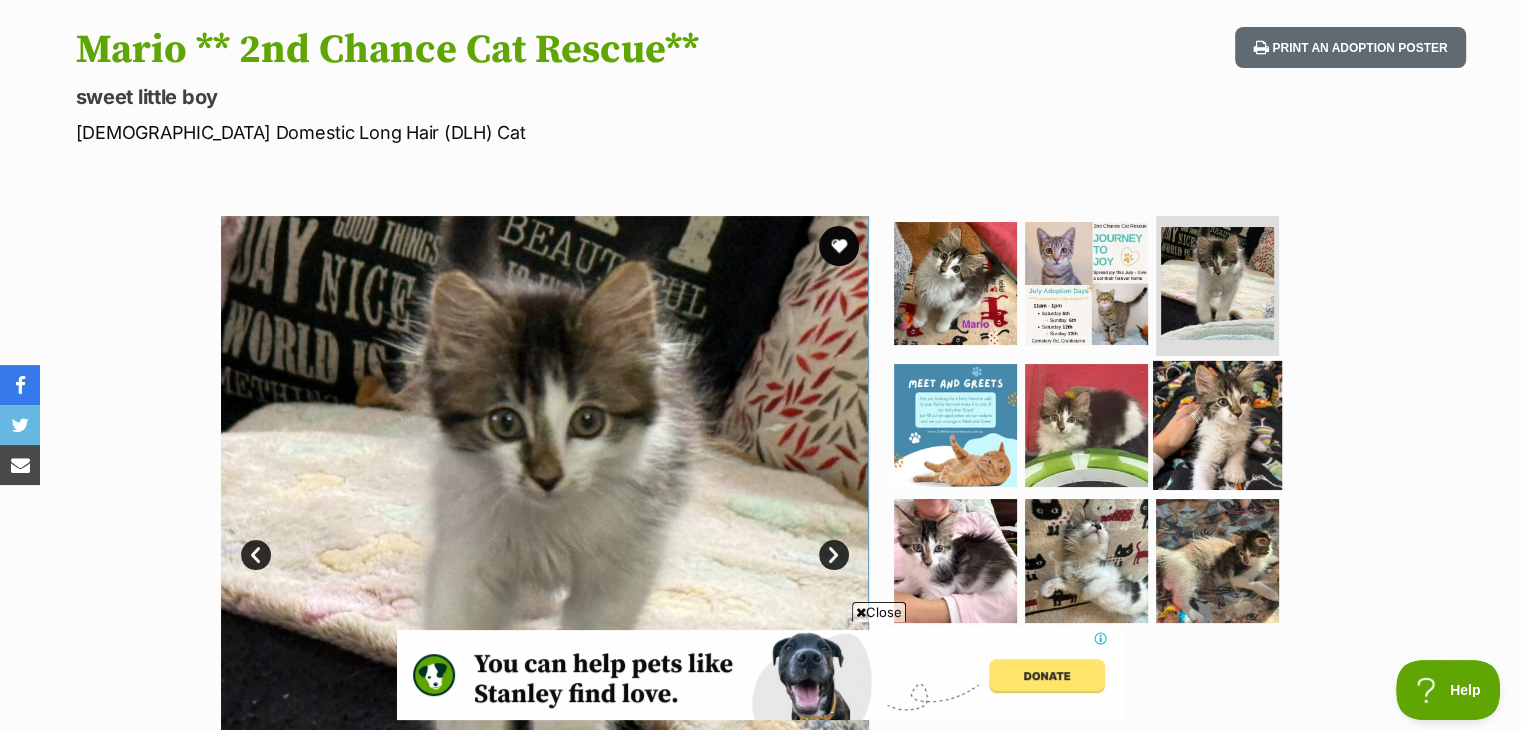 scroll, scrollTop: 0, scrollLeft: 0, axis: both 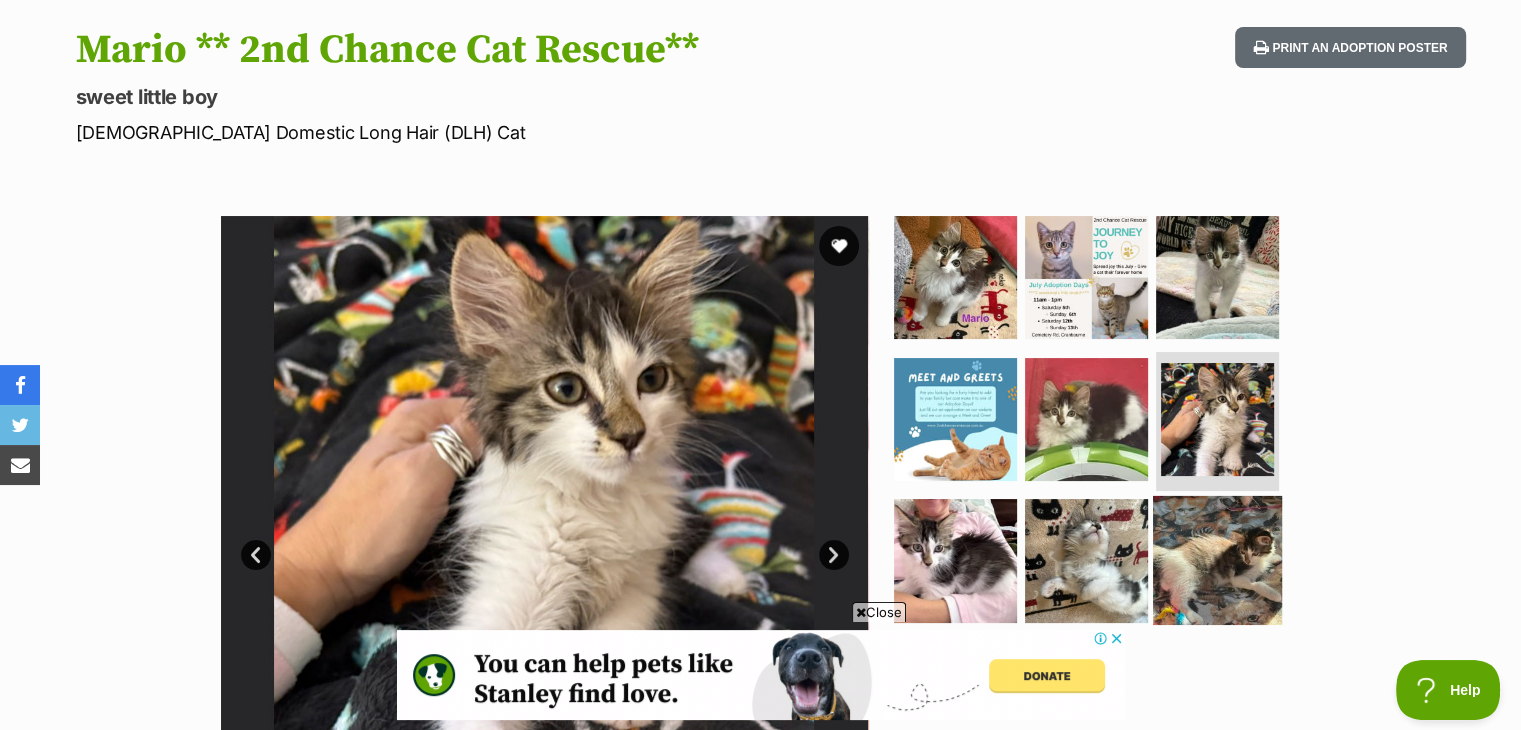 click at bounding box center [1217, 560] 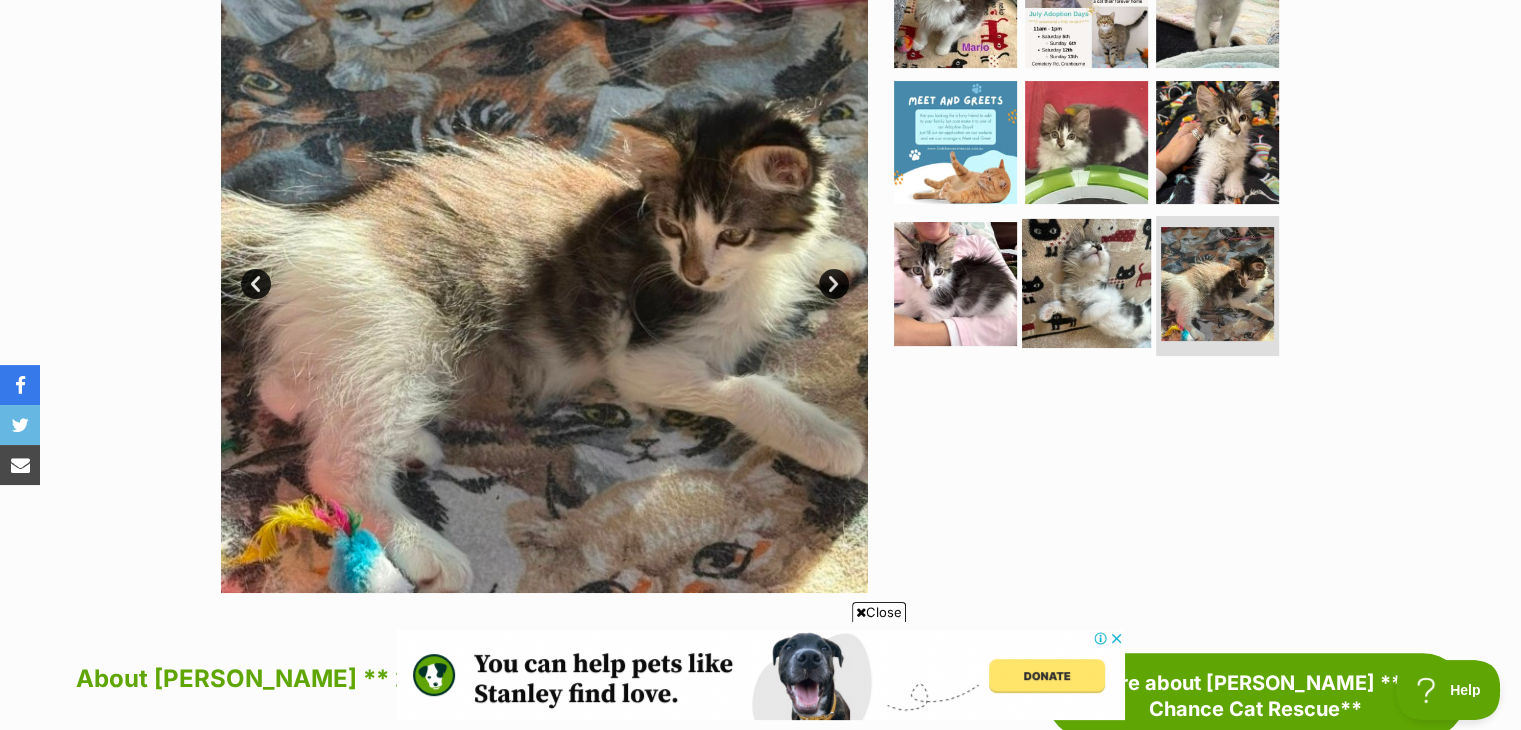 scroll, scrollTop: 500, scrollLeft: 0, axis: vertical 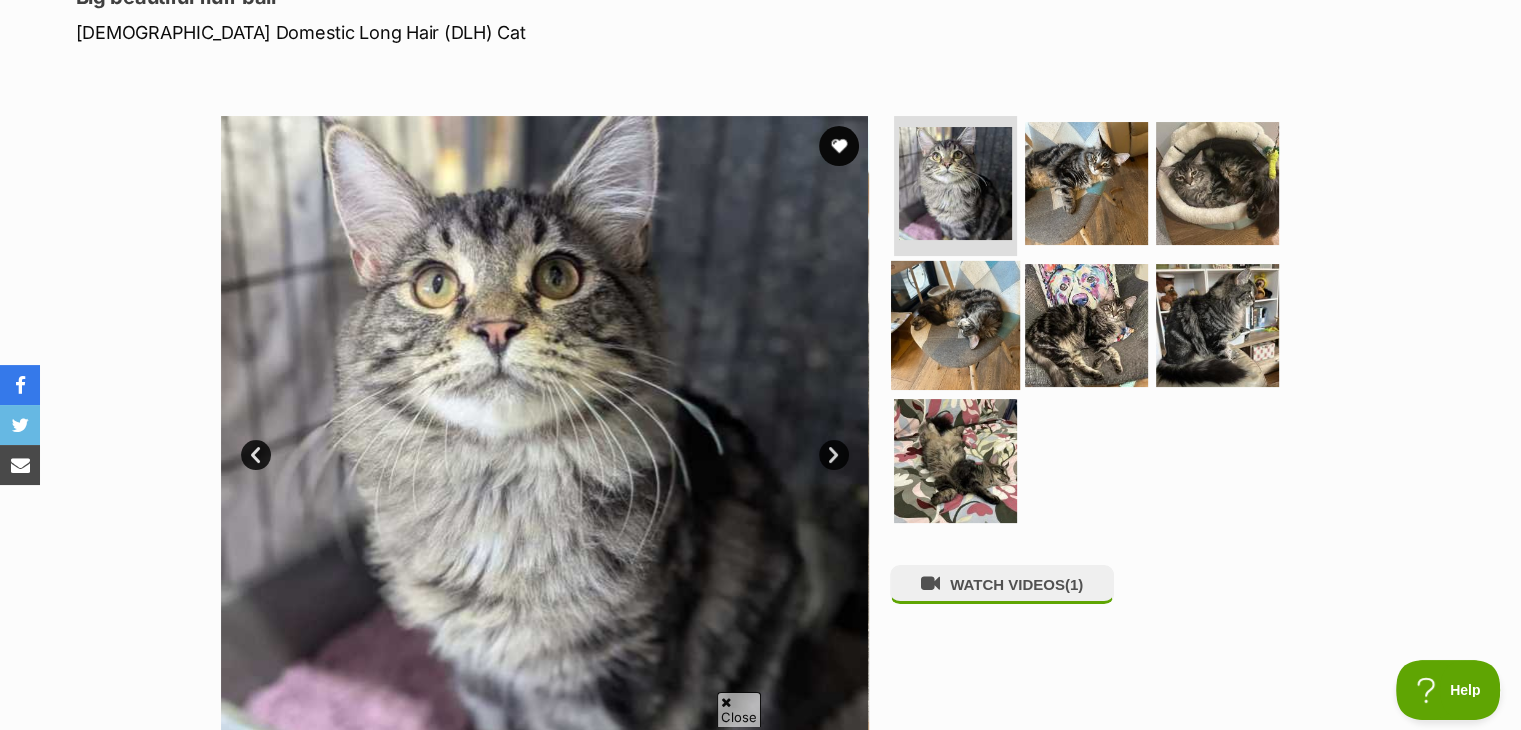 click at bounding box center (955, 324) 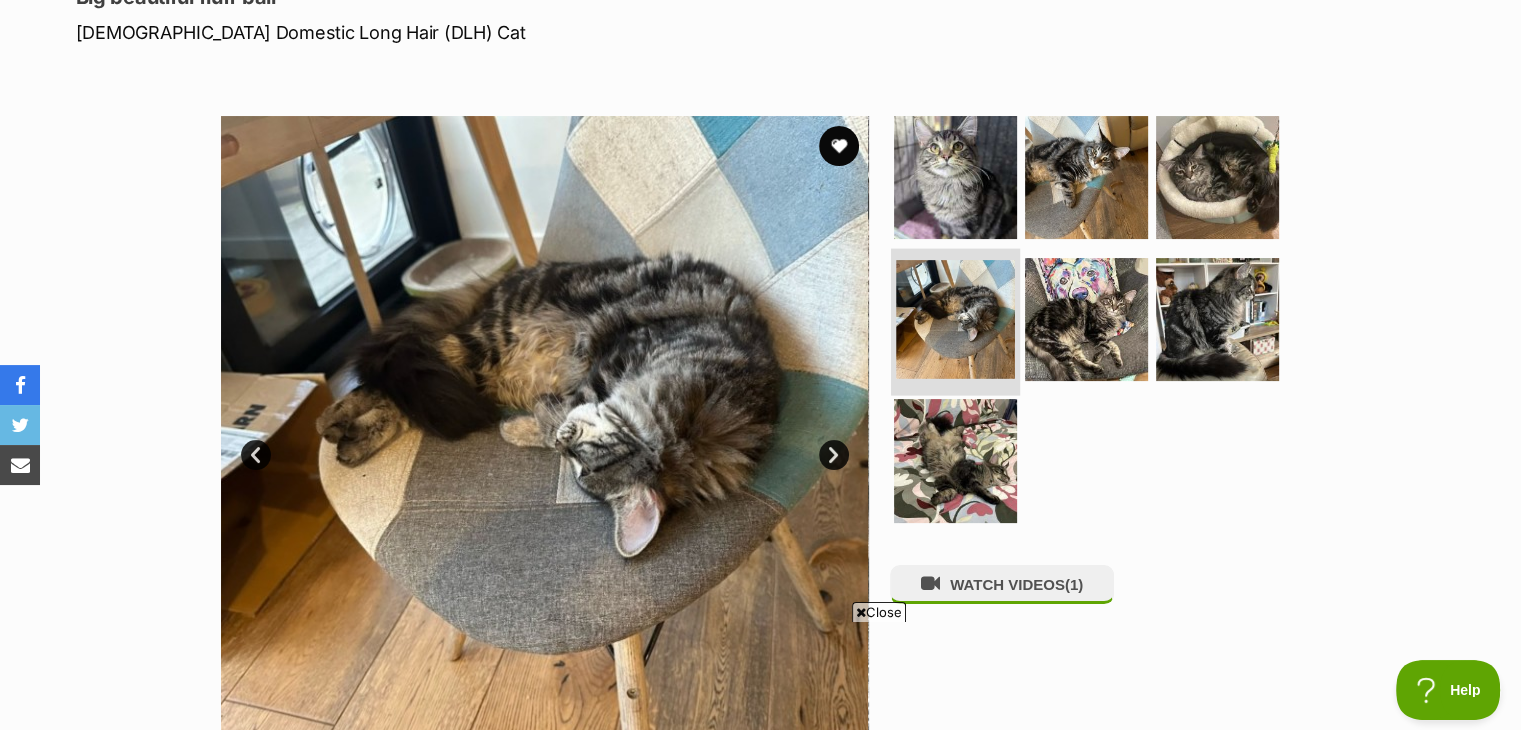 scroll, scrollTop: 0, scrollLeft: 0, axis: both 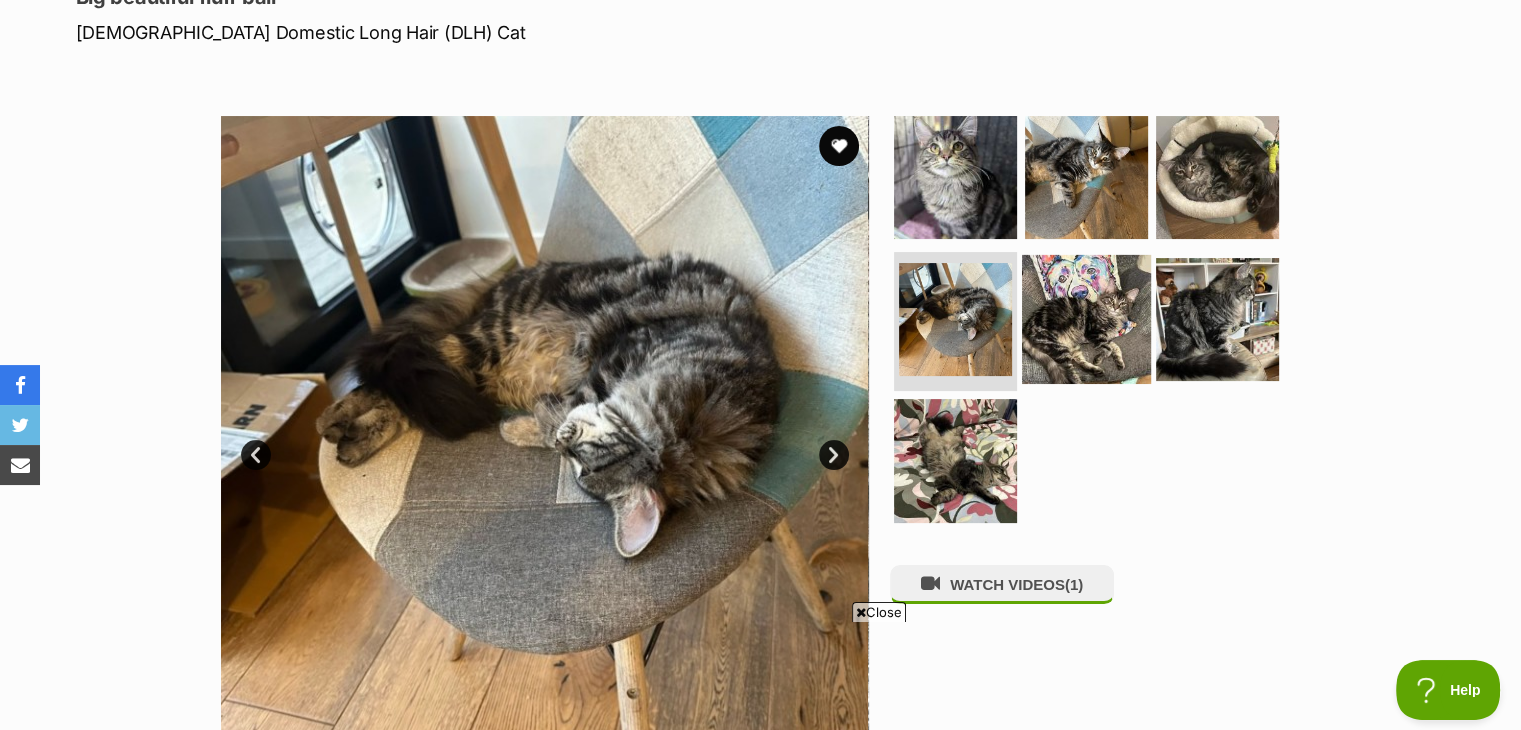 click at bounding box center [1086, 318] 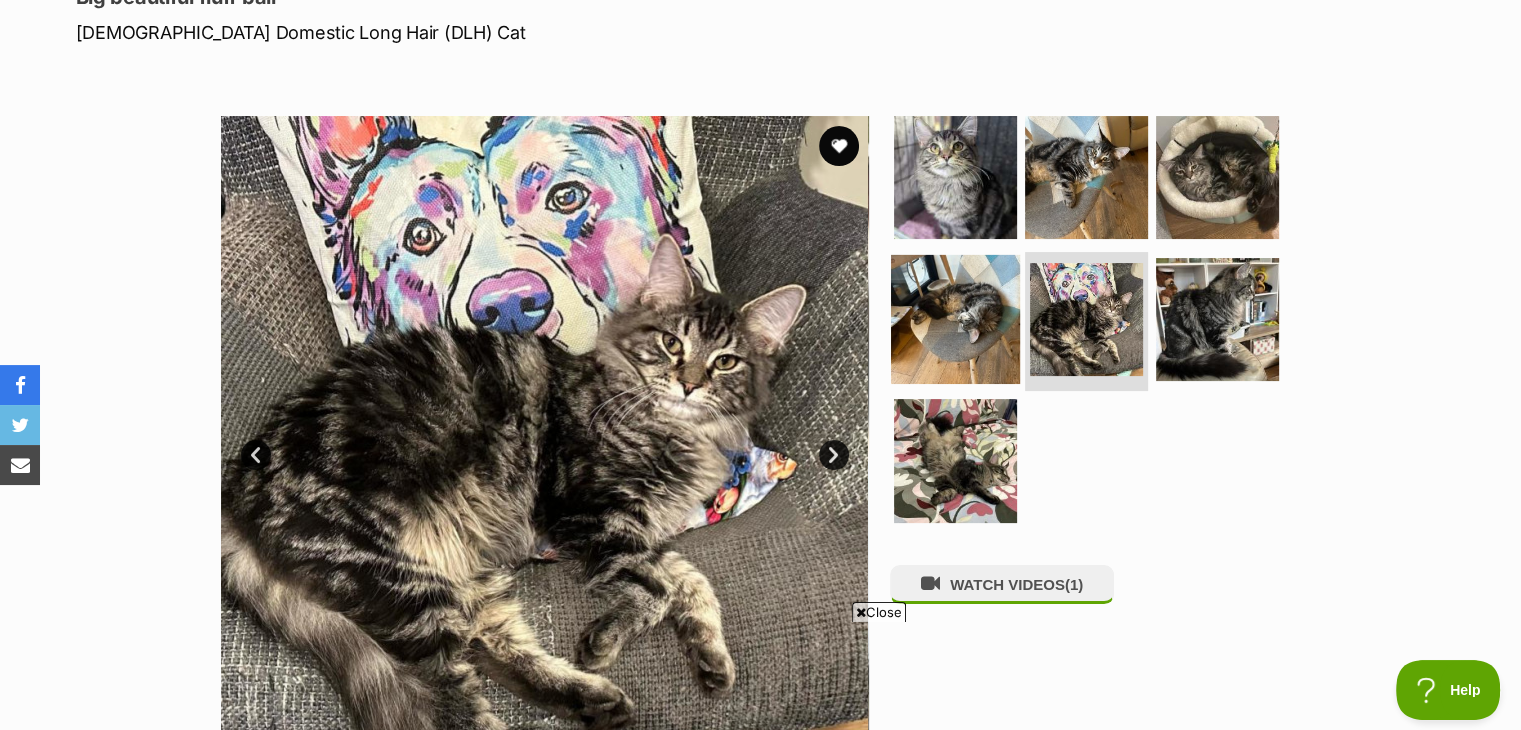 scroll, scrollTop: 400, scrollLeft: 0, axis: vertical 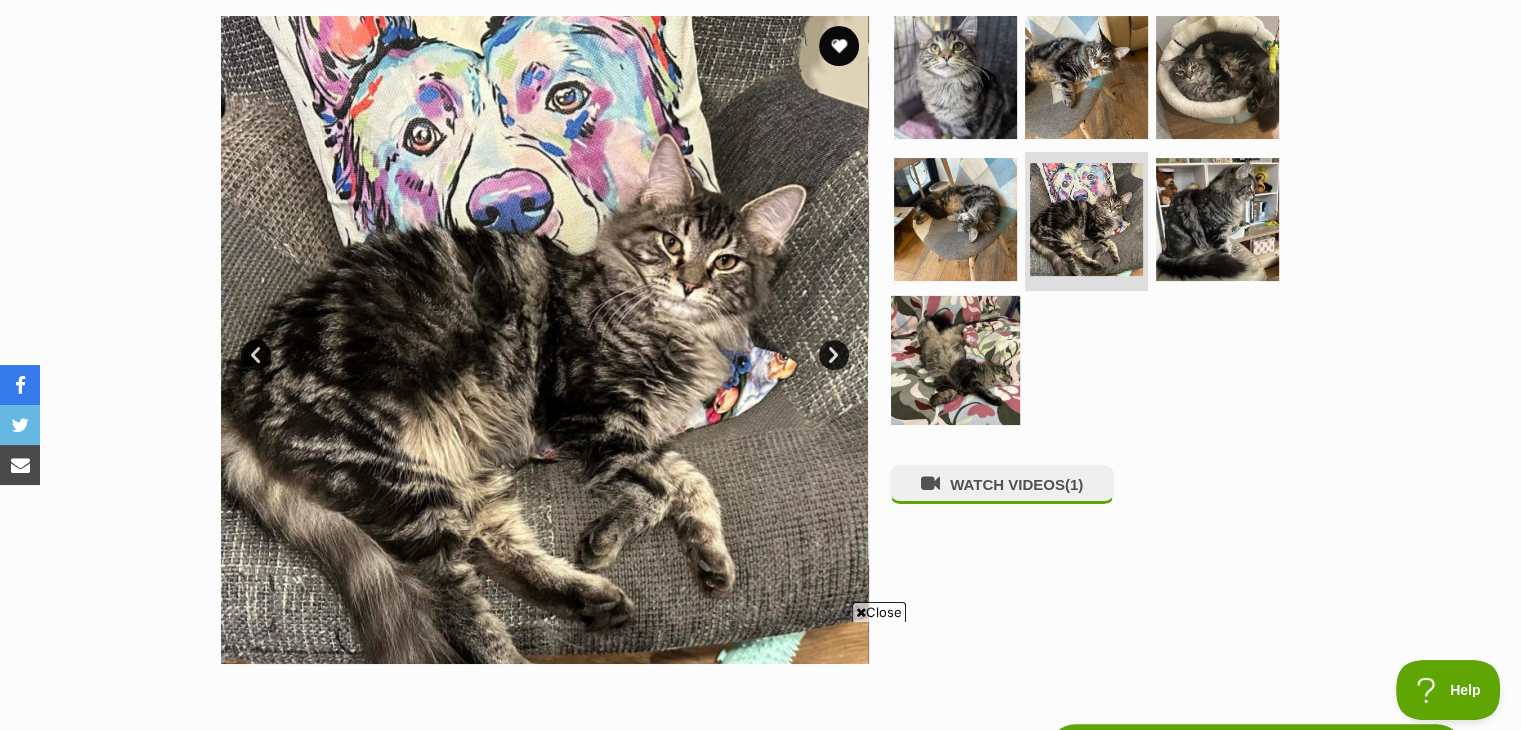 click at bounding box center (955, 360) 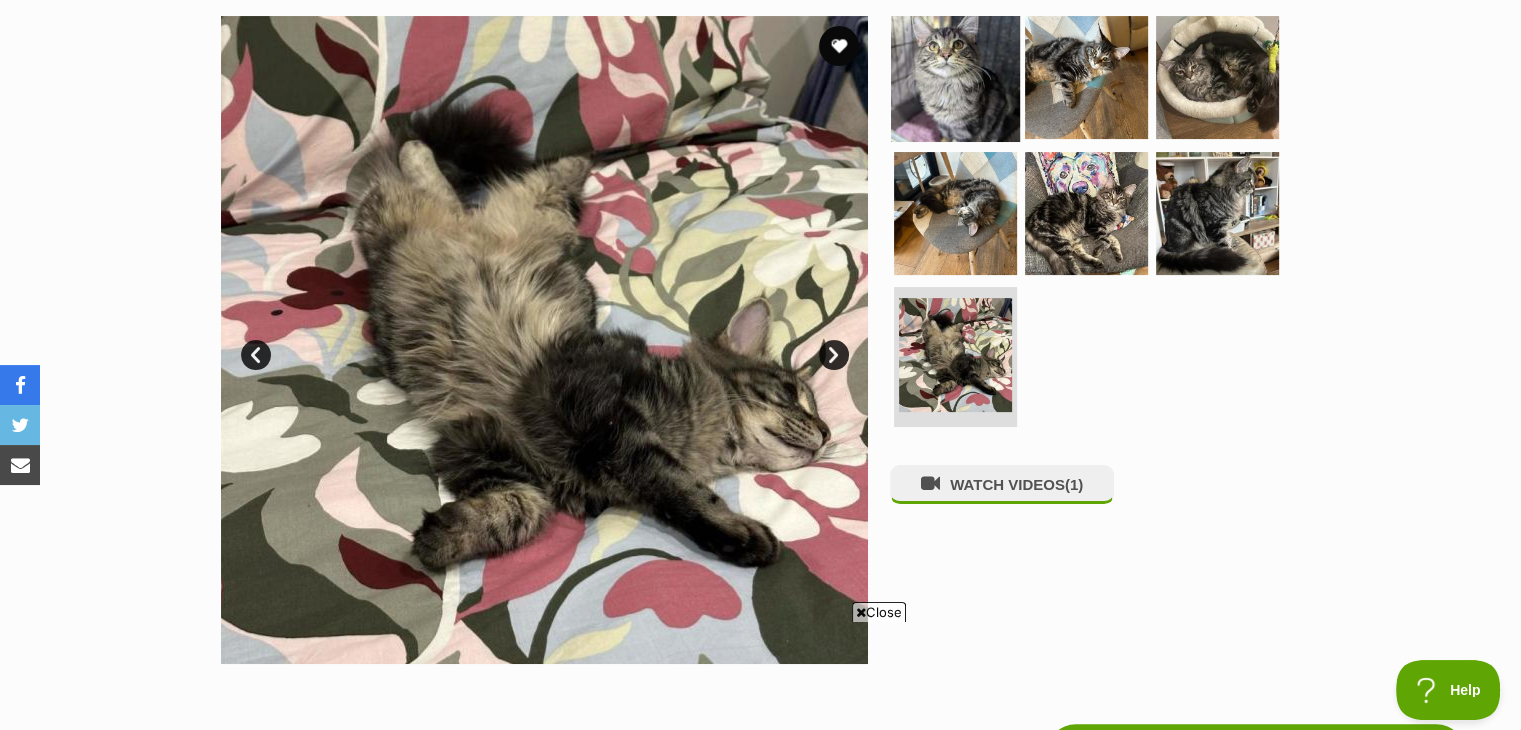 click at bounding box center (955, 77) 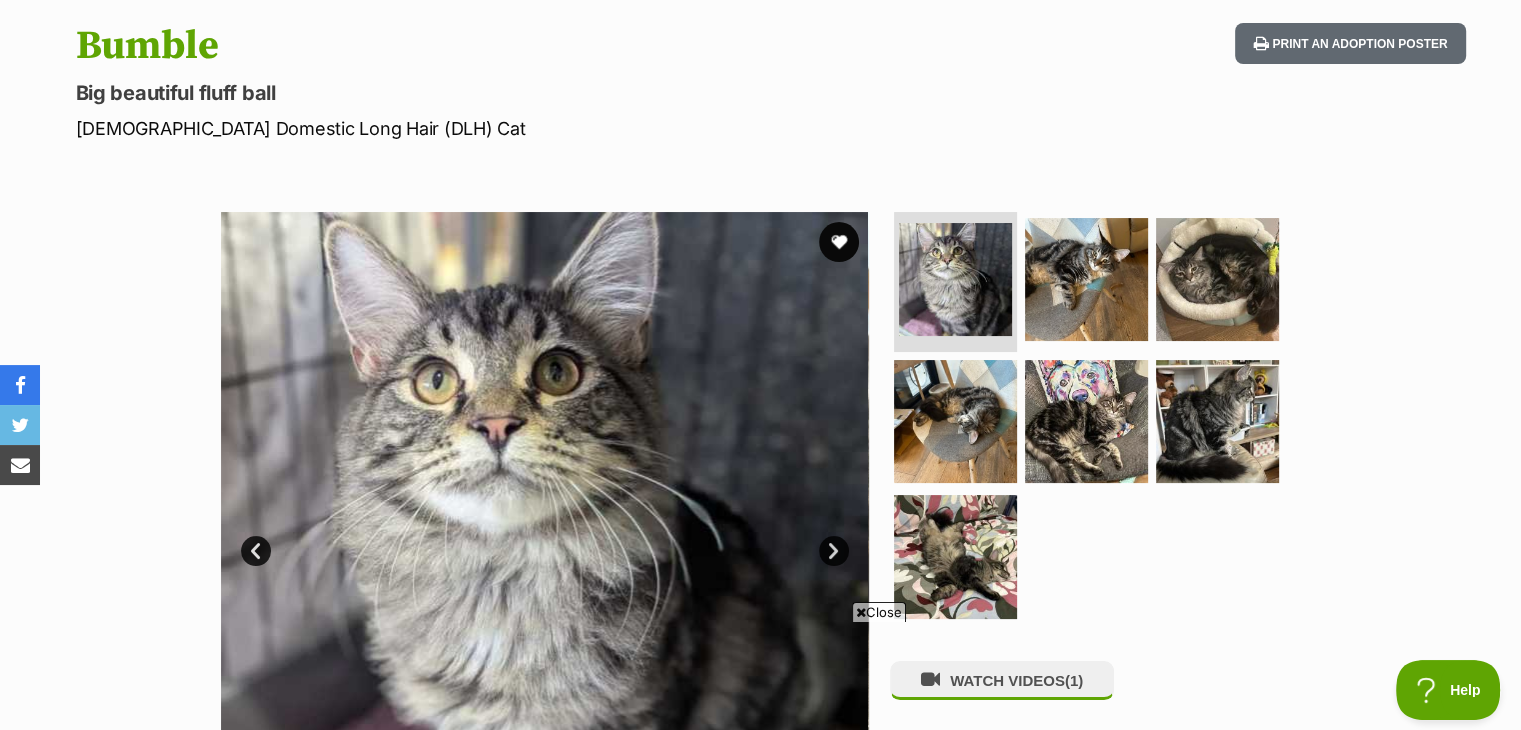 scroll, scrollTop: 200, scrollLeft: 0, axis: vertical 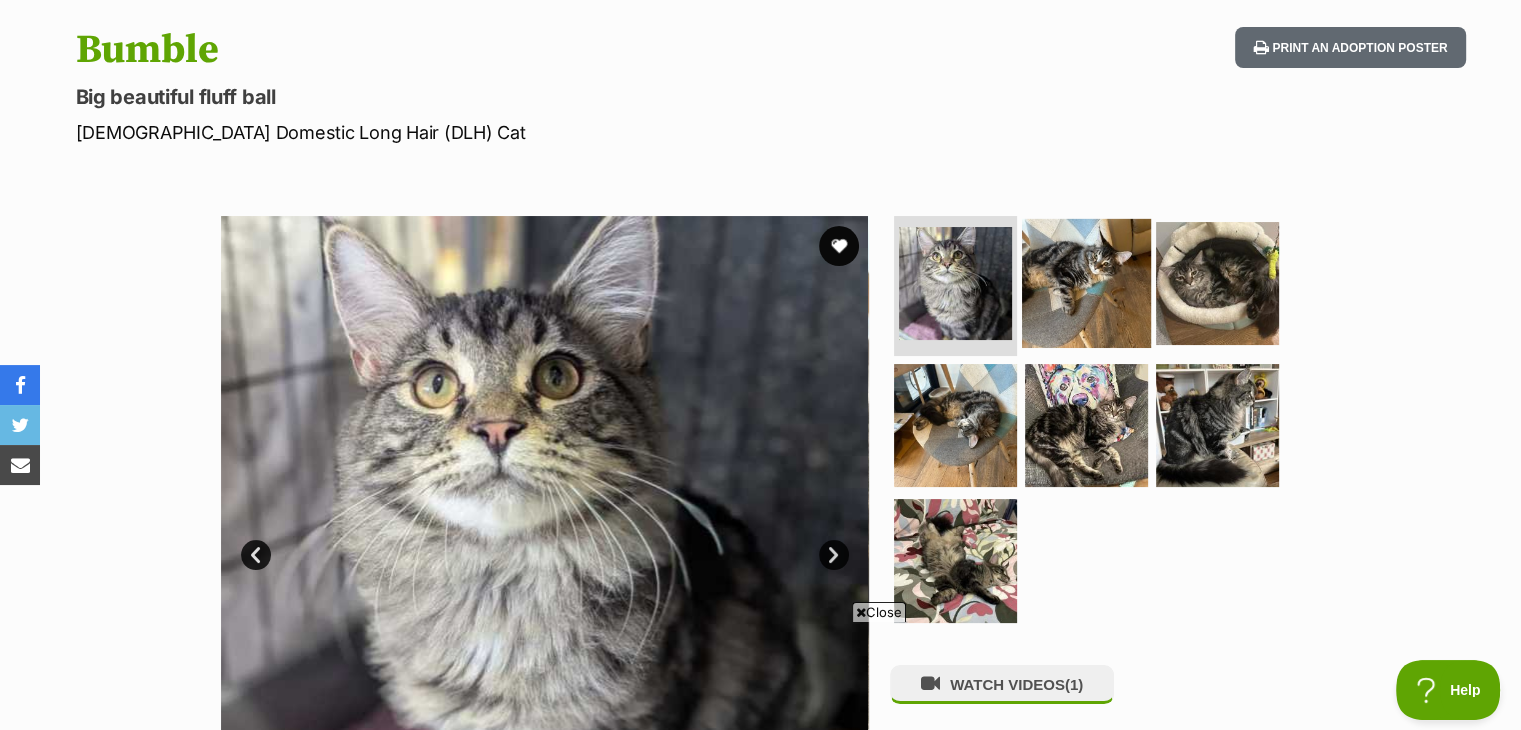 click at bounding box center (1086, 283) 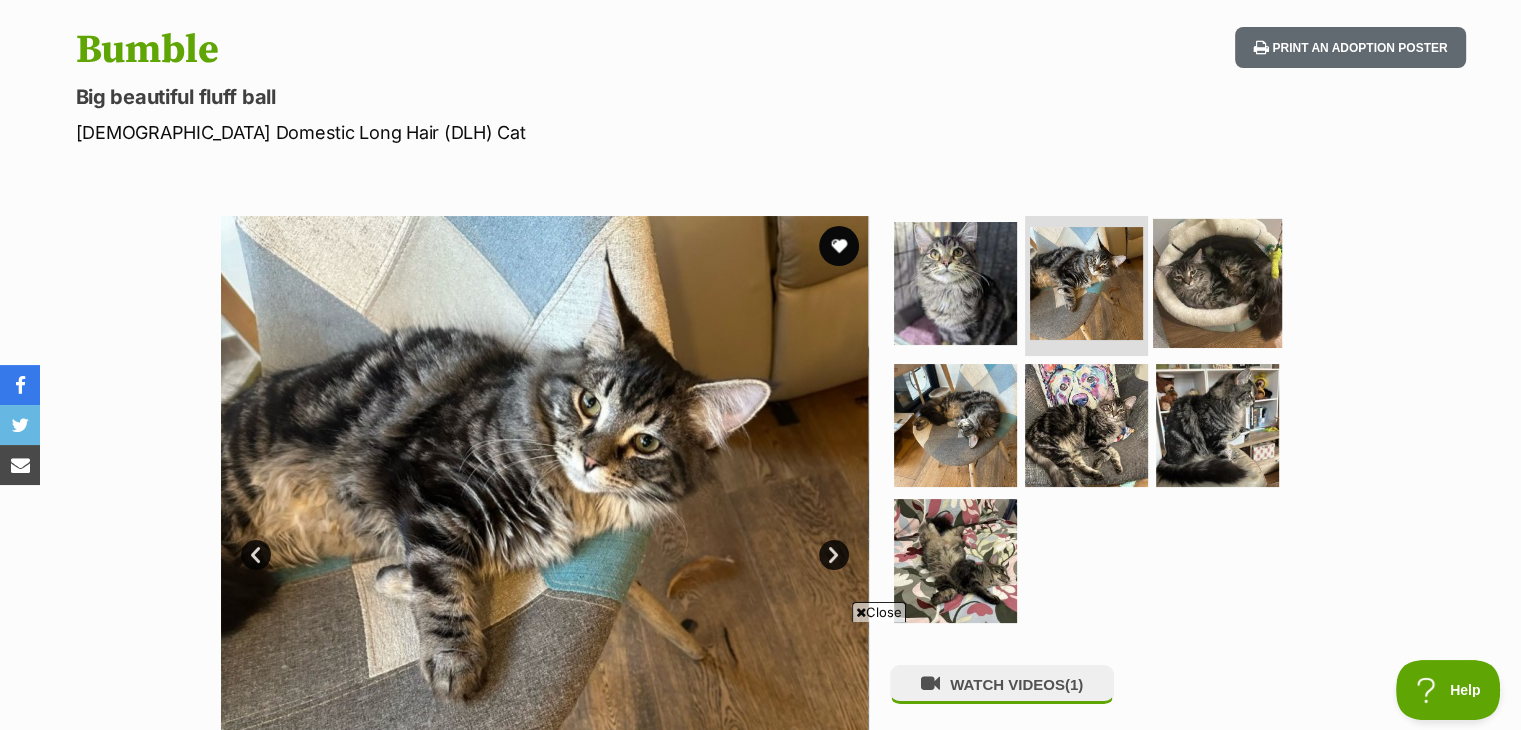 click at bounding box center (1217, 283) 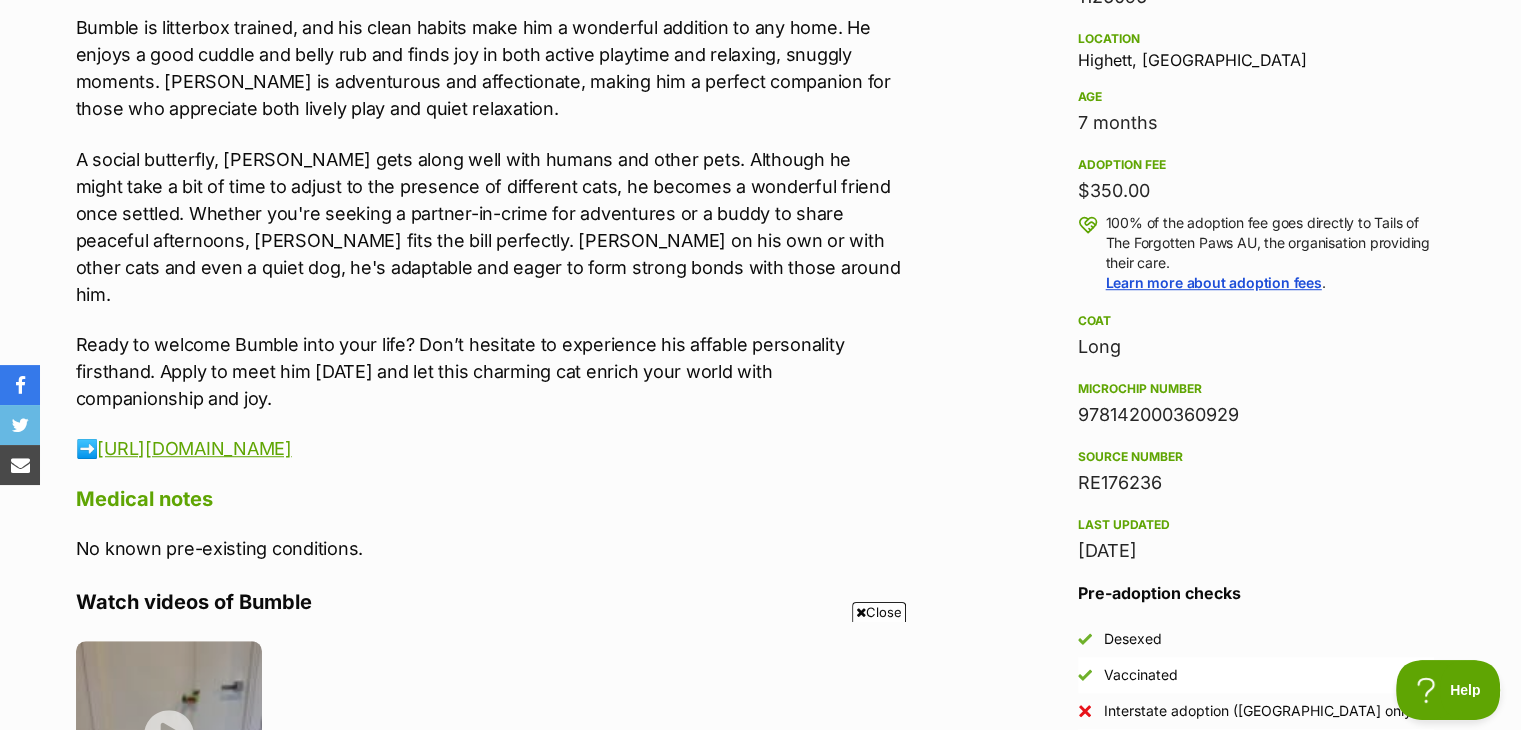 scroll, scrollTop: 1500, scrollLeft: 0, axis: vertical 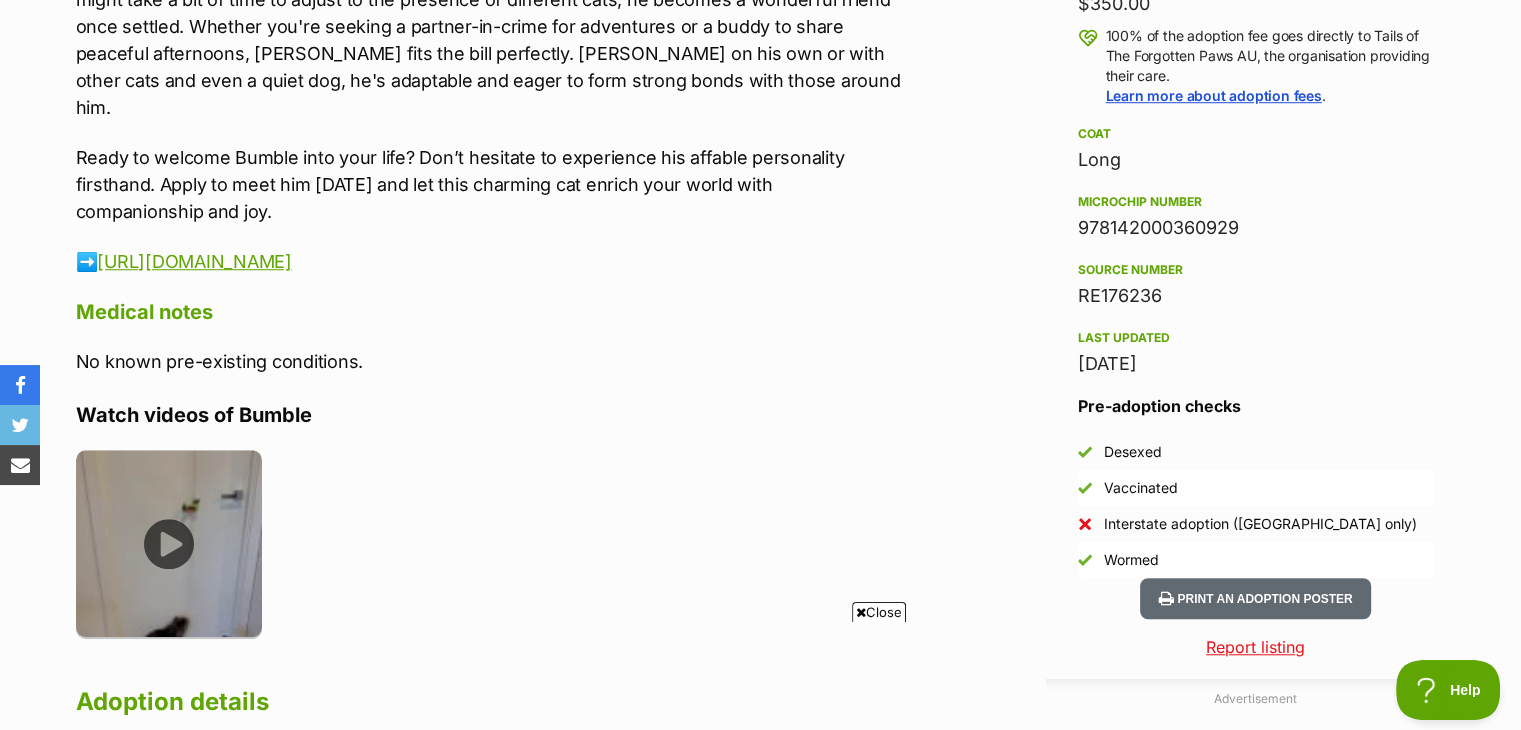 click at bounding box center [169, 543] 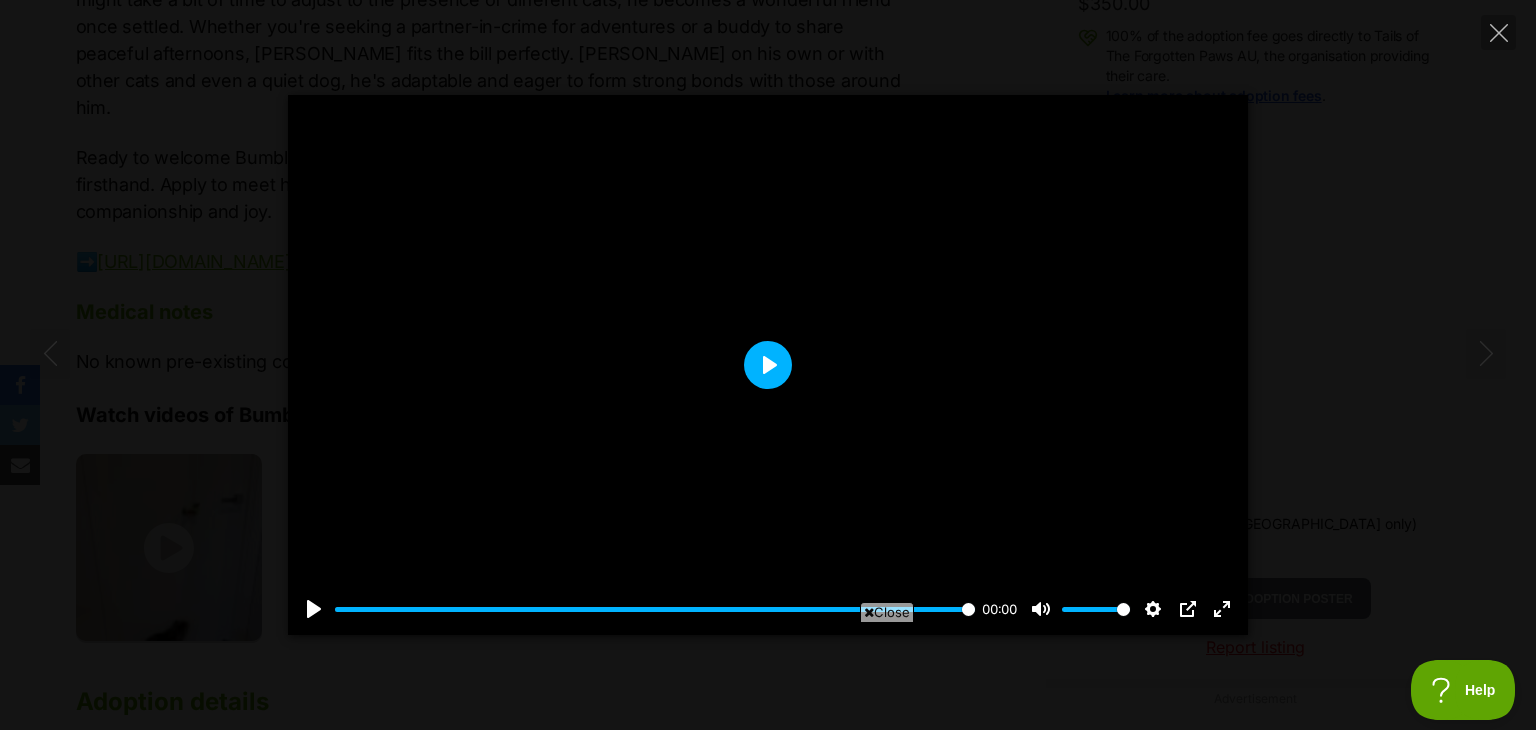 click on "Play" at bounding box center (768, 365) 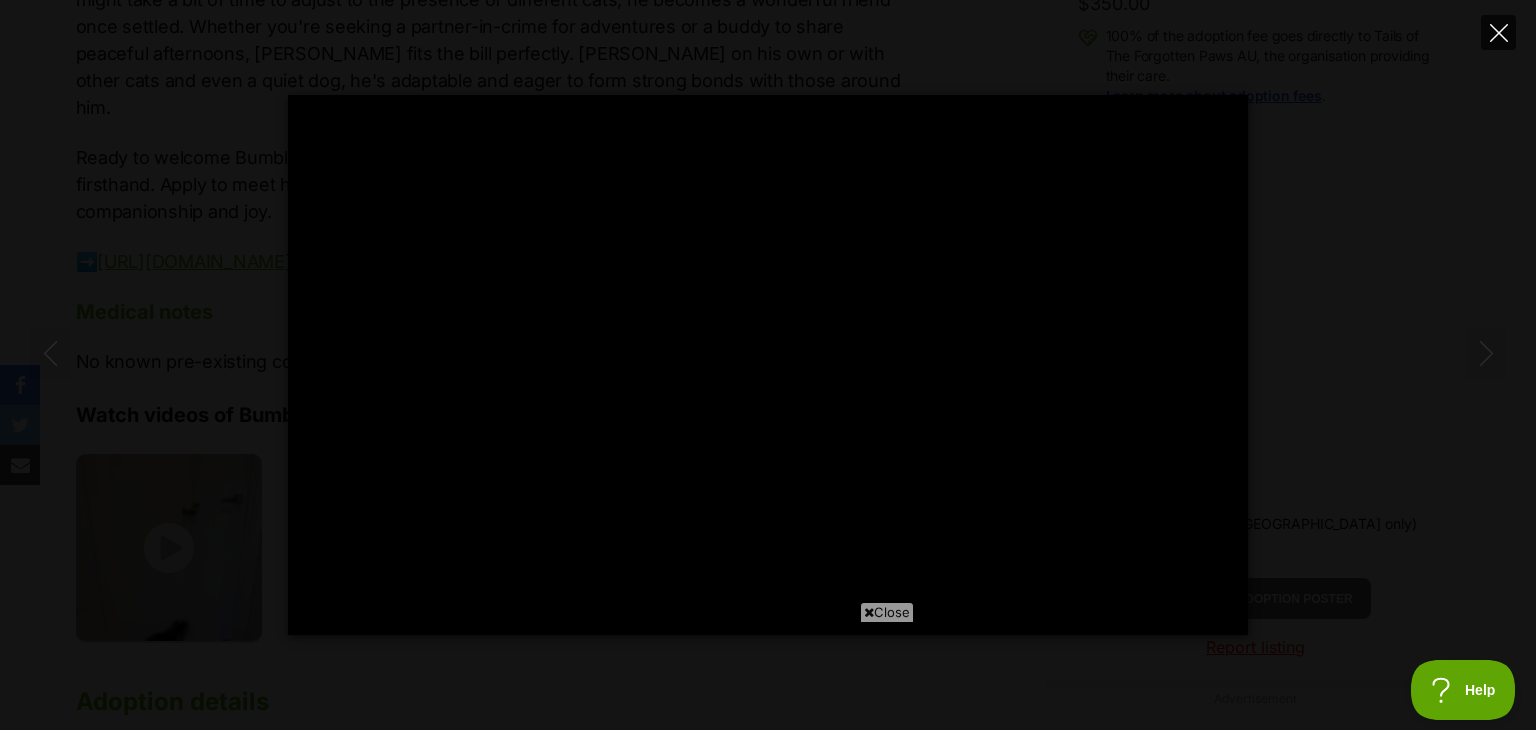 click 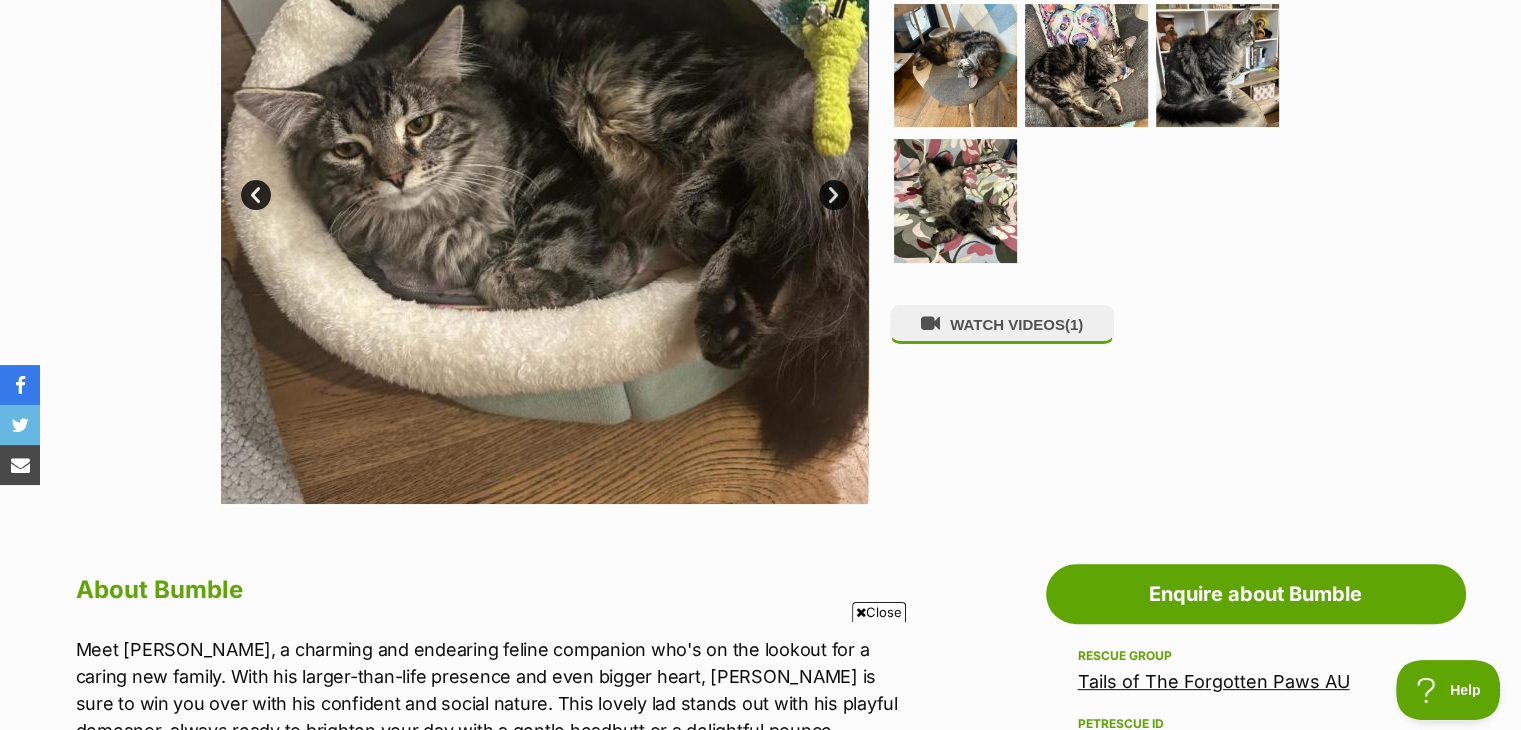 scroll, scrollTop: 300, scrollLeft: 0, axis: vertical 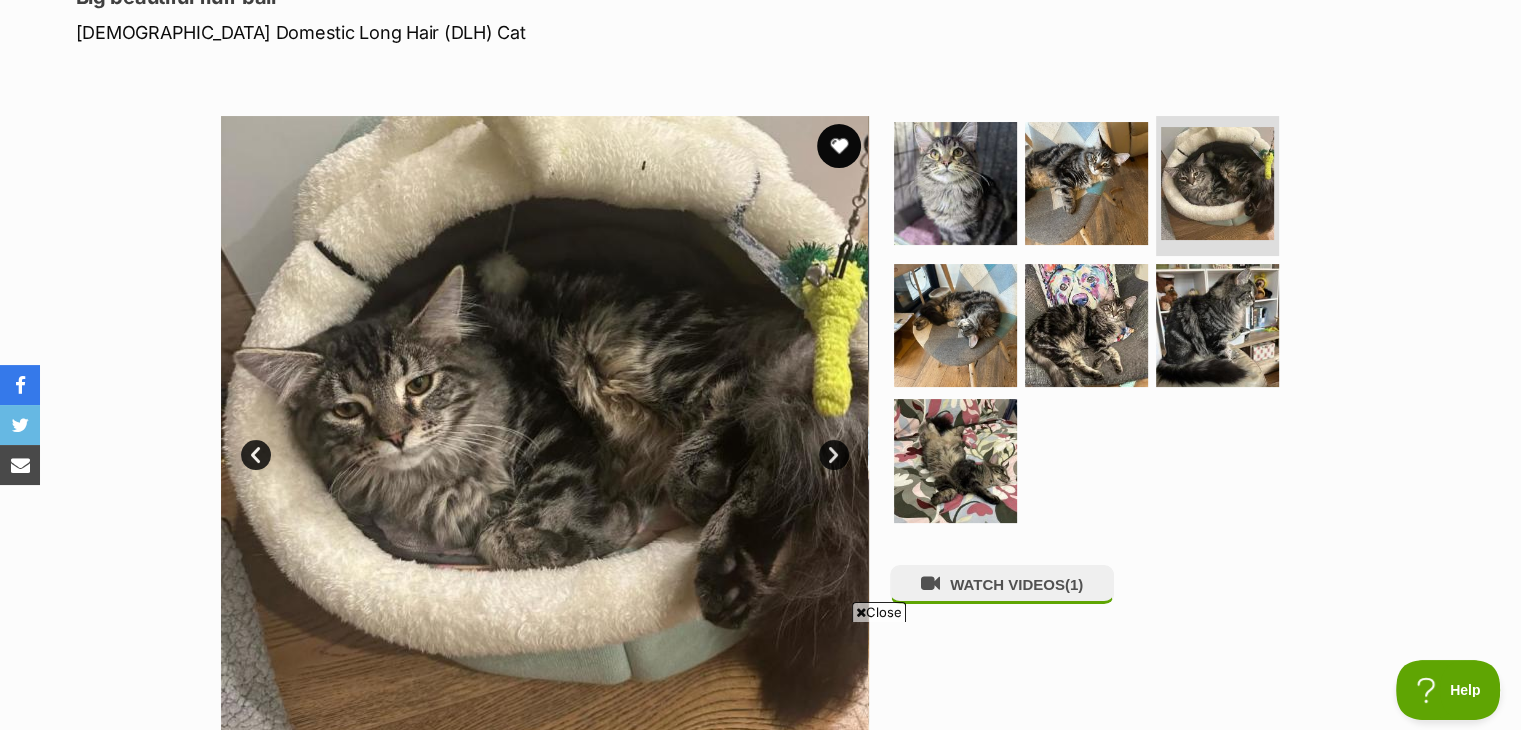 click at bounding box center (839, 146) 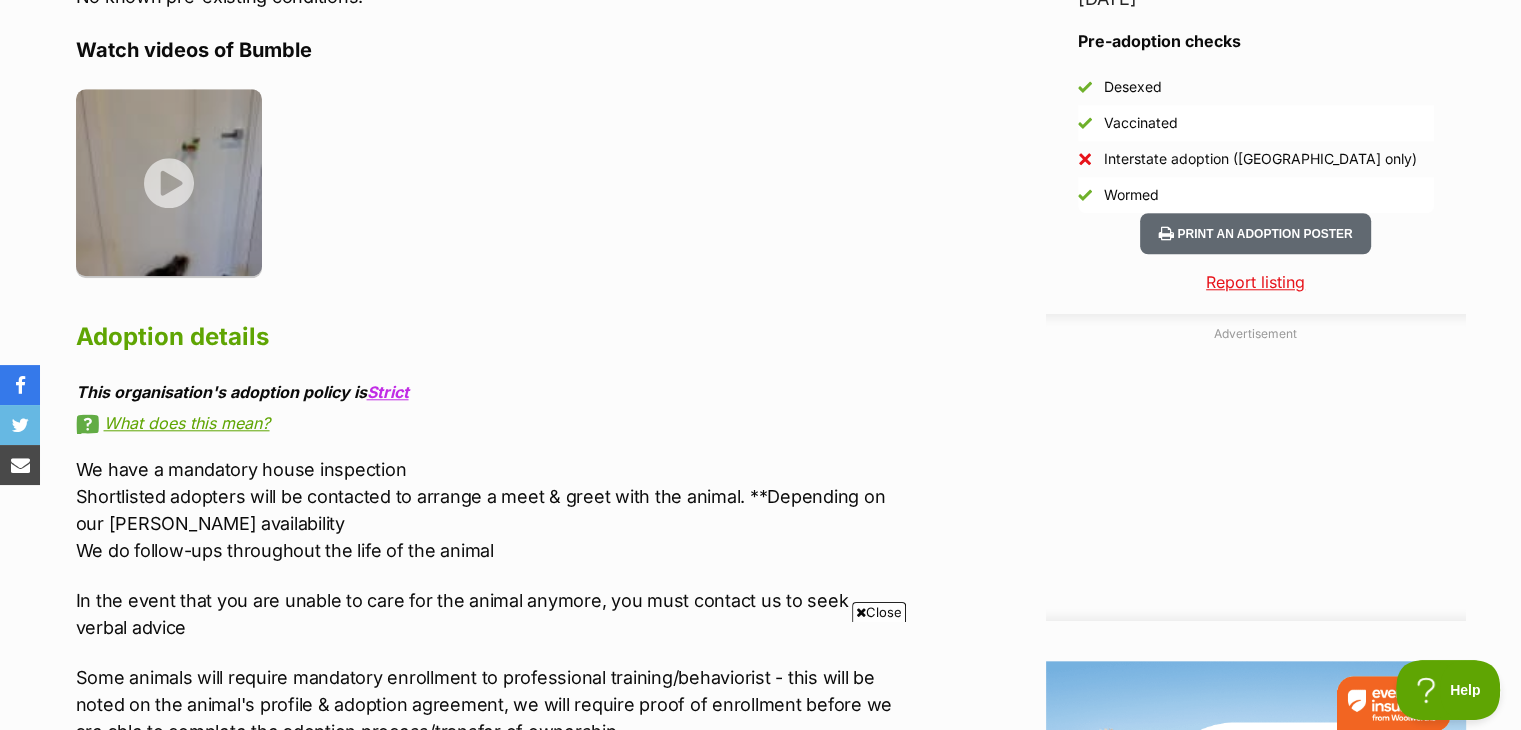 scroll, scrollTop: 2000, scrollLeft: 0, axis: vertical 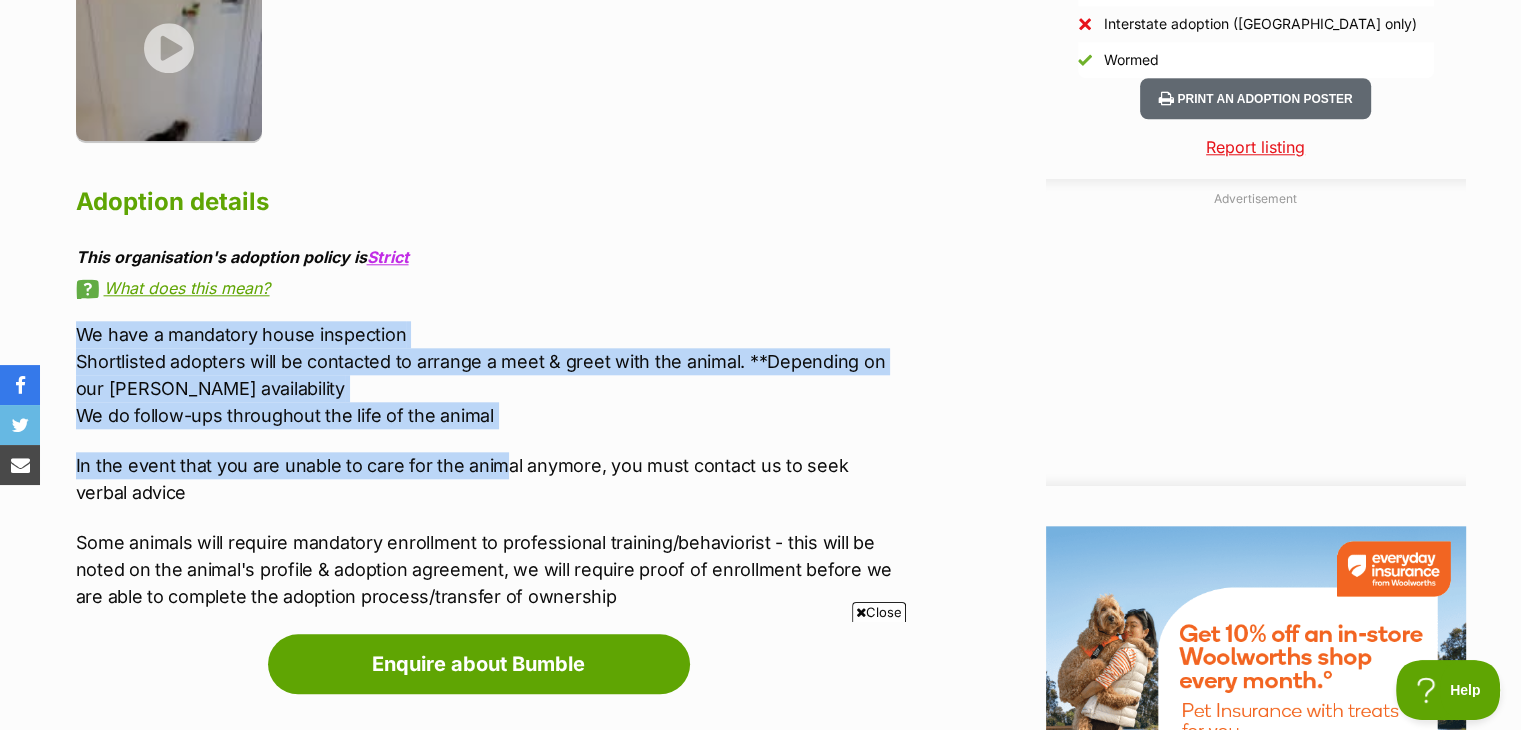 drag, startPoint x: 76, startPoint y: 306, endPoint x: 498, endPoint y: 418, distance: 436.60968 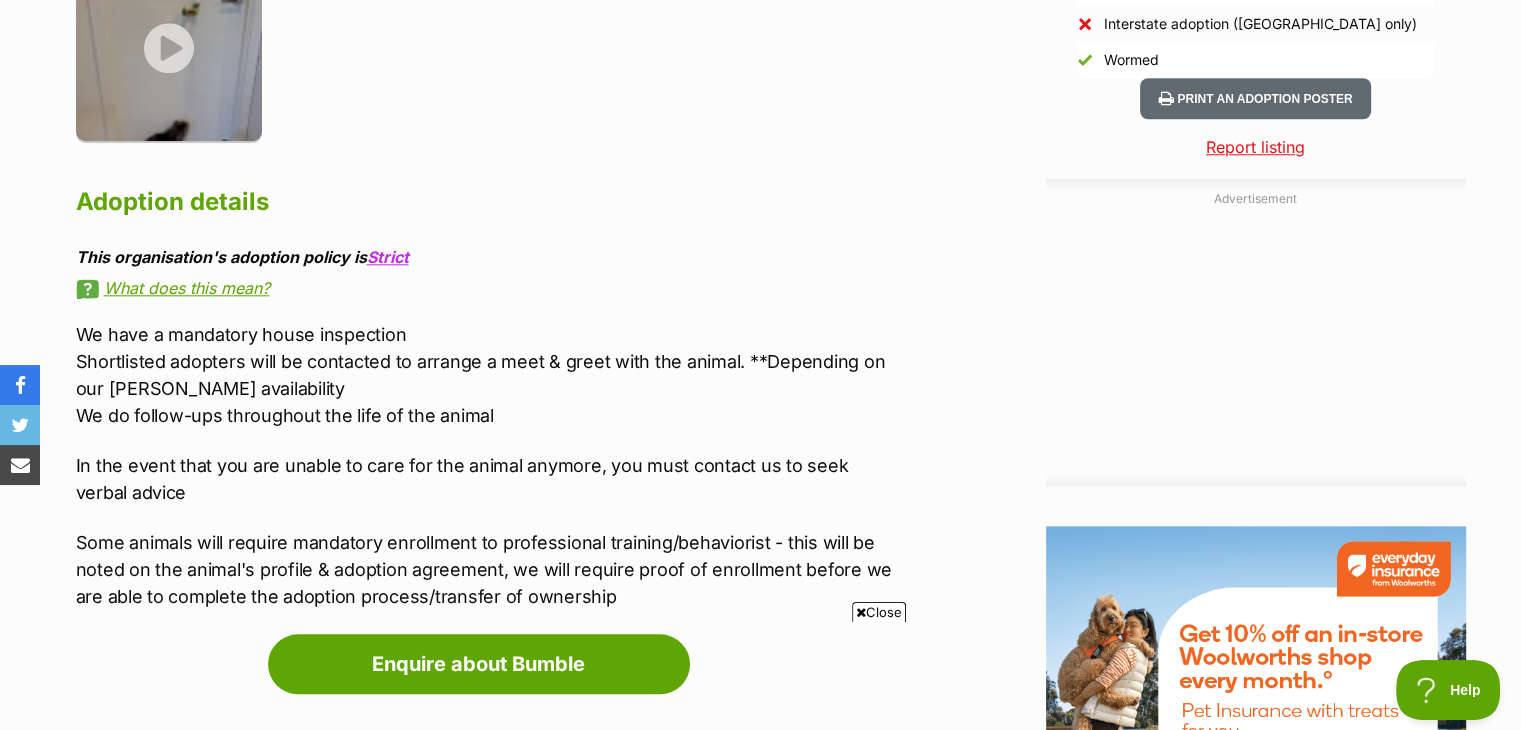 click on "We have a mandatory house inspection
Shortlisted adopters will be contacted to arrange a meet & greet with the animal. **Depending on our foster's availability
We do follow-ups throughout the life of the animal
In the event that you are unable to care for the animal anymore, you must contact us to seek verbal advice
Some animals will require mandatory enrollment to professional training/behaviorist - this will be noted on the animal's profile & adoption agreement, we will require proof of enrollment before we are able to complete the adoption process/transfer of ownership" at bounding box center (489, 466) 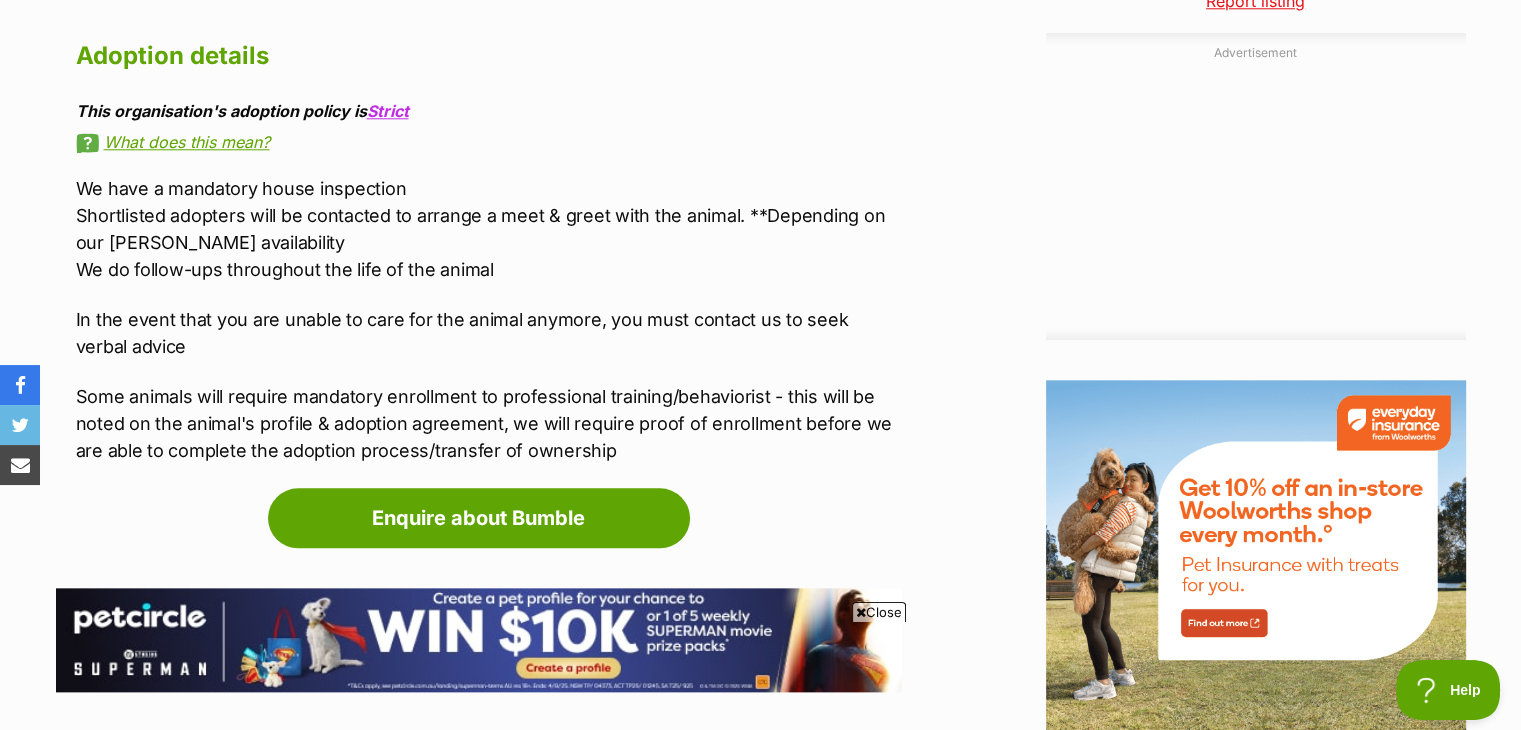 scroll, scrollTop: 2100, scrollLeft: 0, axis: vertical 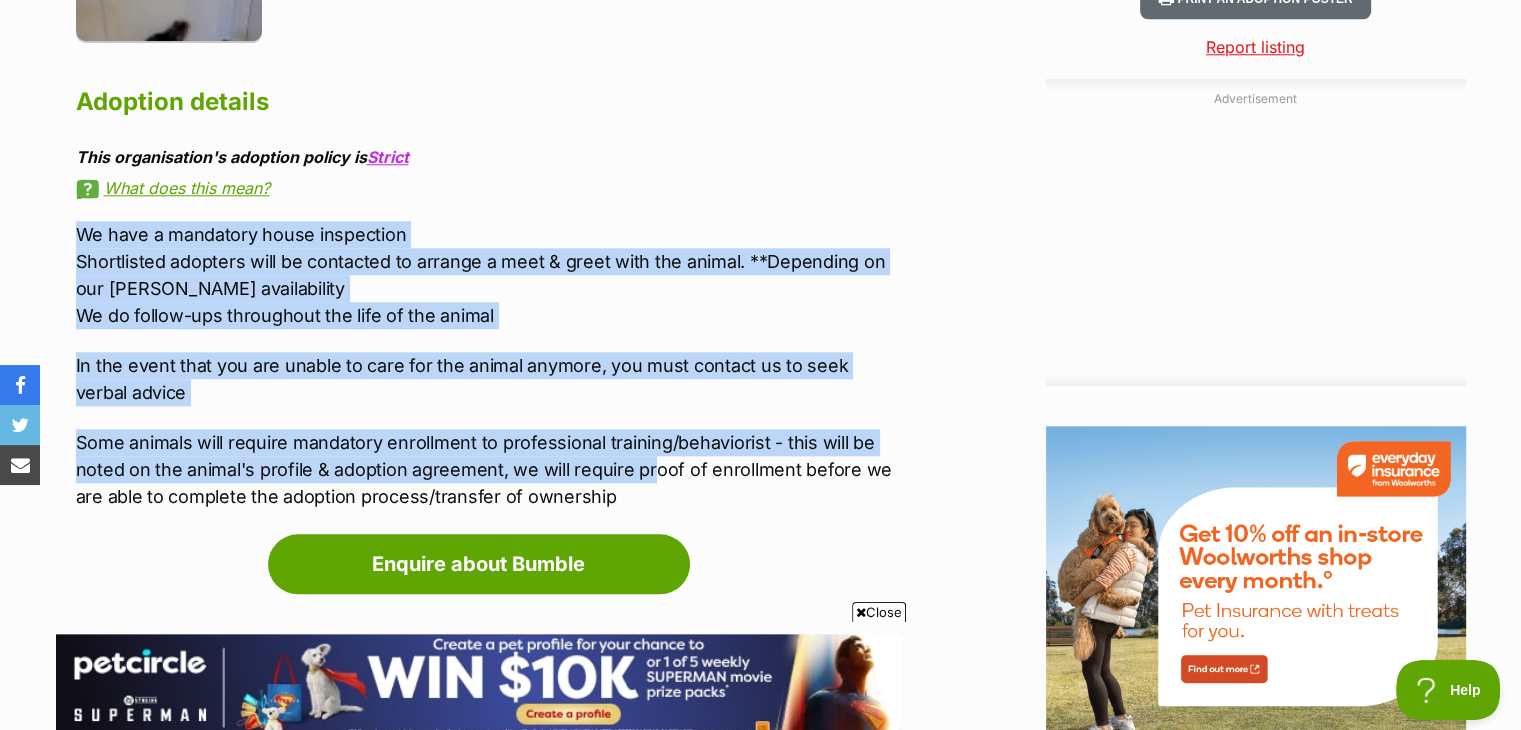 drag, startPoint x: 646, startPoint y: 454, endPoint x: 82, endPoint y: 212, distance: 613.7263 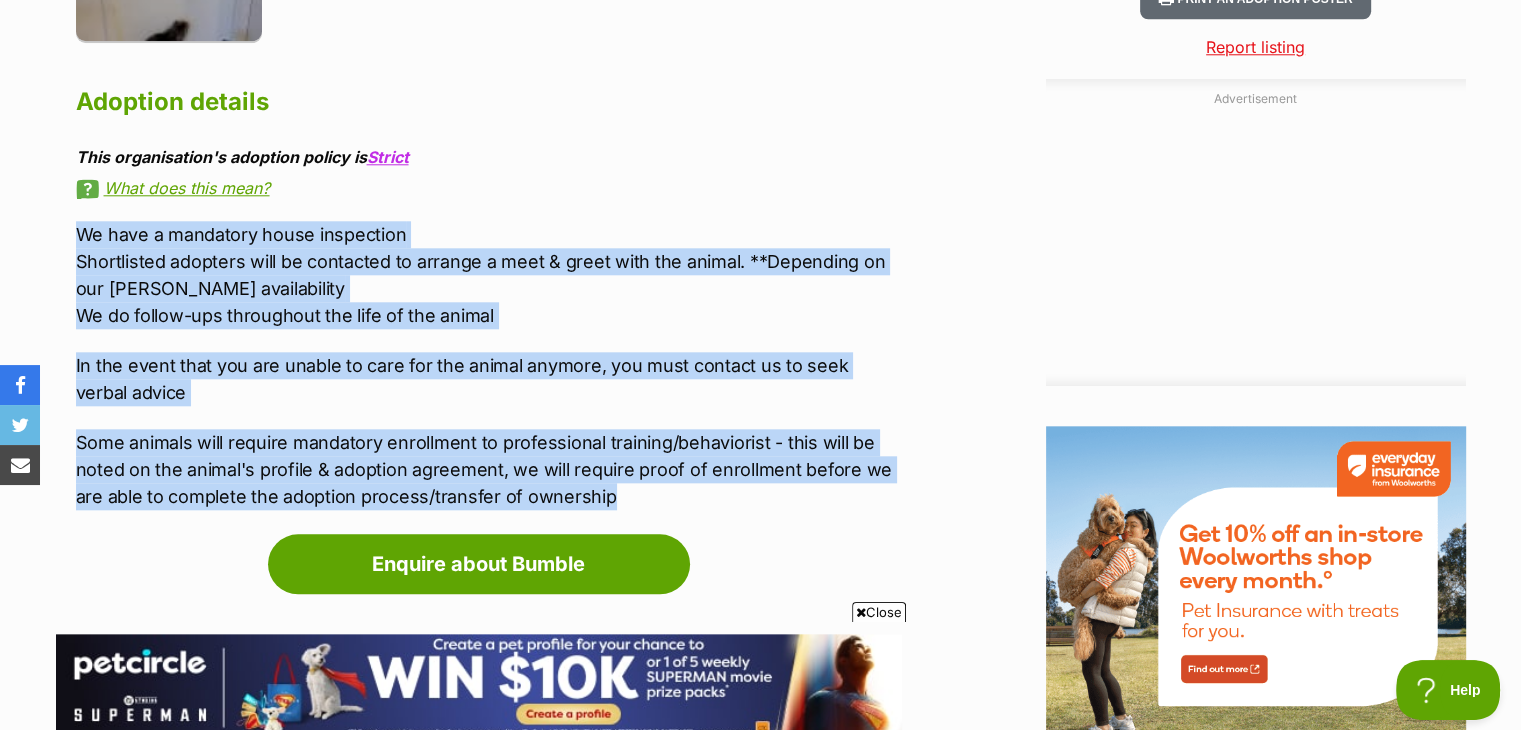 drag, startPoint x: 616, startPoint y: 474, endPoint x: 62, endPoint y: 211, distance: 613.2577 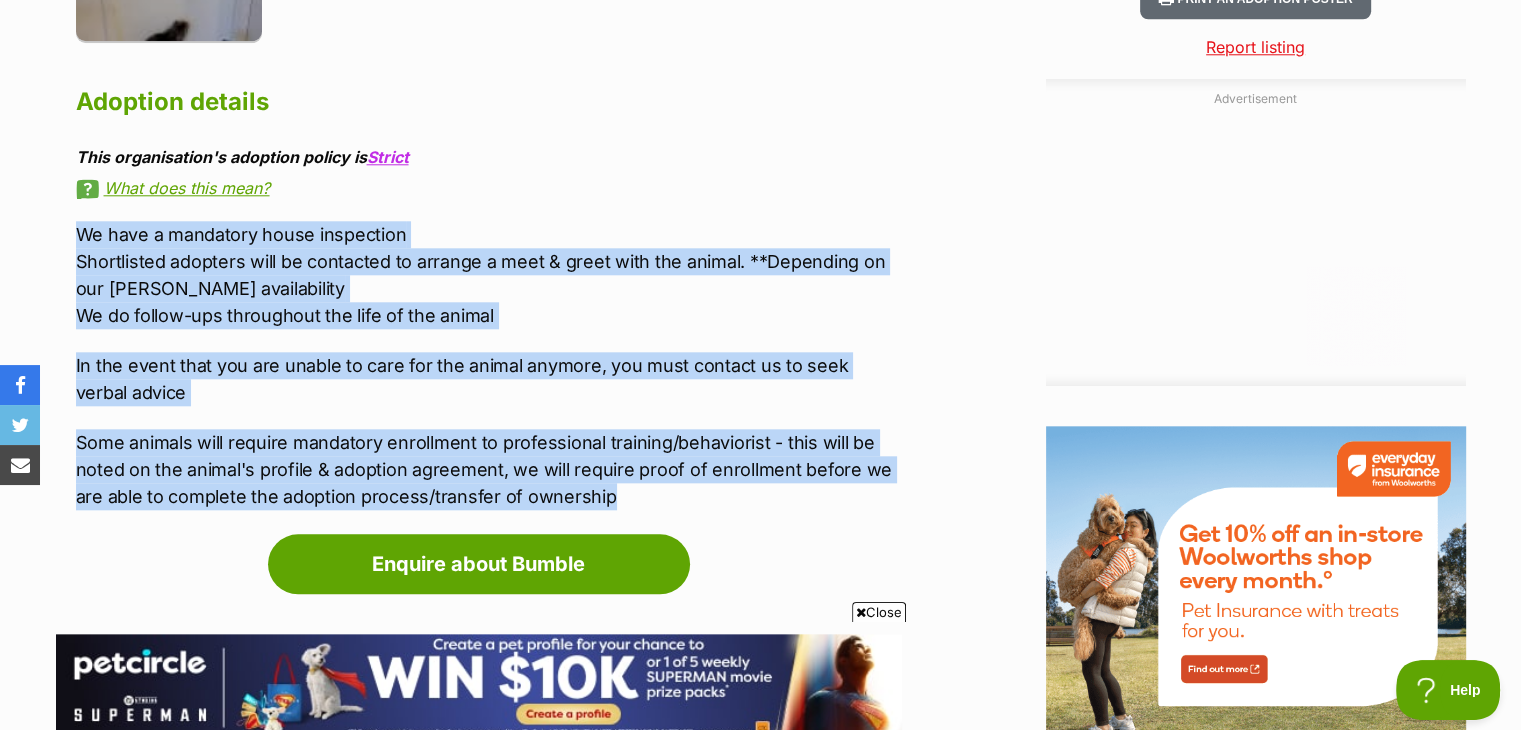 scroll, scrollTop: 0, scrollLeft: 0, axis: both 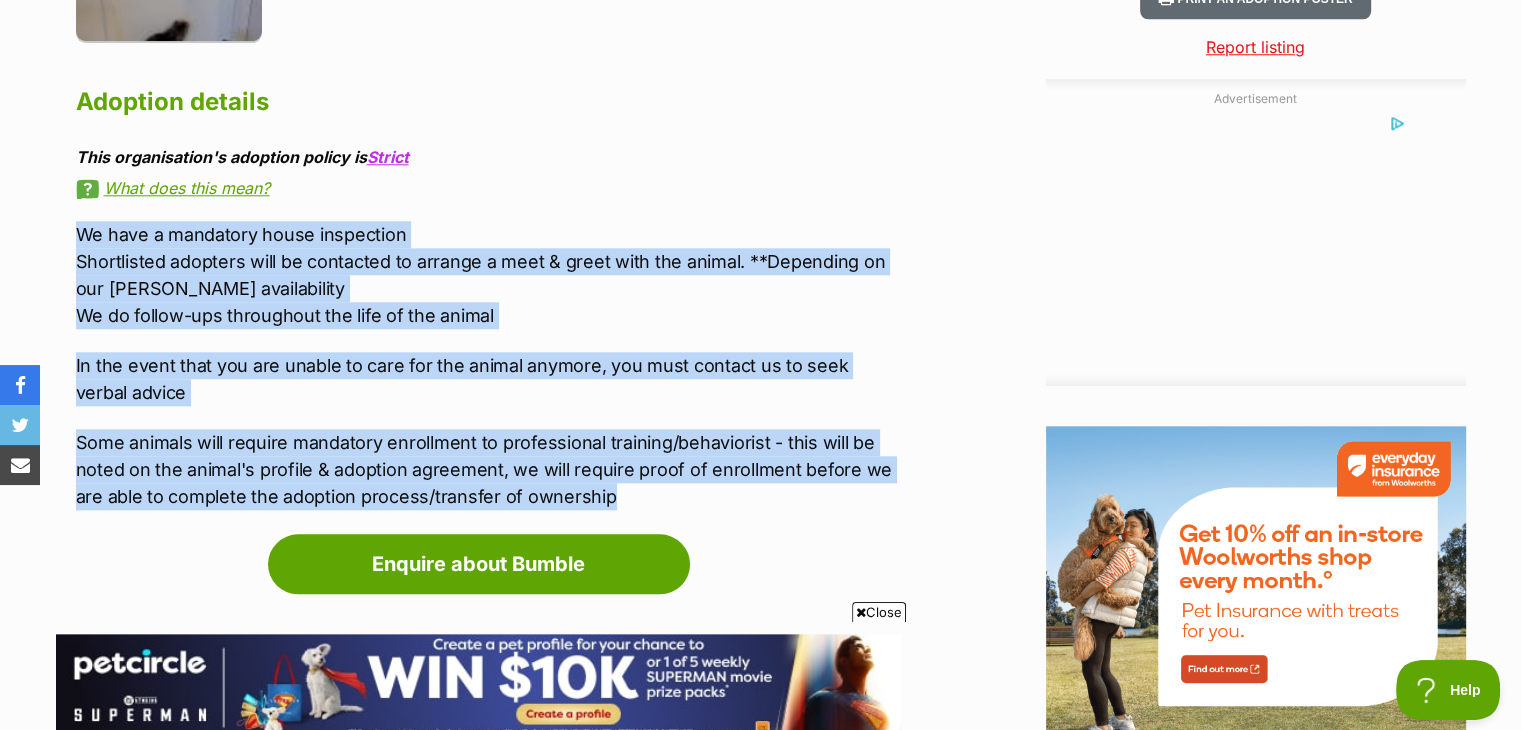 click on "What does this mean?" at bounding box center [489, 188] 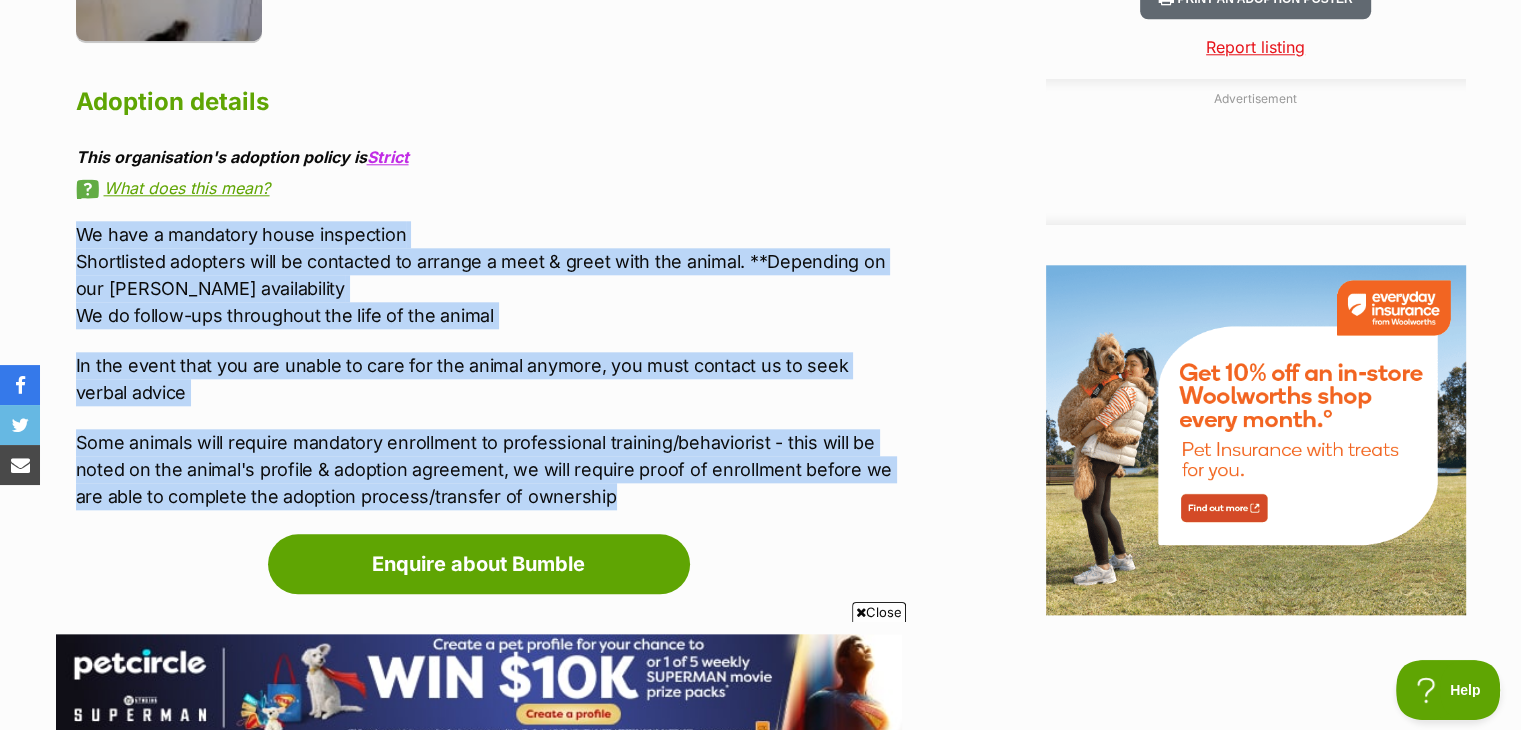 scroll, scrollTop: 0, scrollLeft: 0, axis: both 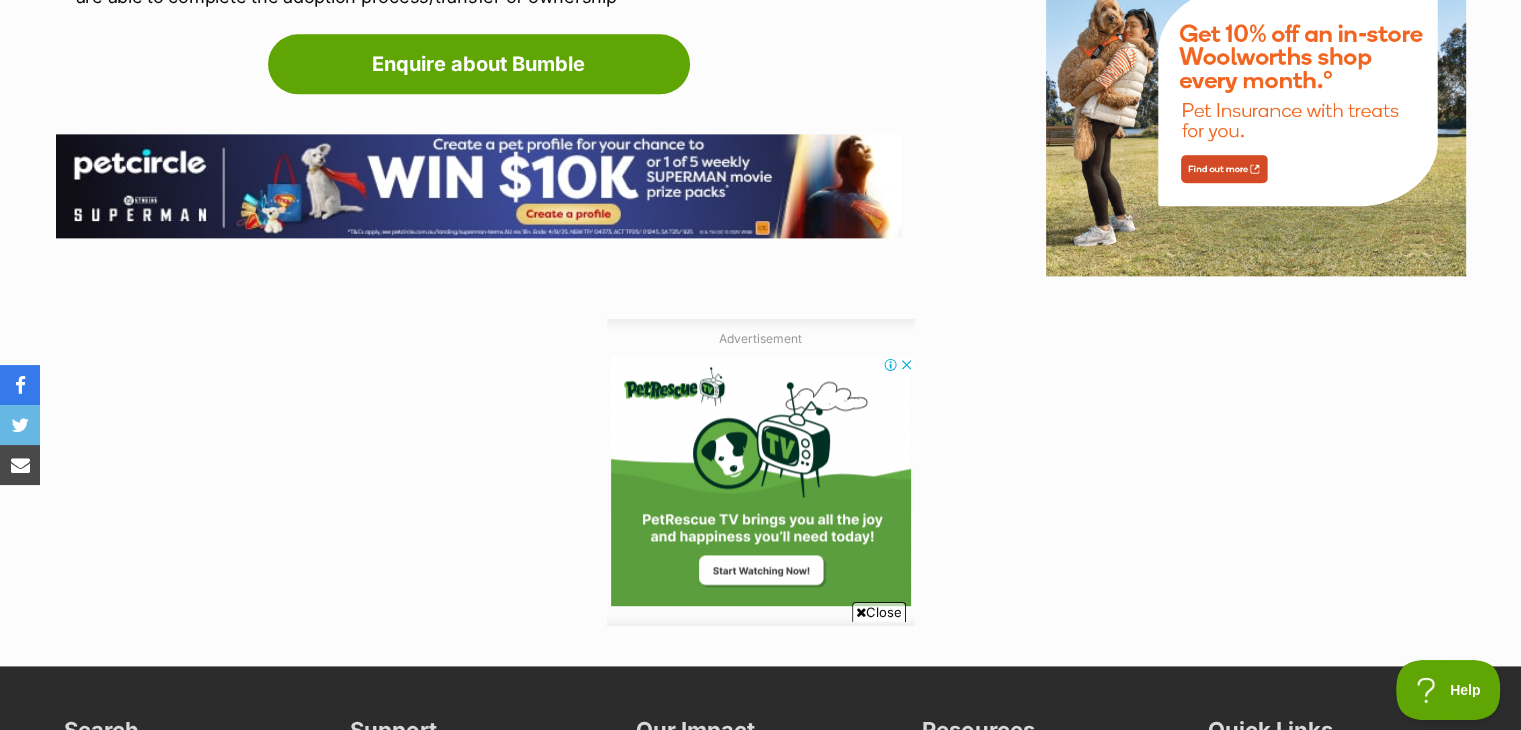 click on "Close" at bounding box center [879, 612] 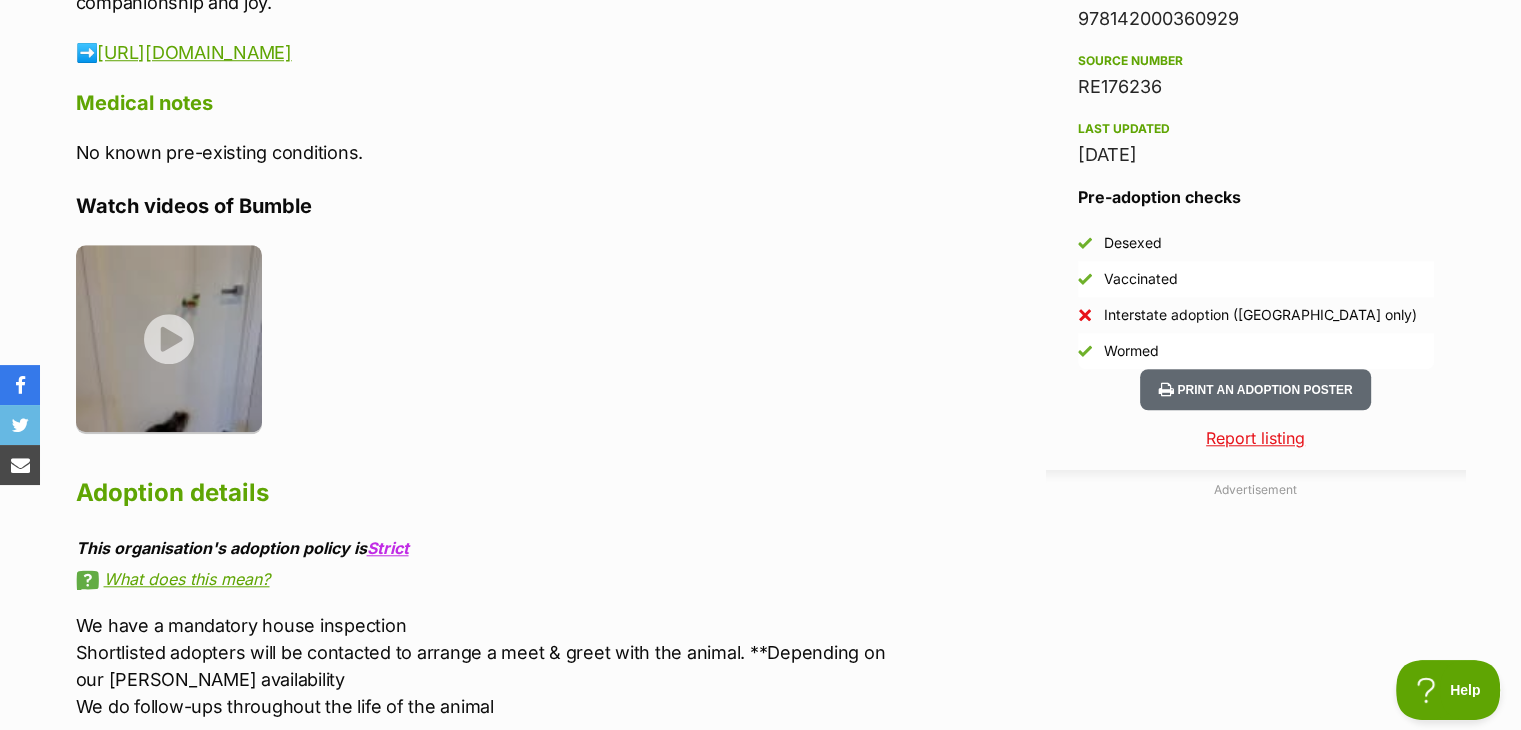 scroll, scrollTop: 1600, scrollLeft: 0, axis: vertical 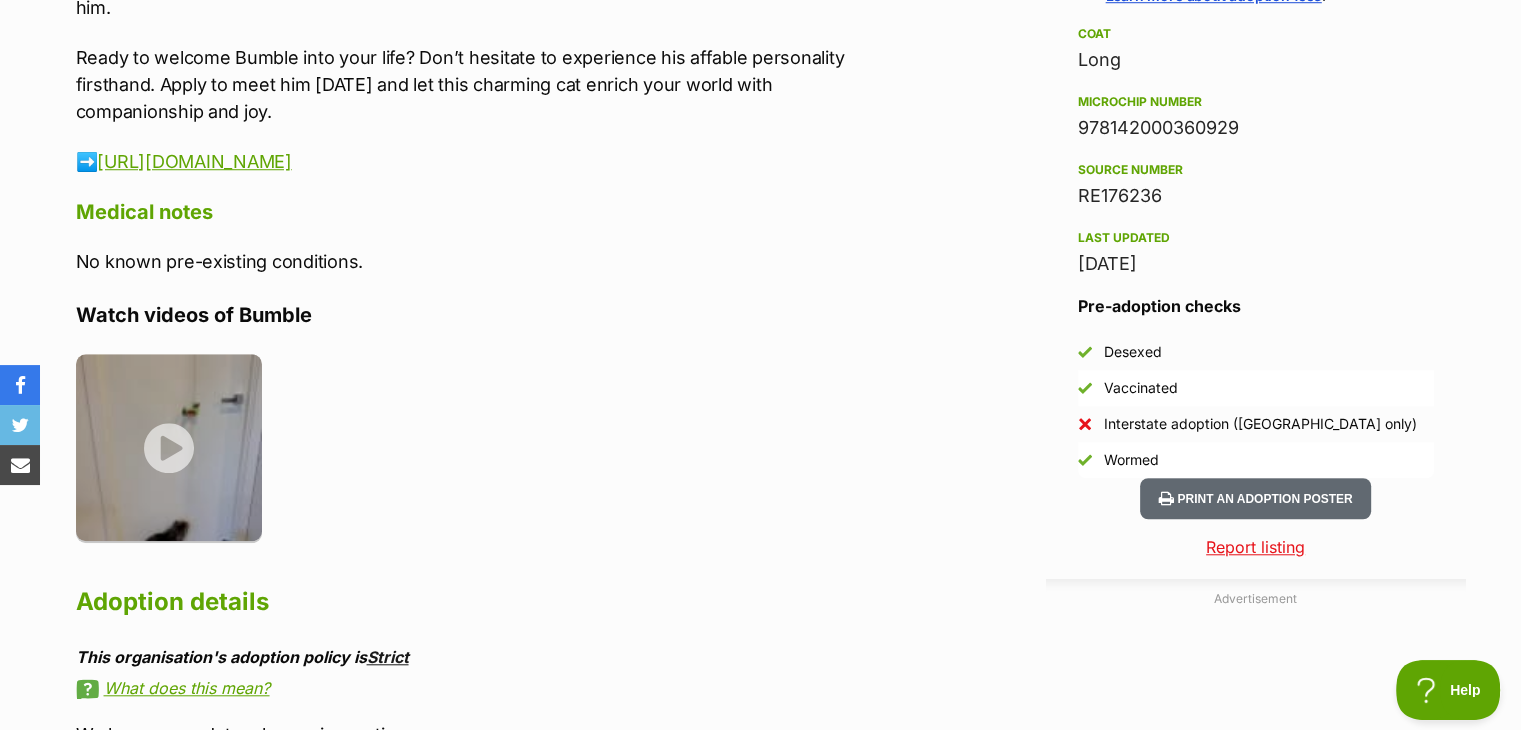 click on "Strict" at bounding box center [388, 657] 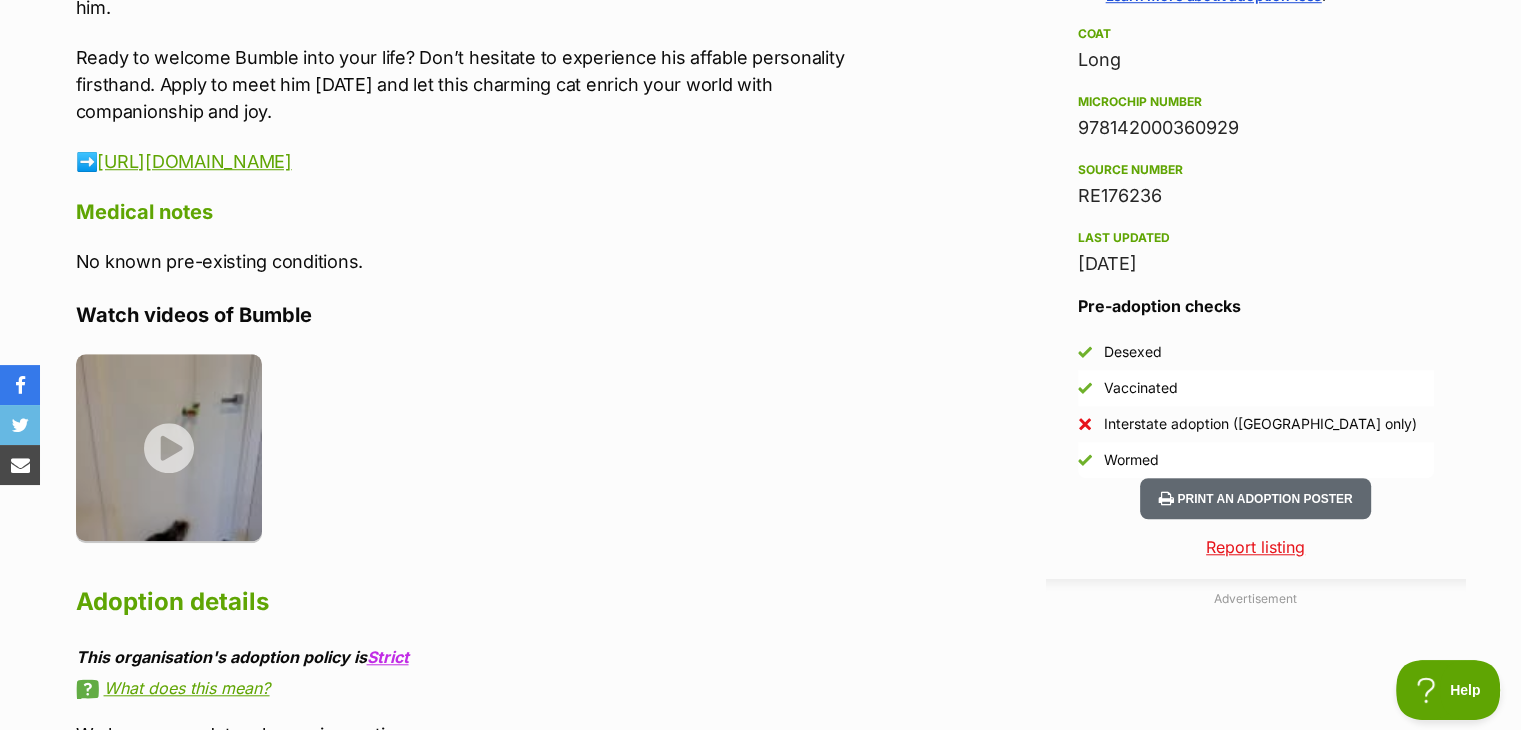 click on "No known pre-existing conditions." at bounding box center (489, 261) 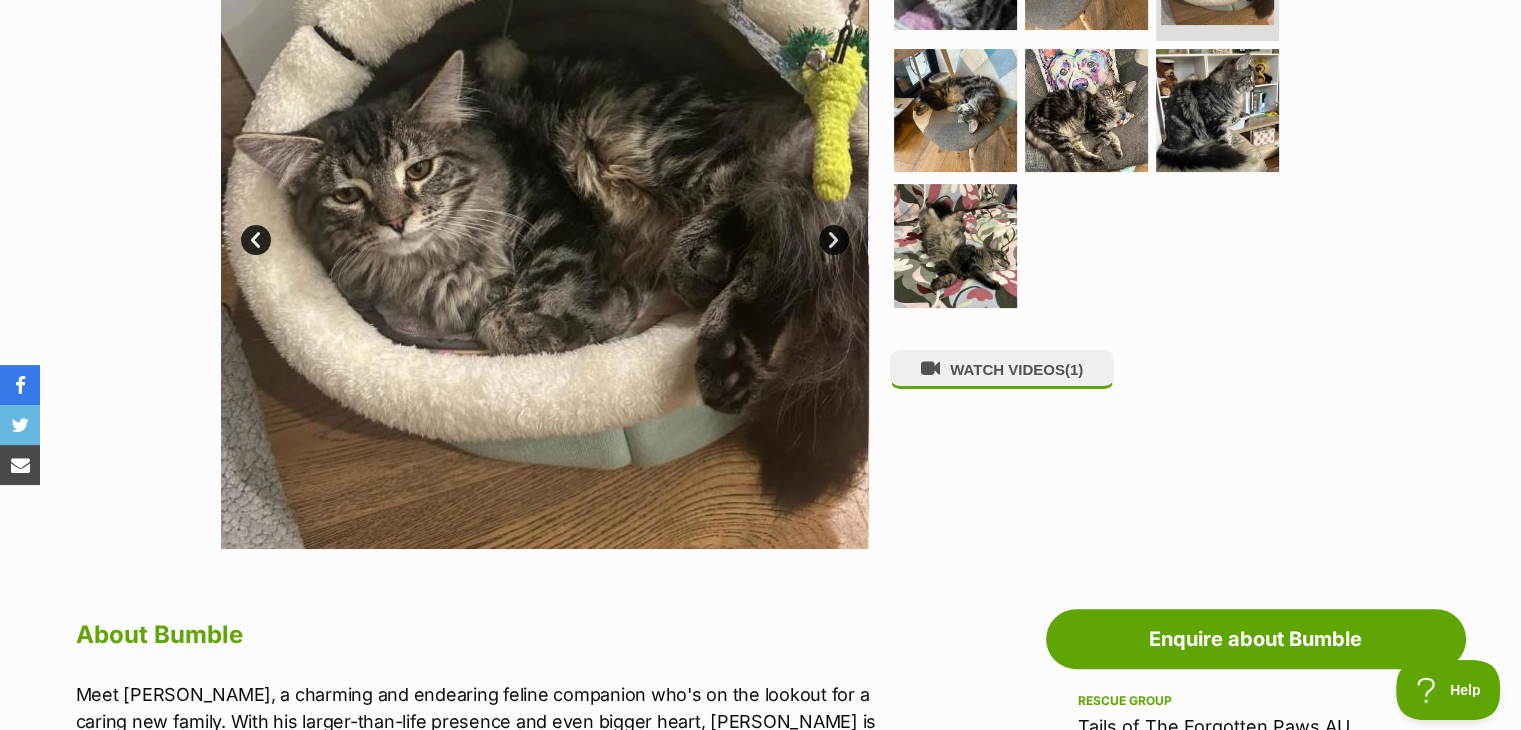 scroll, scrollTop: 400, scrollLeft: 0, axis: vertical 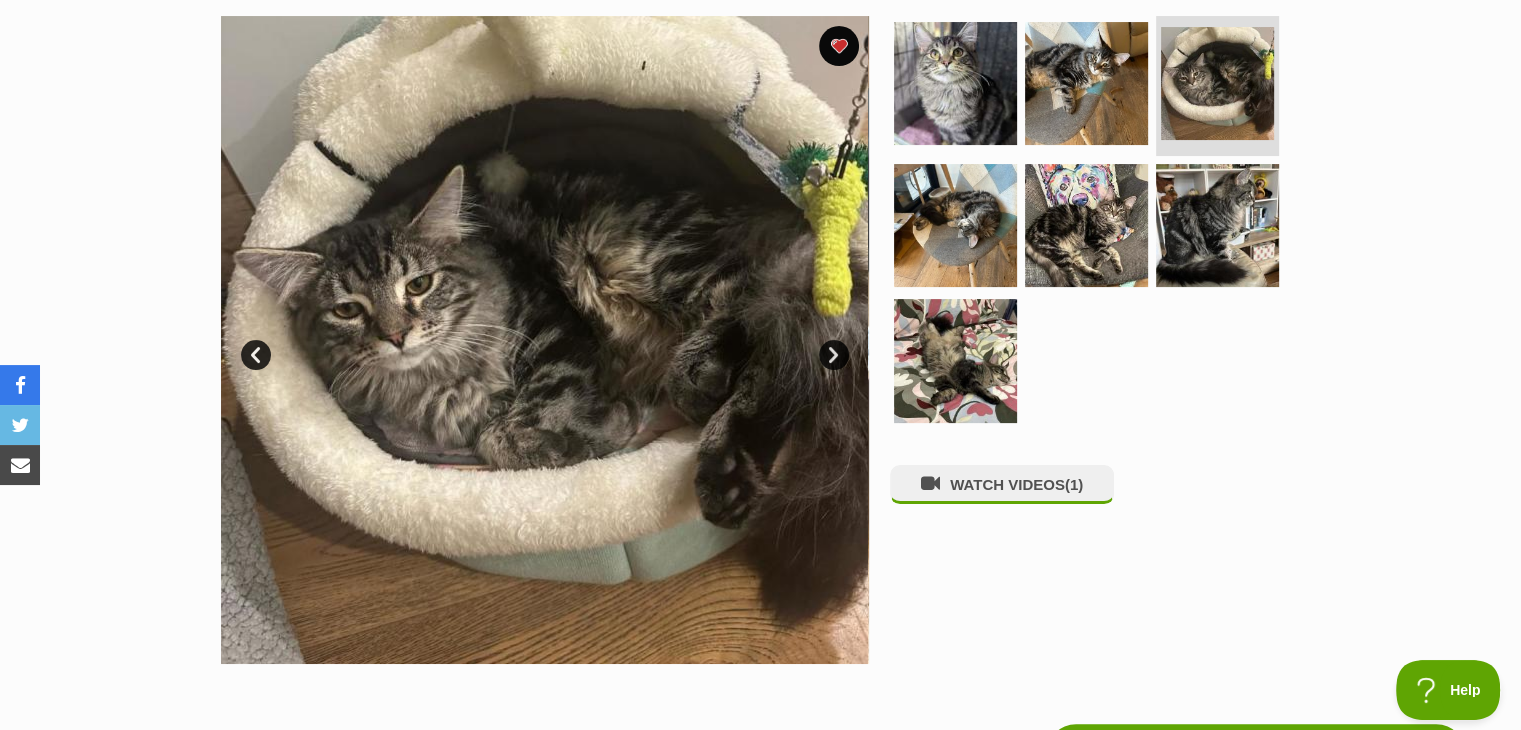 click on "Next" at bounding box center (834, 355) 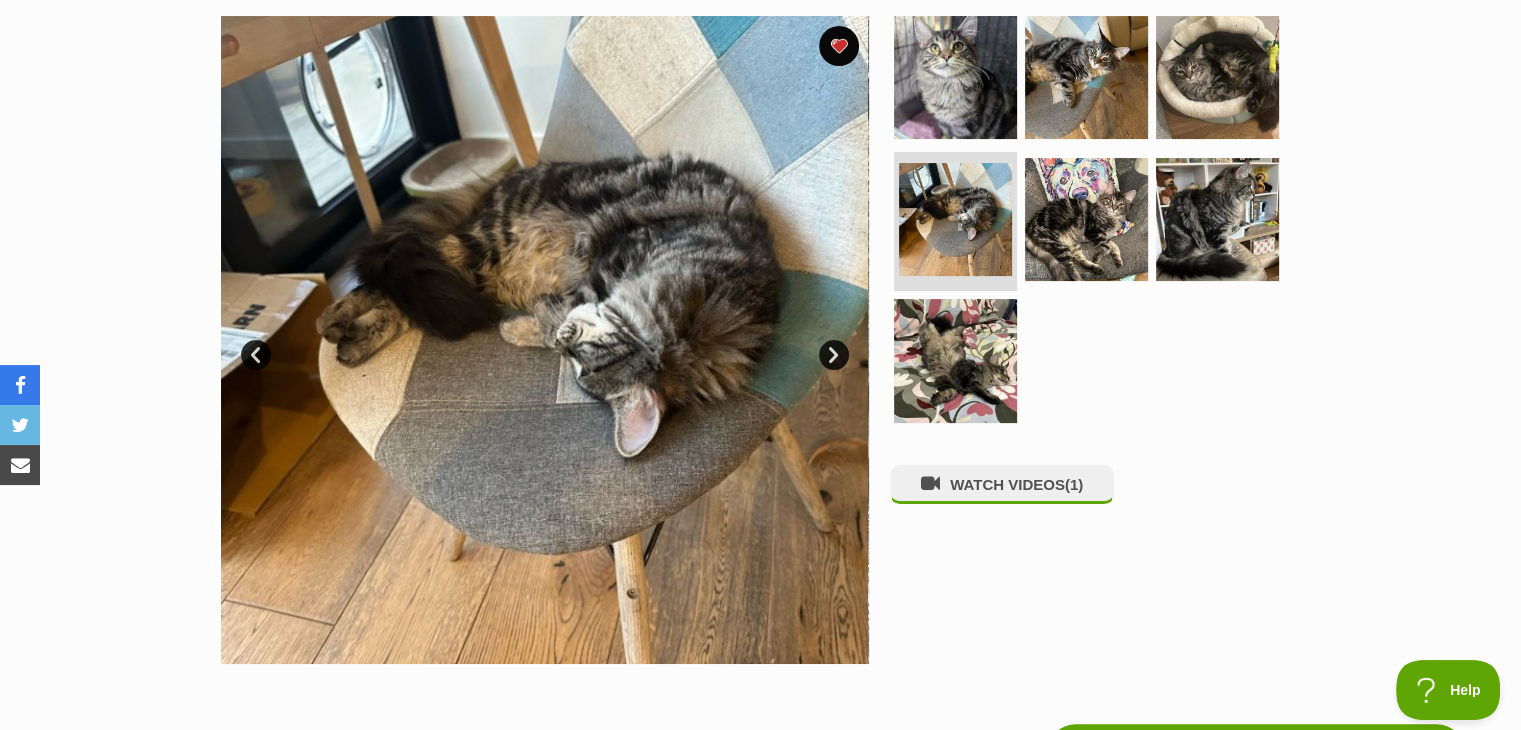 click on "Next" at bounding box center (834, 355) 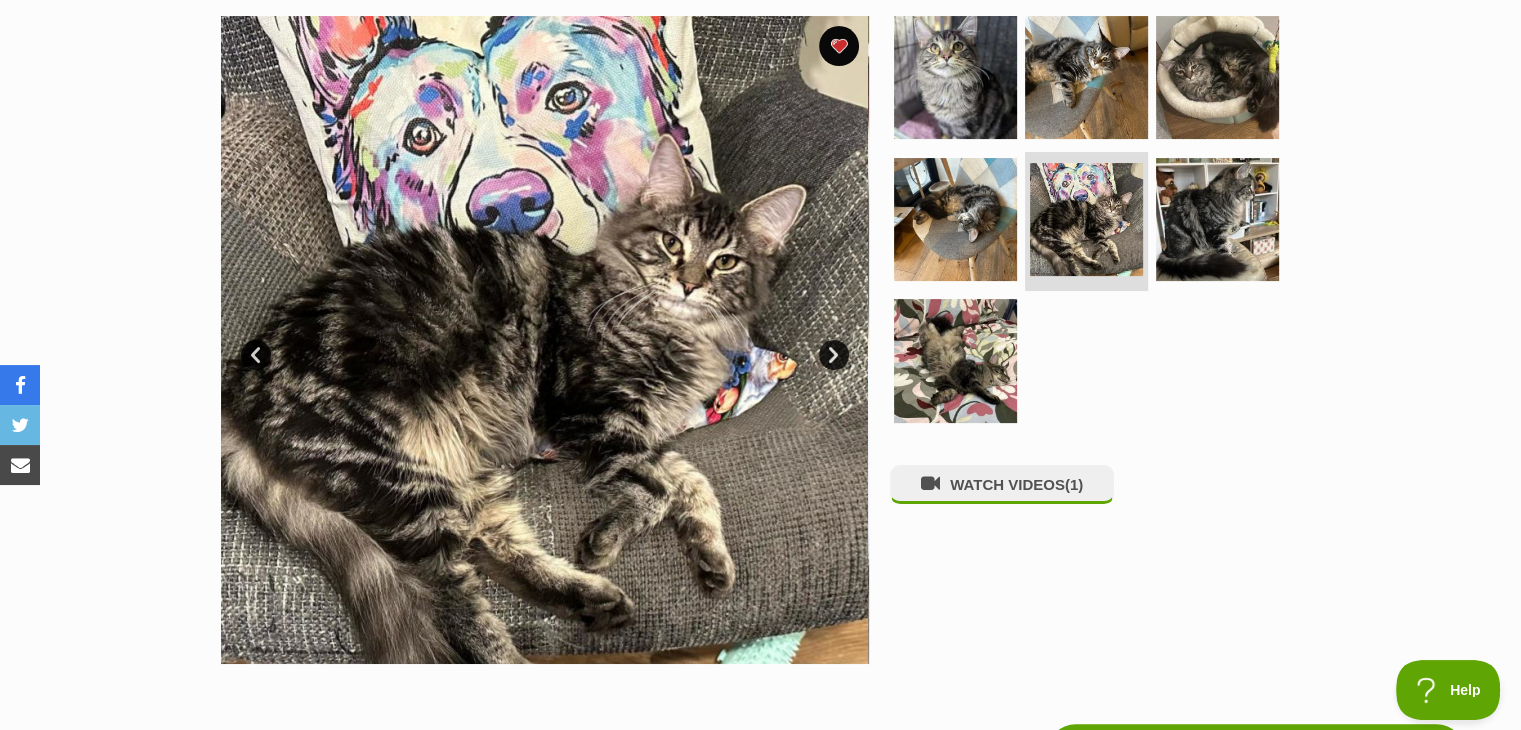 click on "Next" at bounding box center [834, 355] 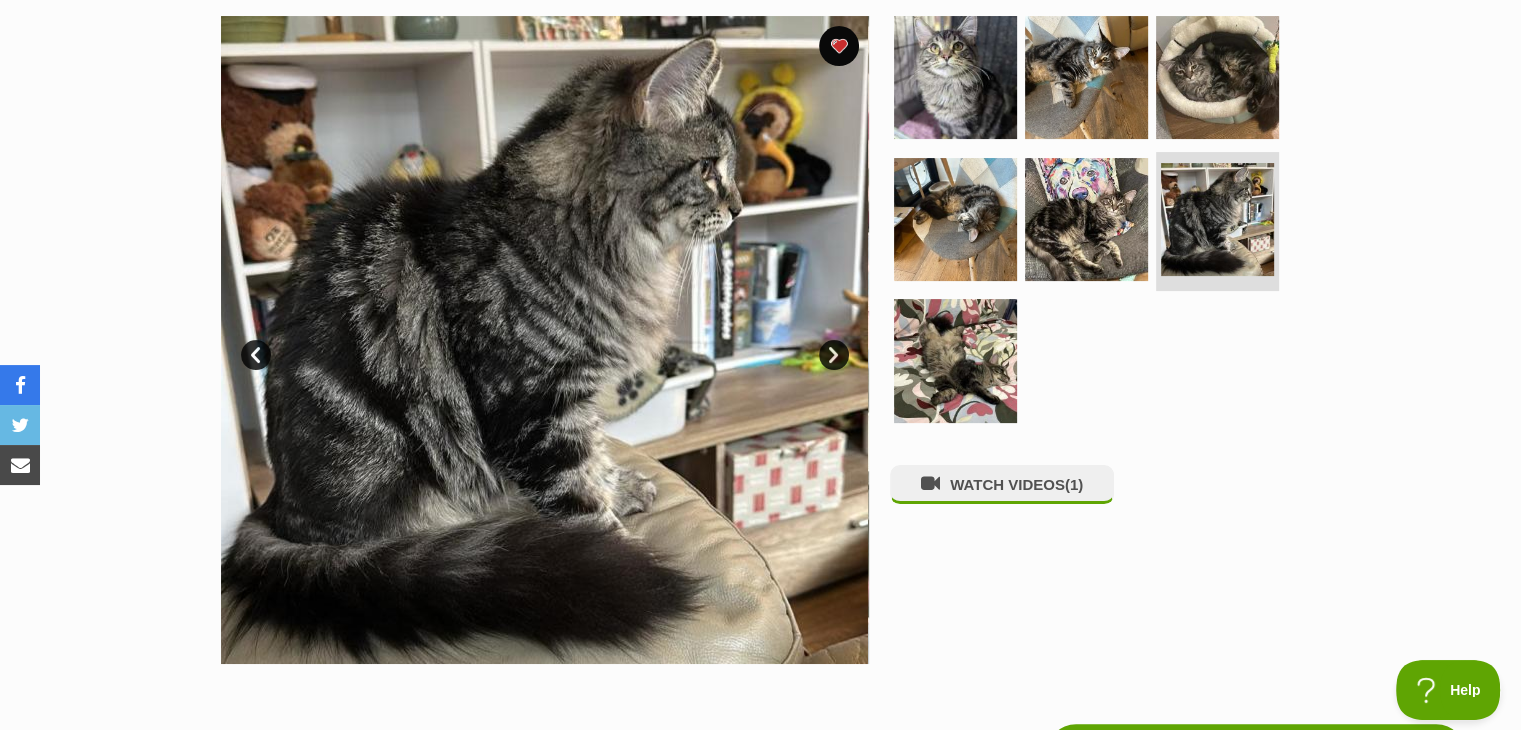 click on "Next" at bounding box center (834, 355) 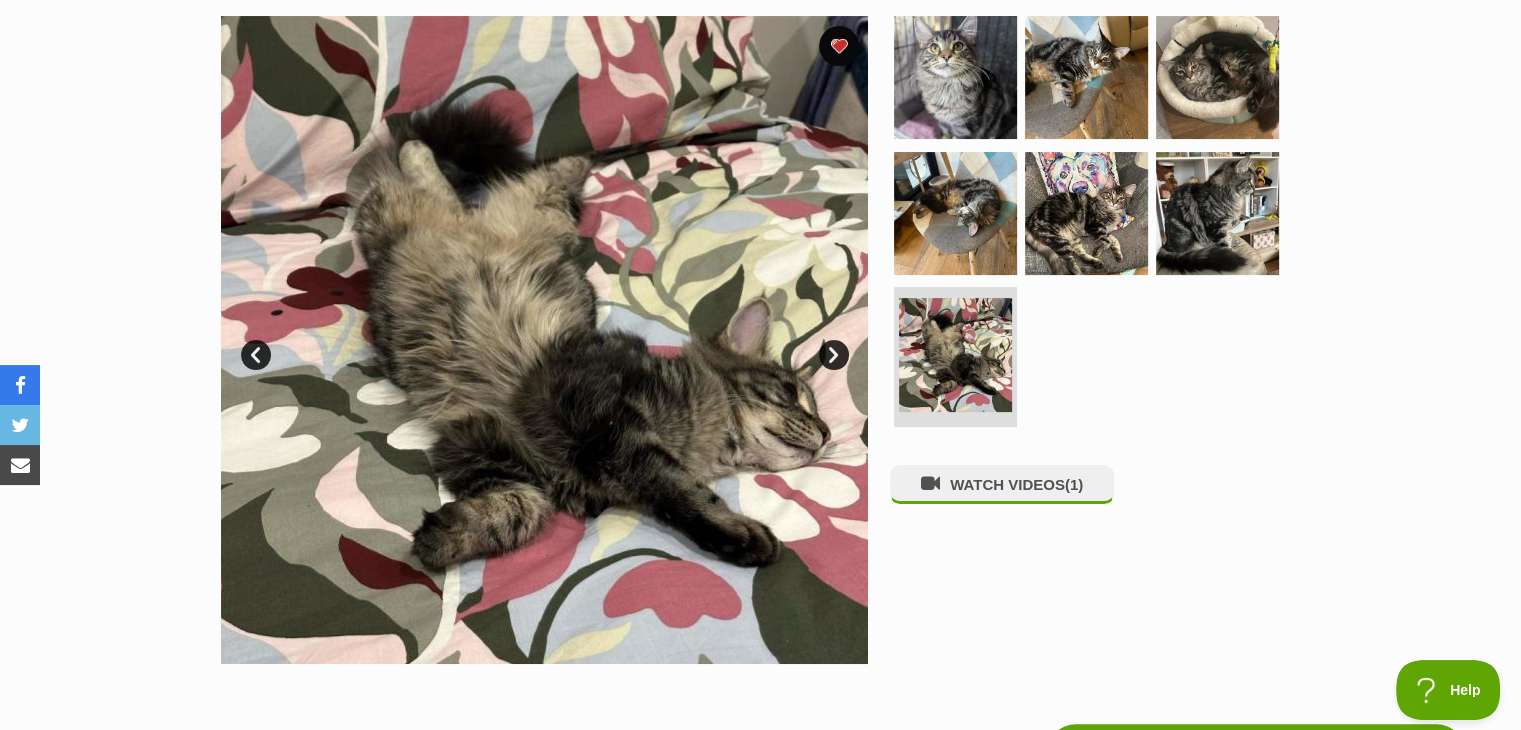click on "Next" at bounding box center (834, 355) 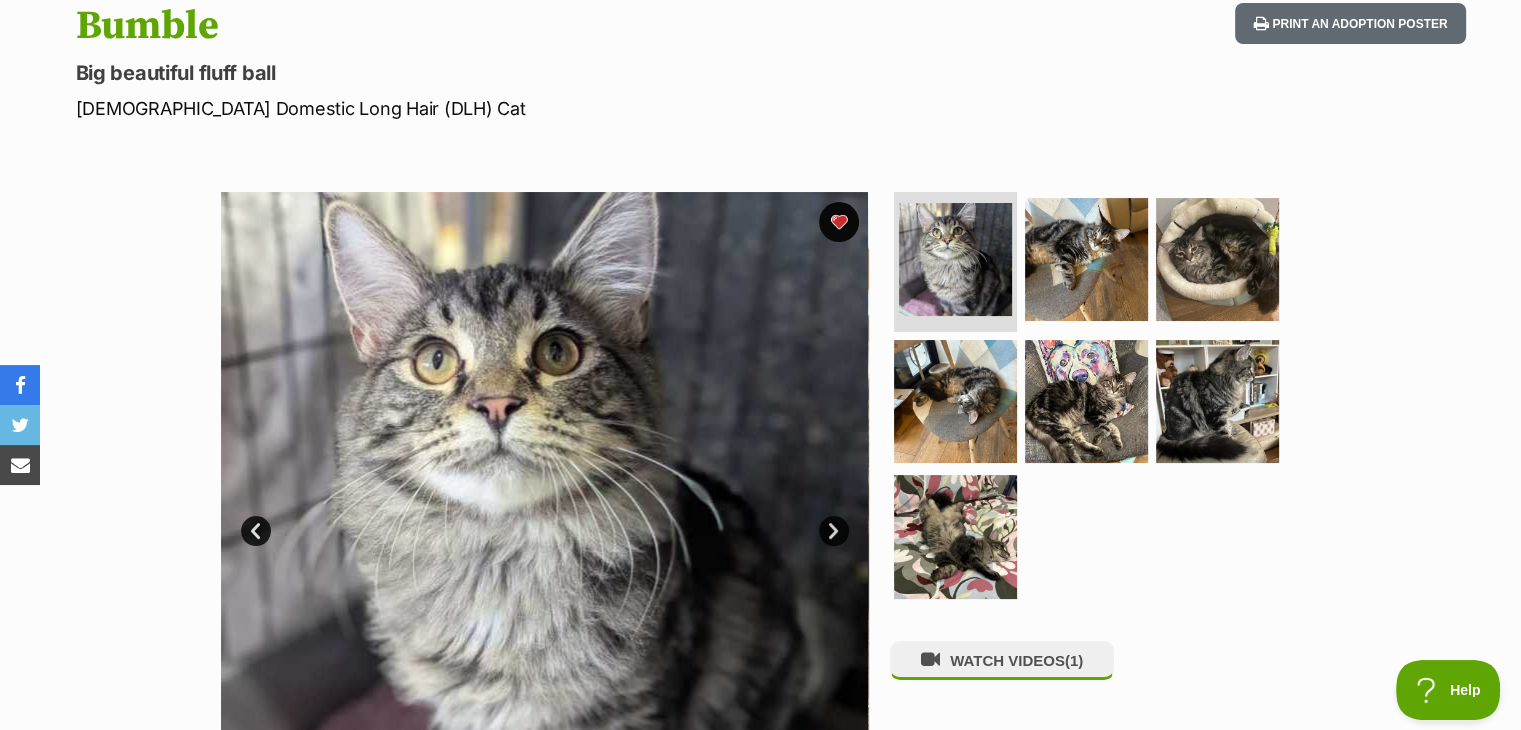 scroll, scrollTop: 0, scrollLeft: 0, axis: both 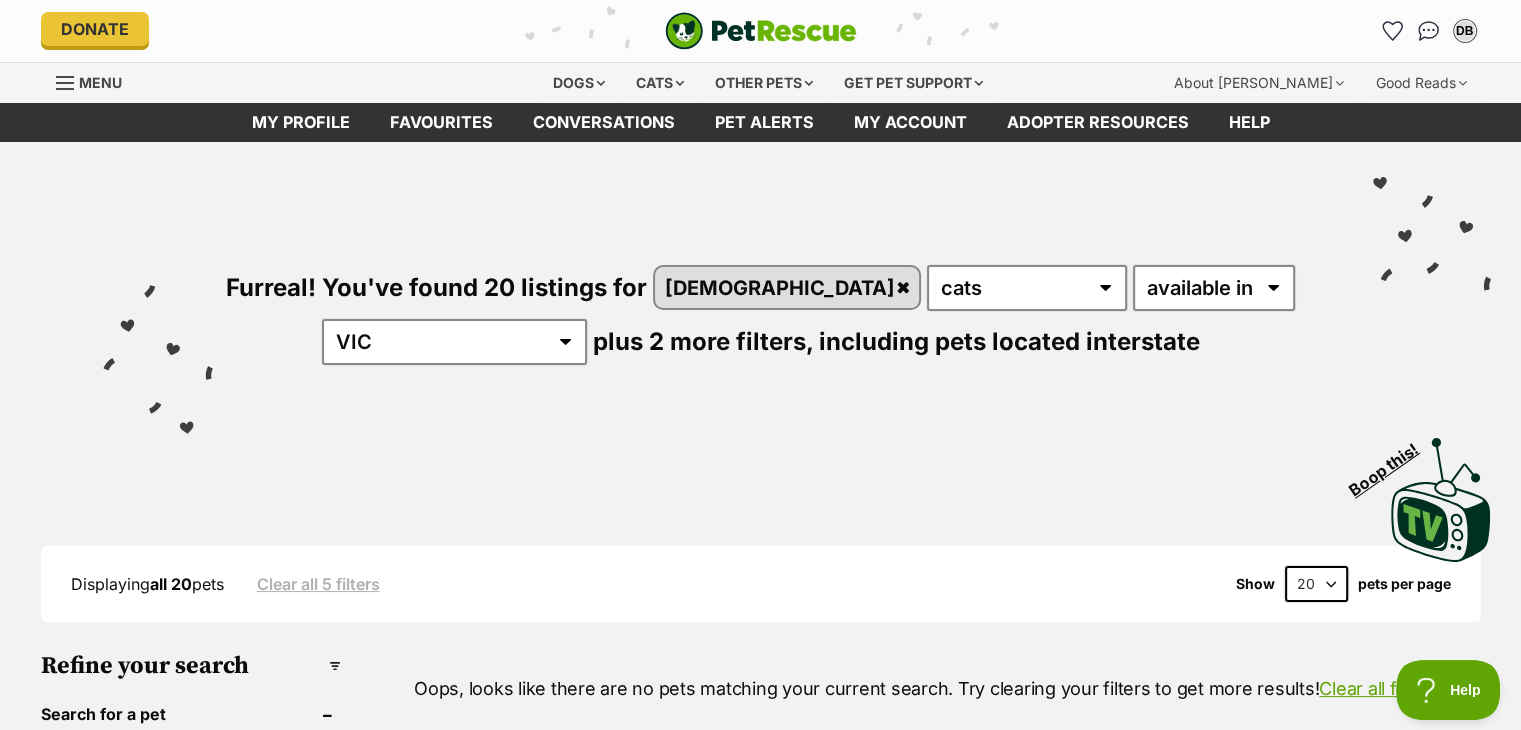 click on "Donate" at bounding box center (95, 29) 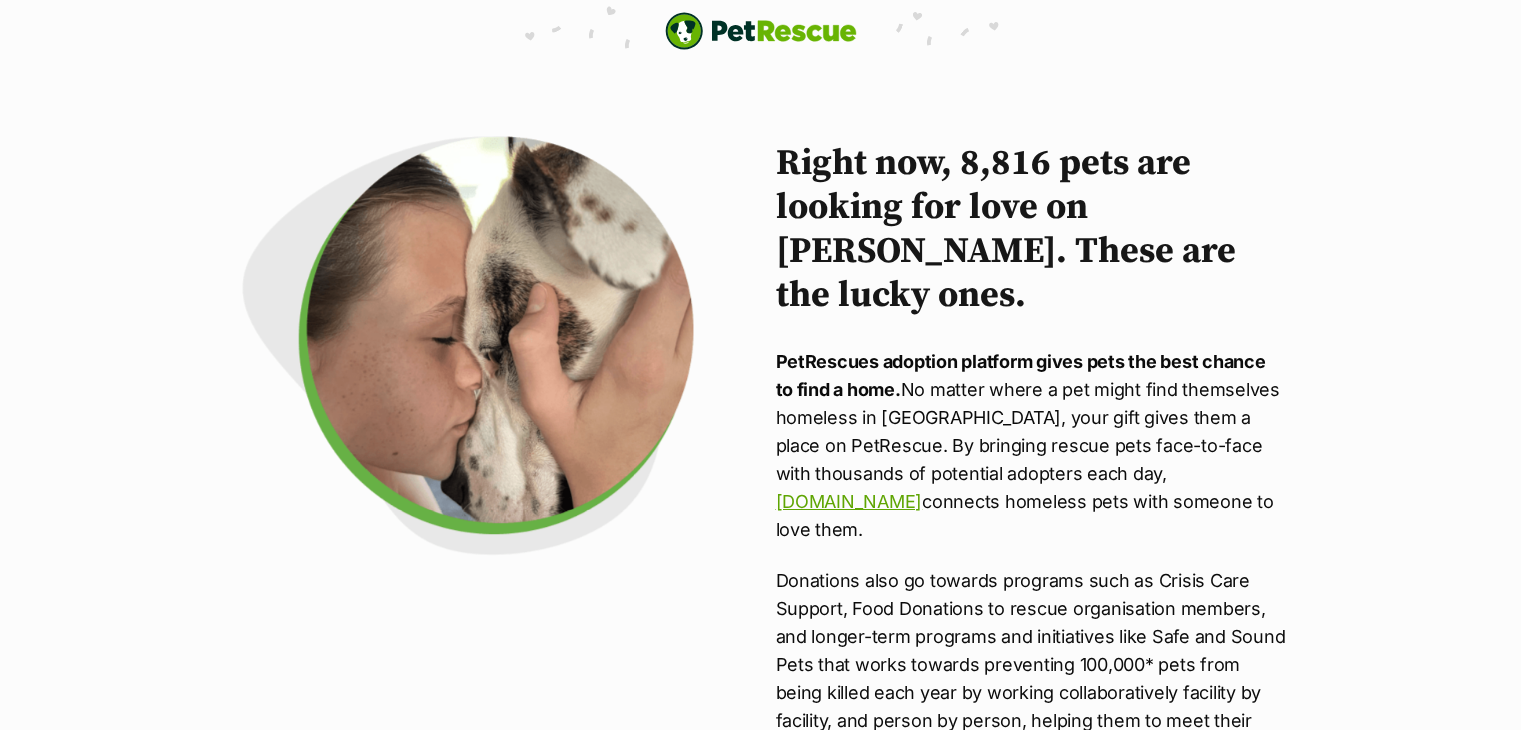 scroll, scrollTop: 0, scrollLeft: 0, axis: both 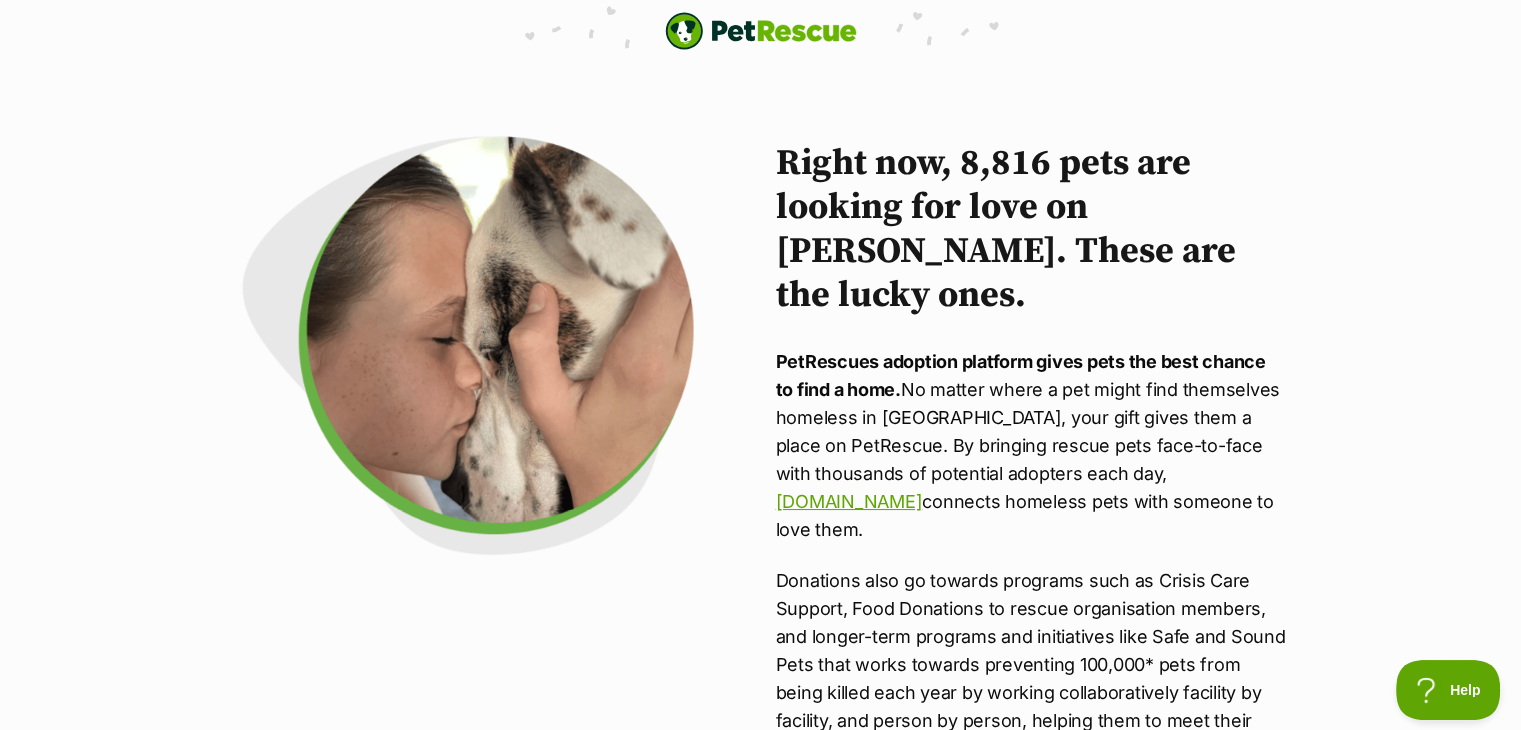 click at bounding box center (761, 31) 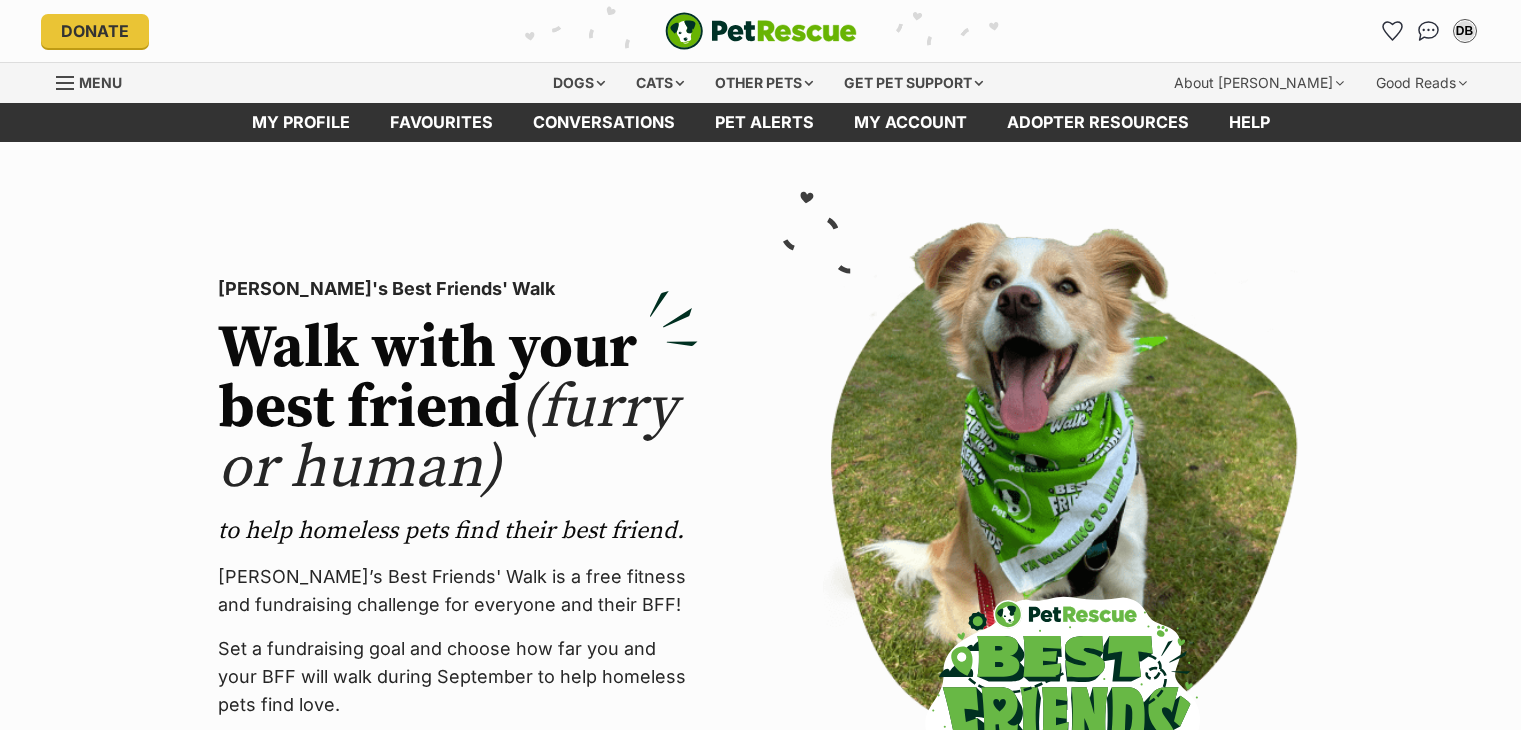 scroll, scrollTop: 0, scrollLeft: 0, axis: both 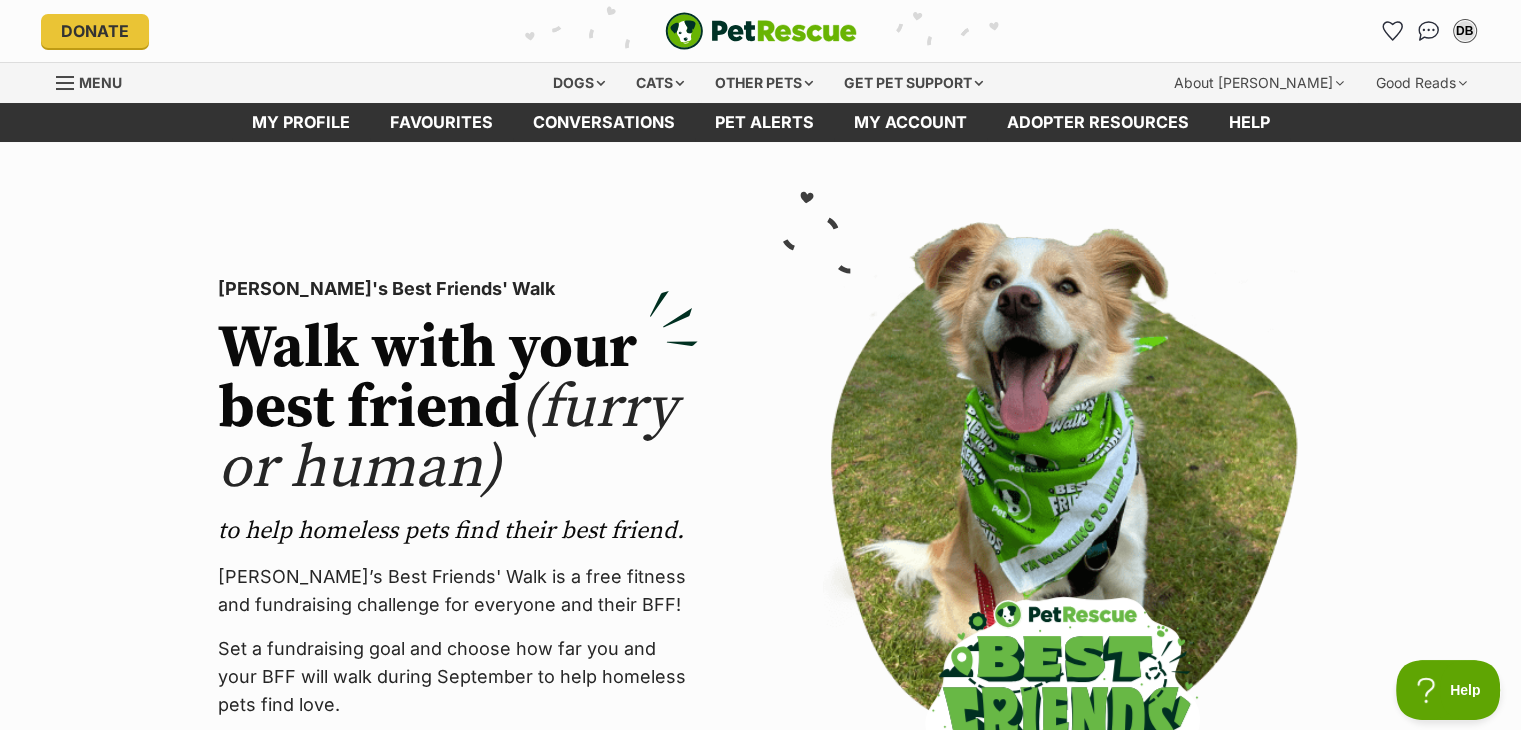 click on "Menu" at bounding box center (100, 82) 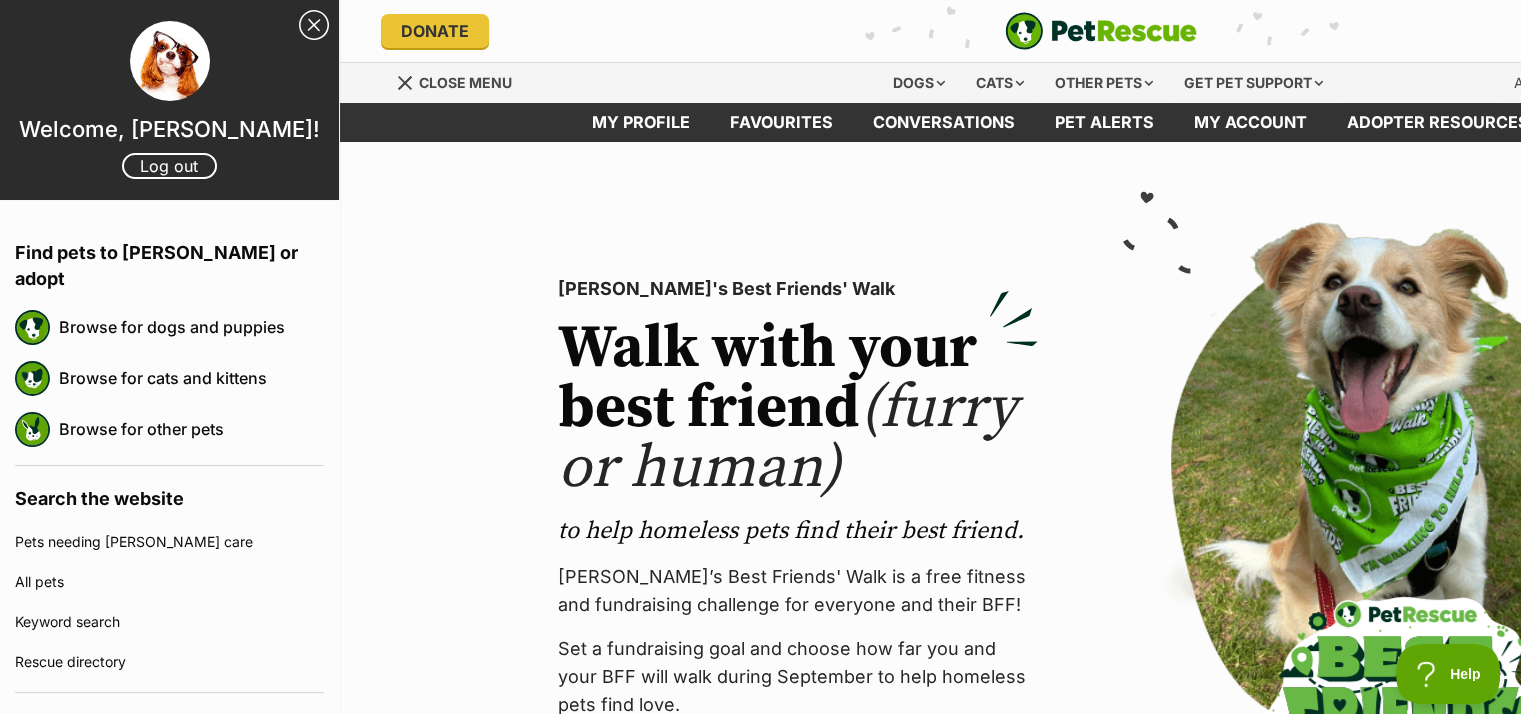 scroll, scrollTop: 0, scrollLeft: 0, axis: both 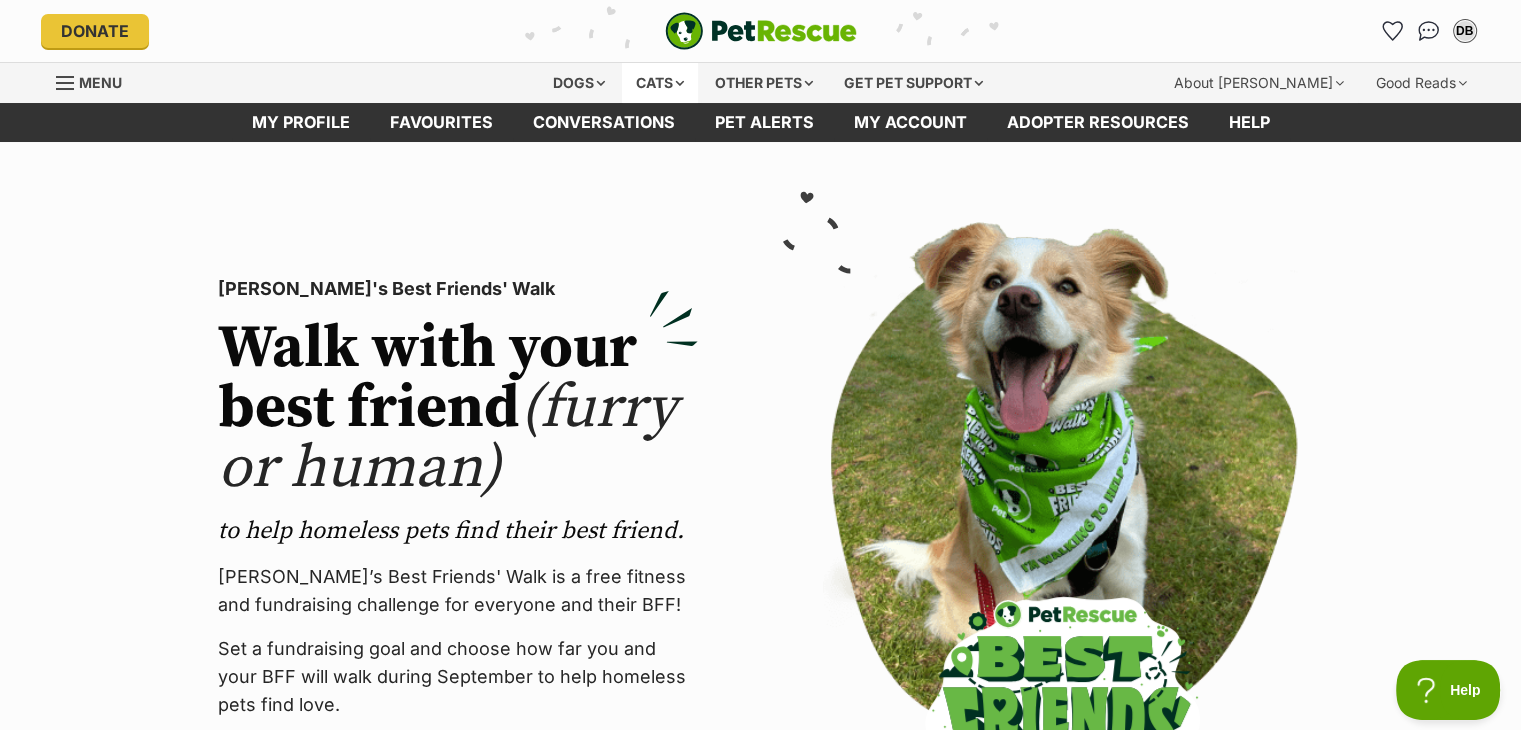 click on "Cats" at bounding box center [660, 83] 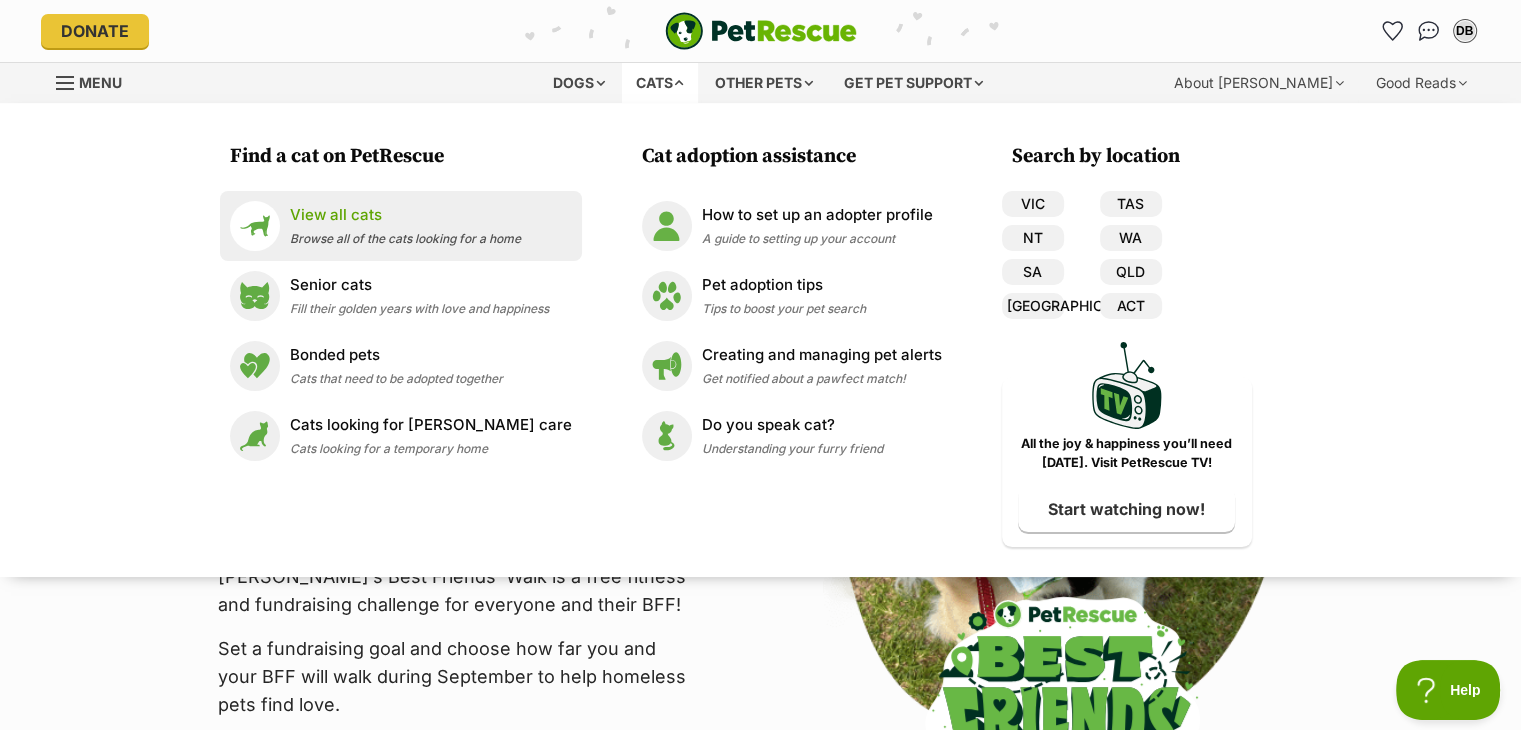 click on "View all cats" at bounding box center [405, 215] 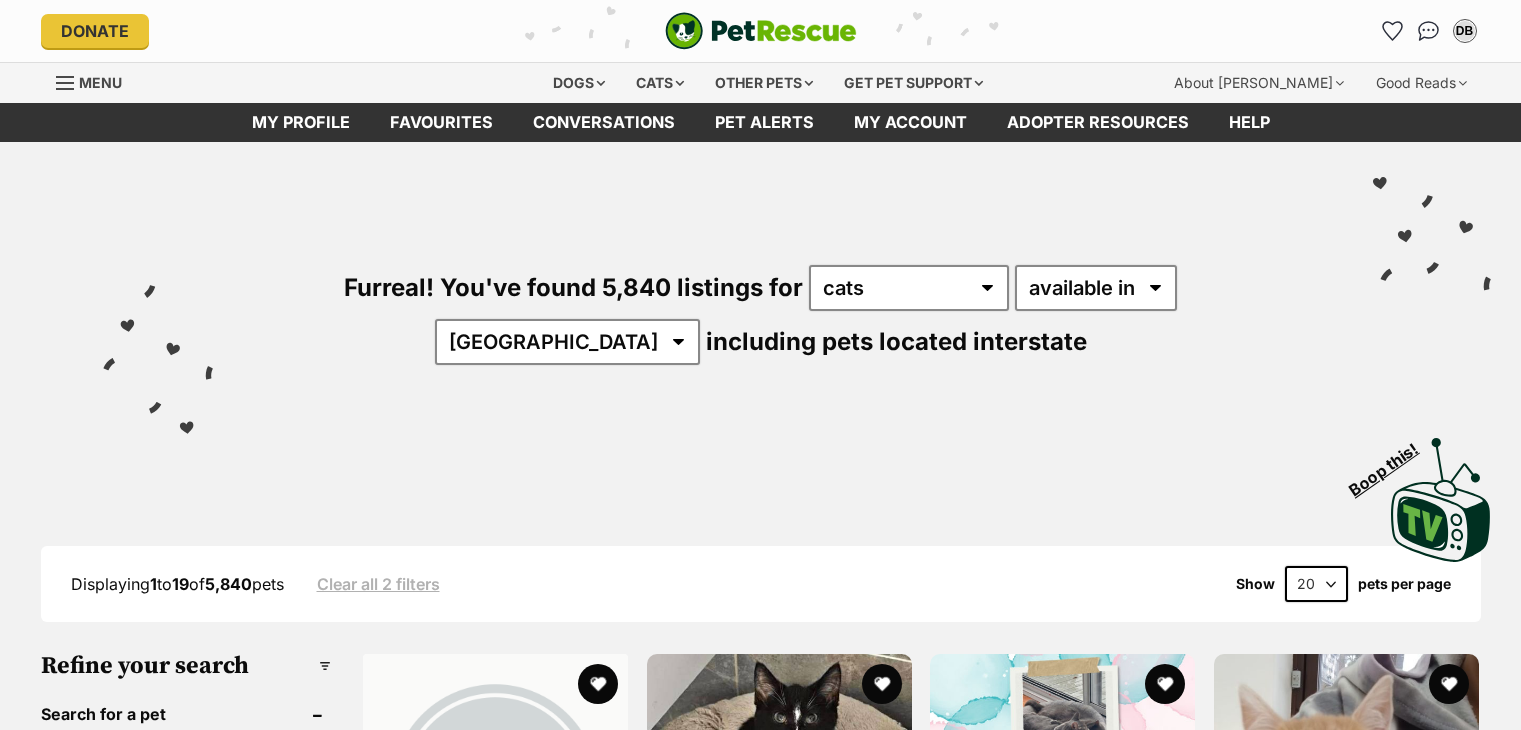 scroll, scrollTop: 0, scrollLeft: 0, axis: both 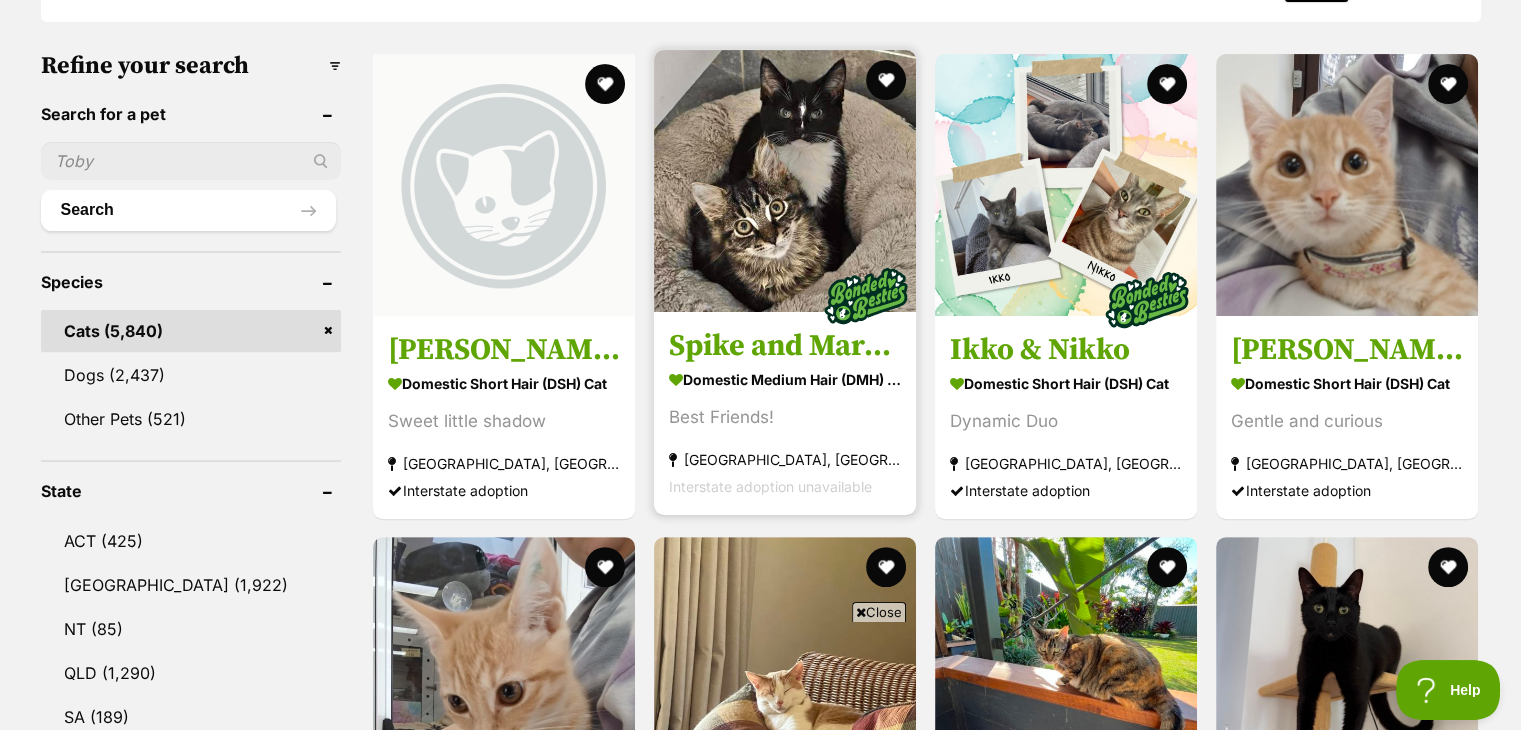 click at bounding box center [785, 181] 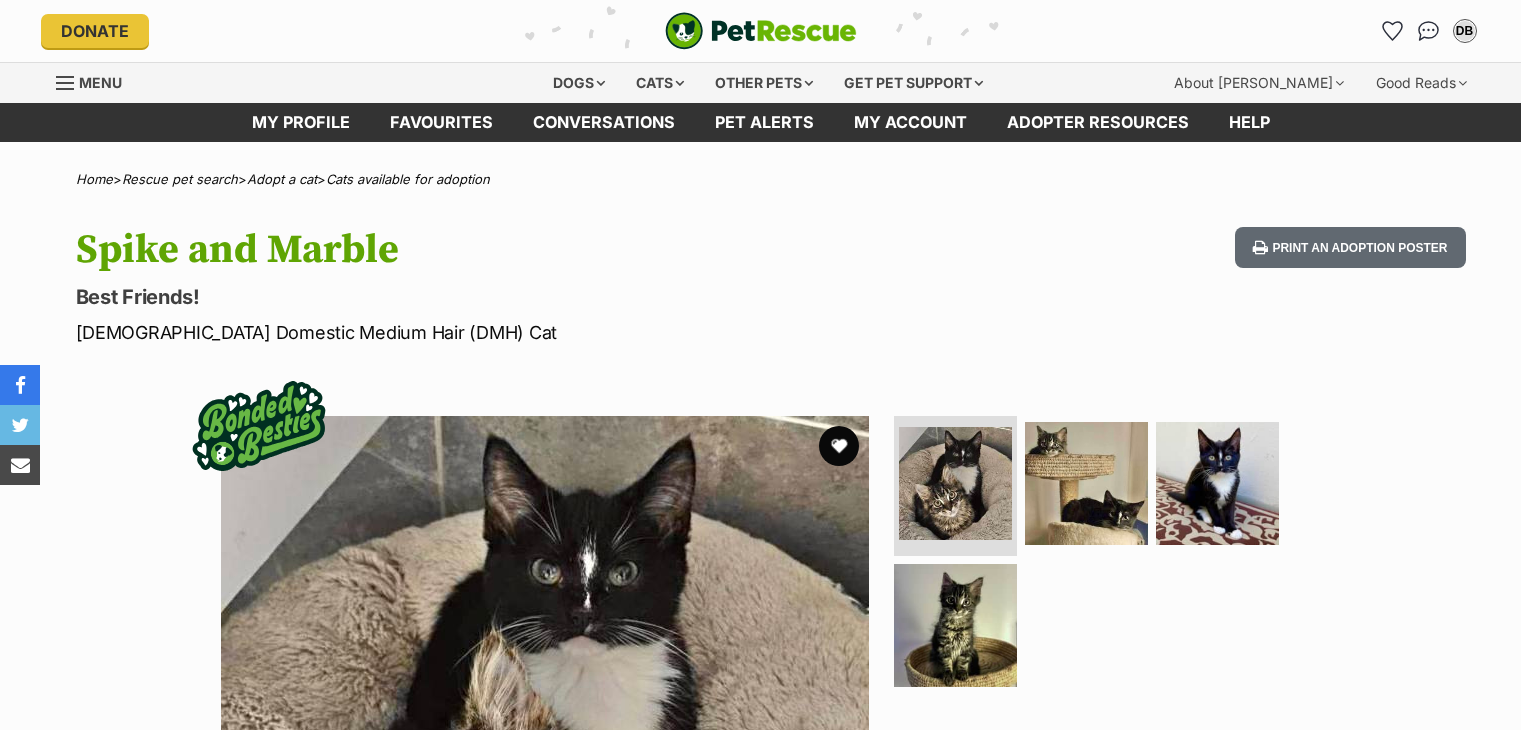 scroll, scrollTop: 0, scrollLeft: 0, axis: both 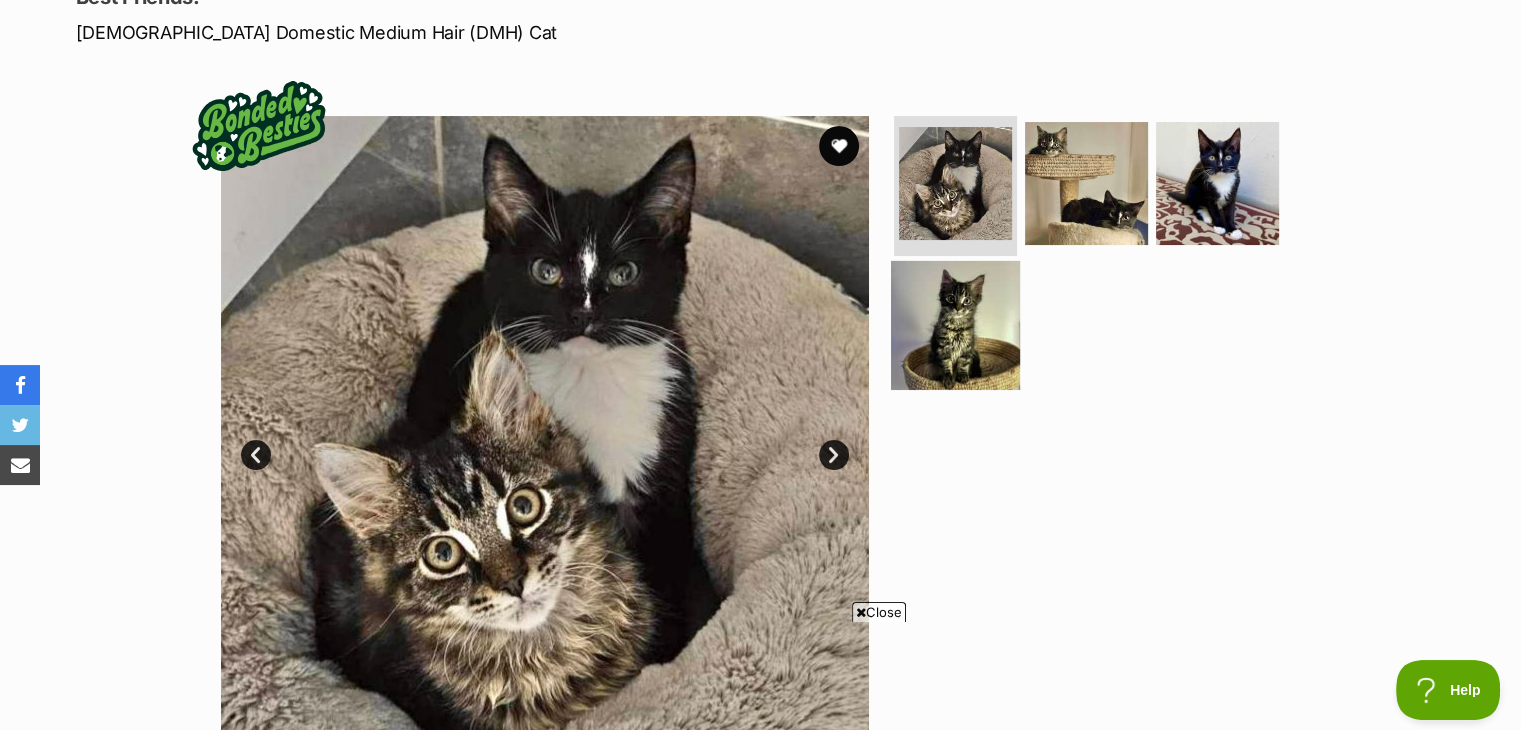 click at bounding box center (955, 324) 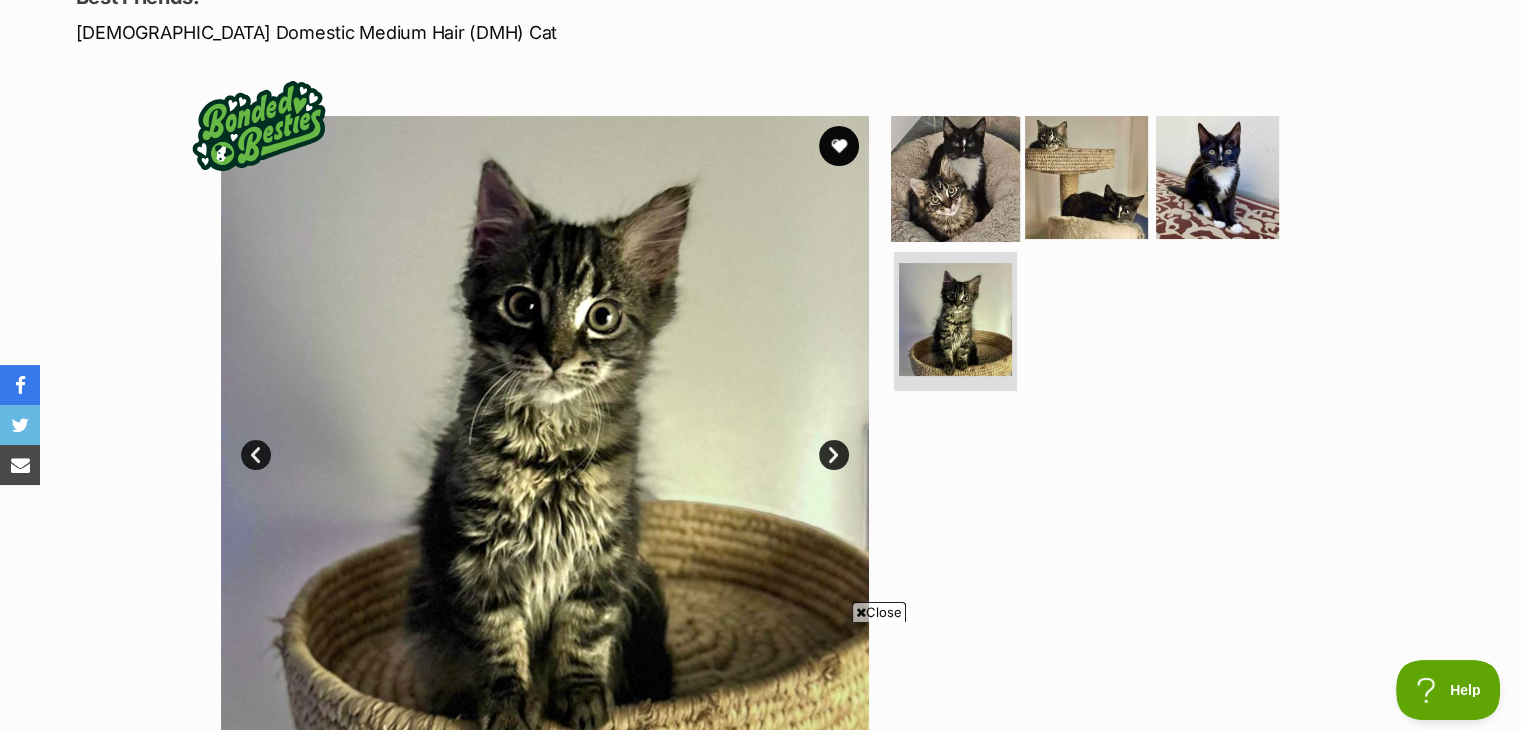 scroll, scrollTop: 0, scrollLeft: 0, axis: both 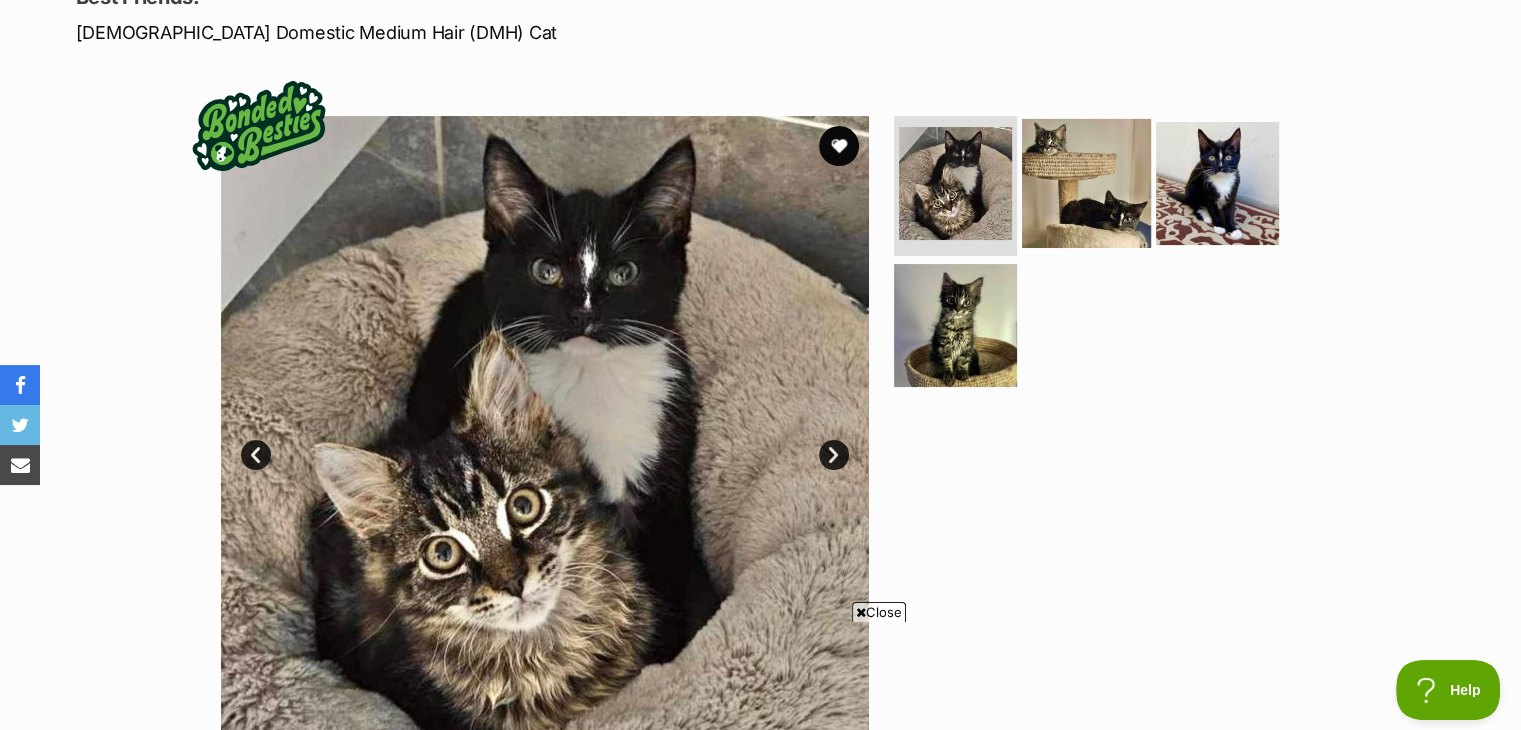 click at bounding box center [1086, 183] 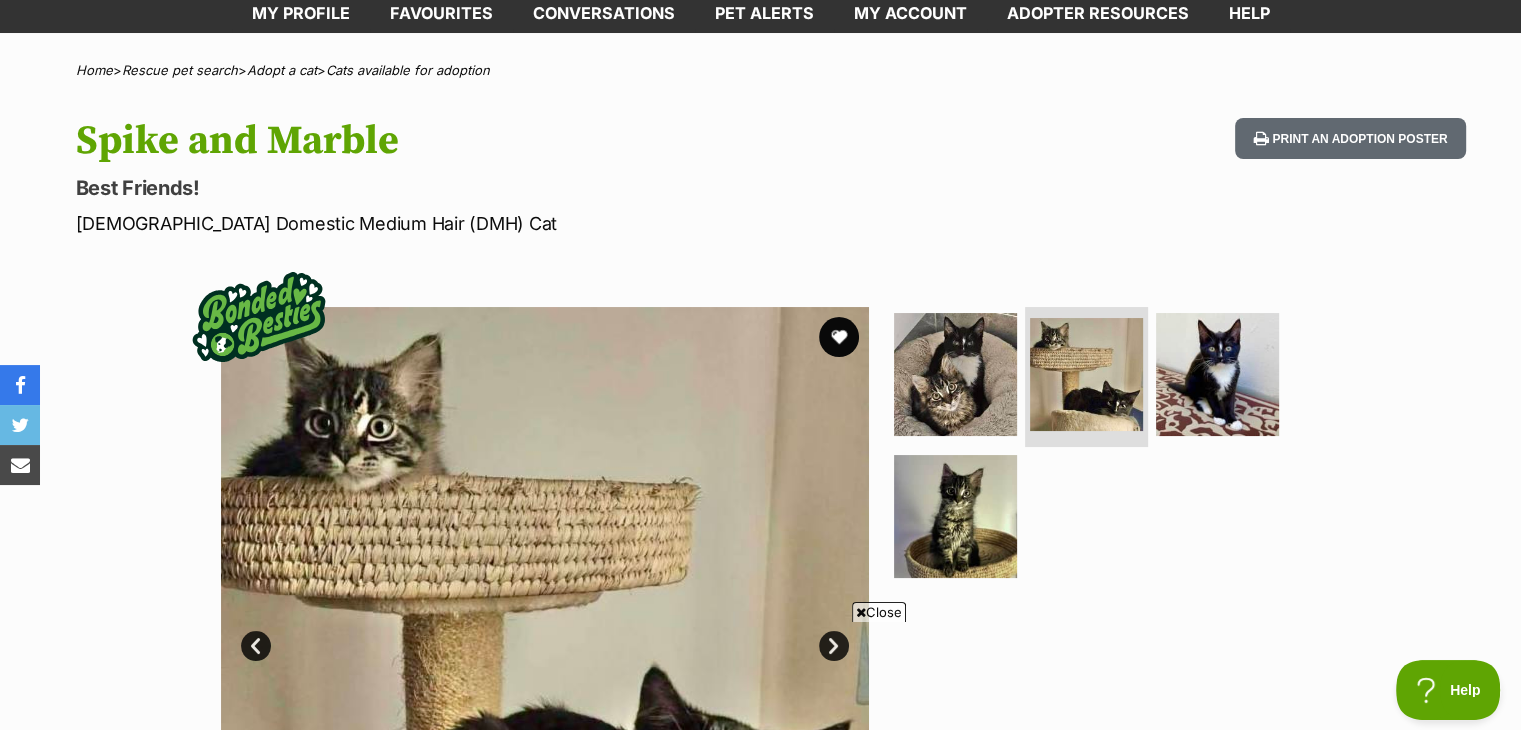 scroll, scrollTop: 100, scrollLeft: 0, axis: vertical 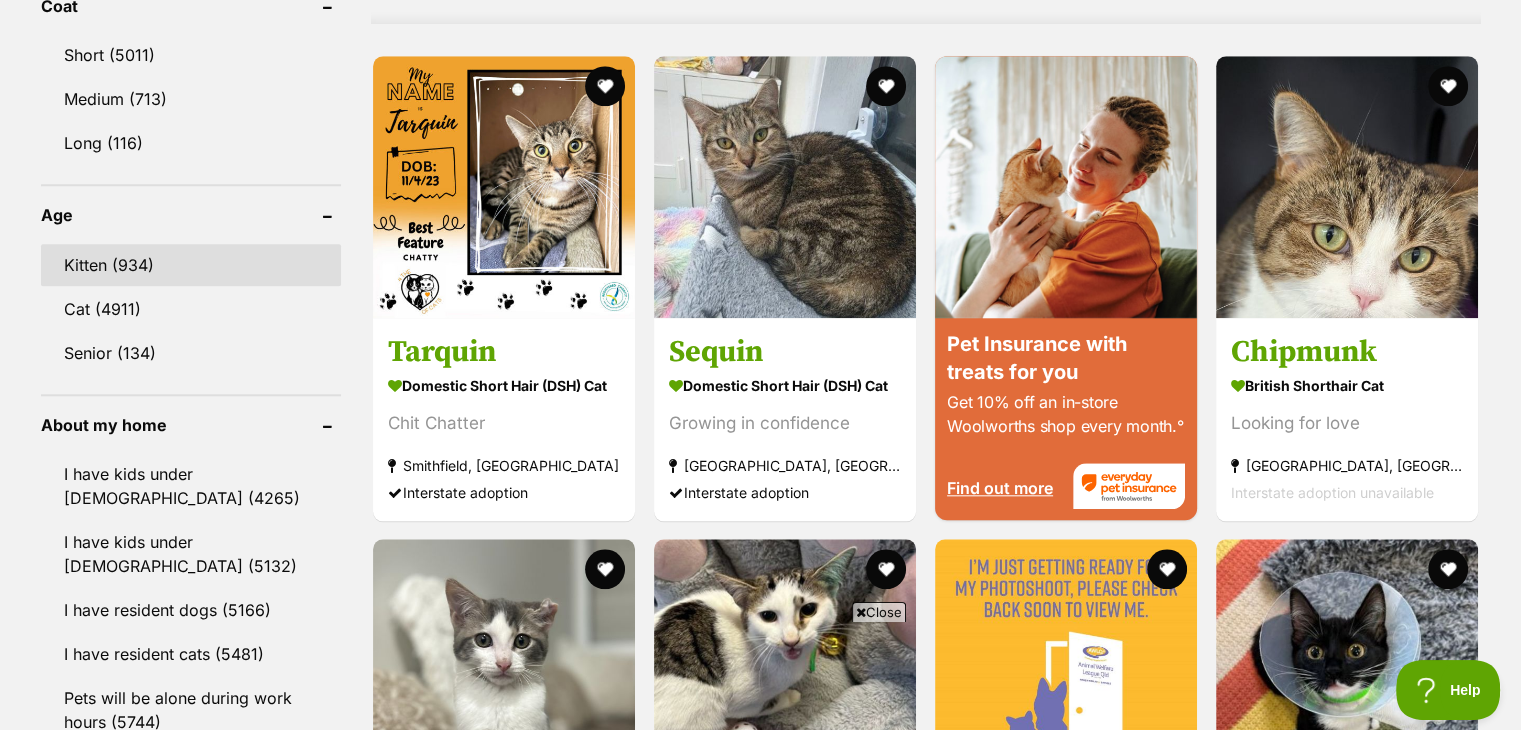 click on "Kitten (934)" at bounding box center [191, 265] 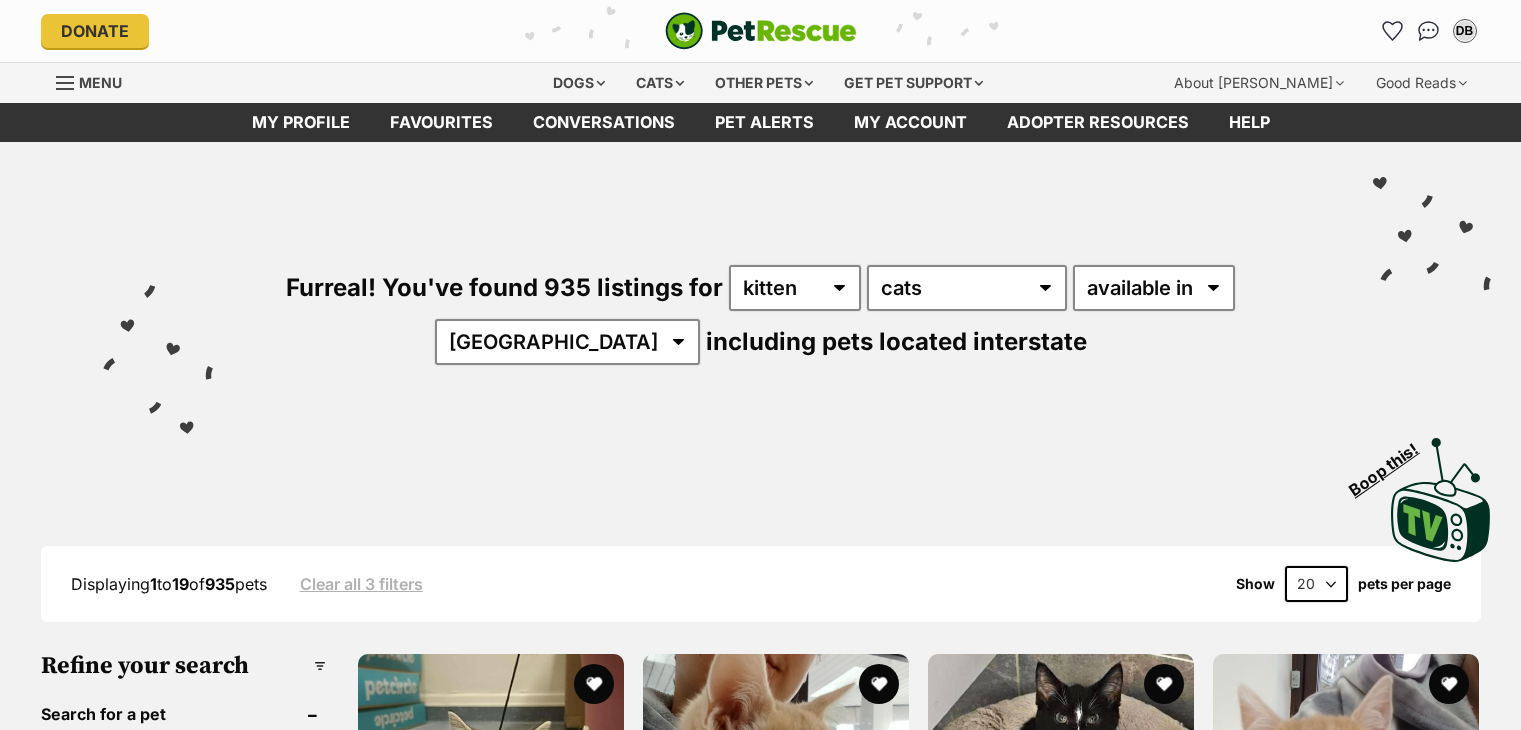 scroll, scrollTop: 0, scrollLeft: 0, axis: both 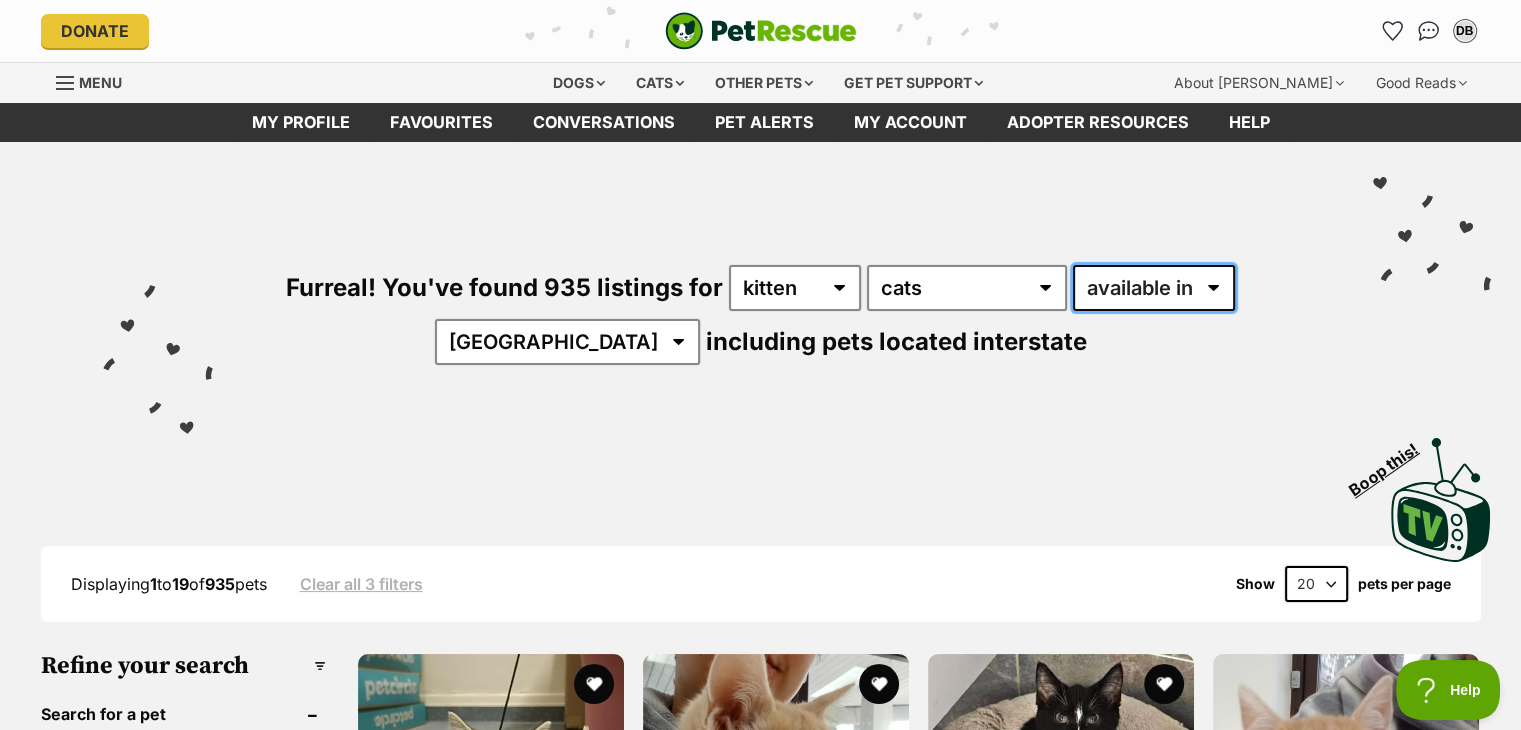 click on "available in
located in" at bounding box center [1154, 288] 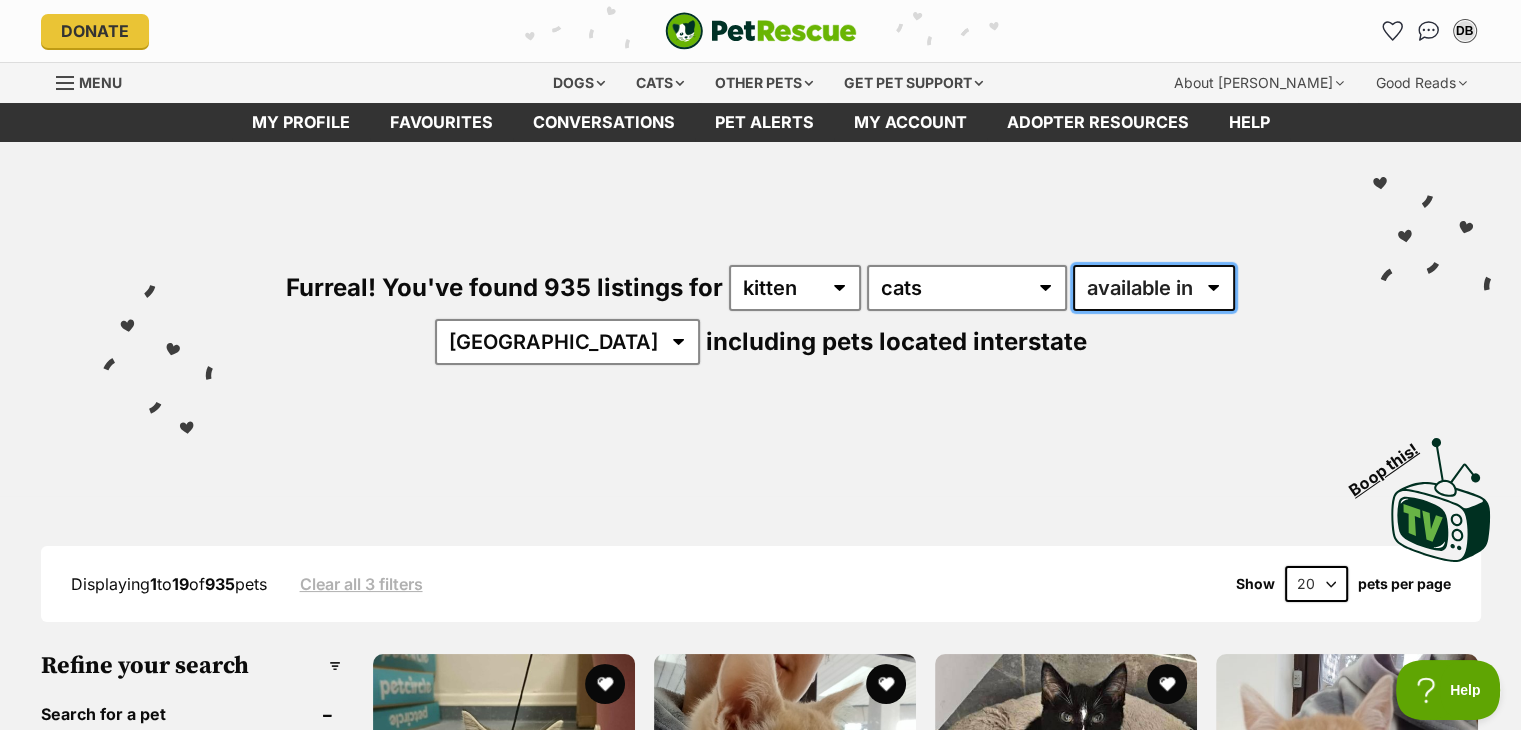 select on "disabled" 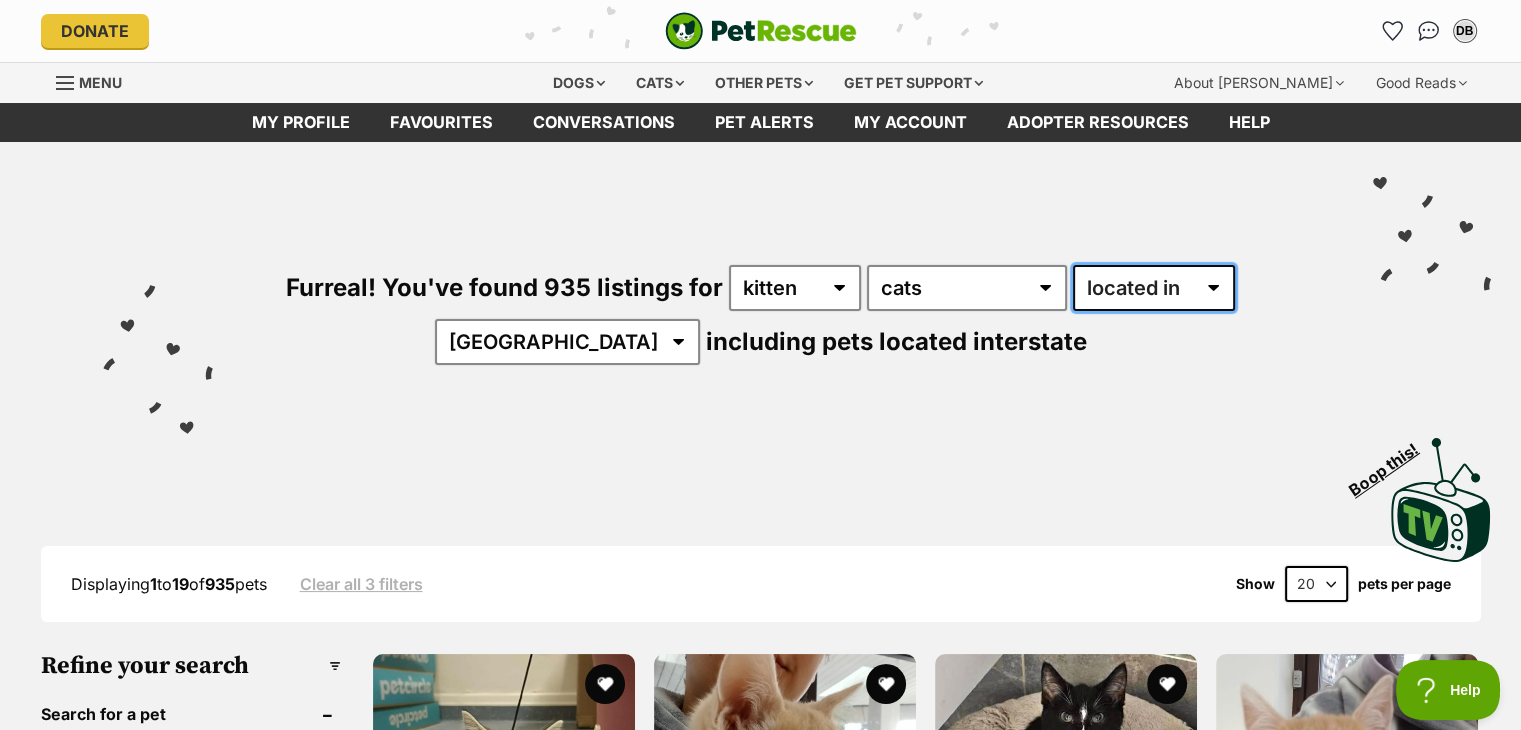 click on "available in
located in" at bounding box center (1154, 288) 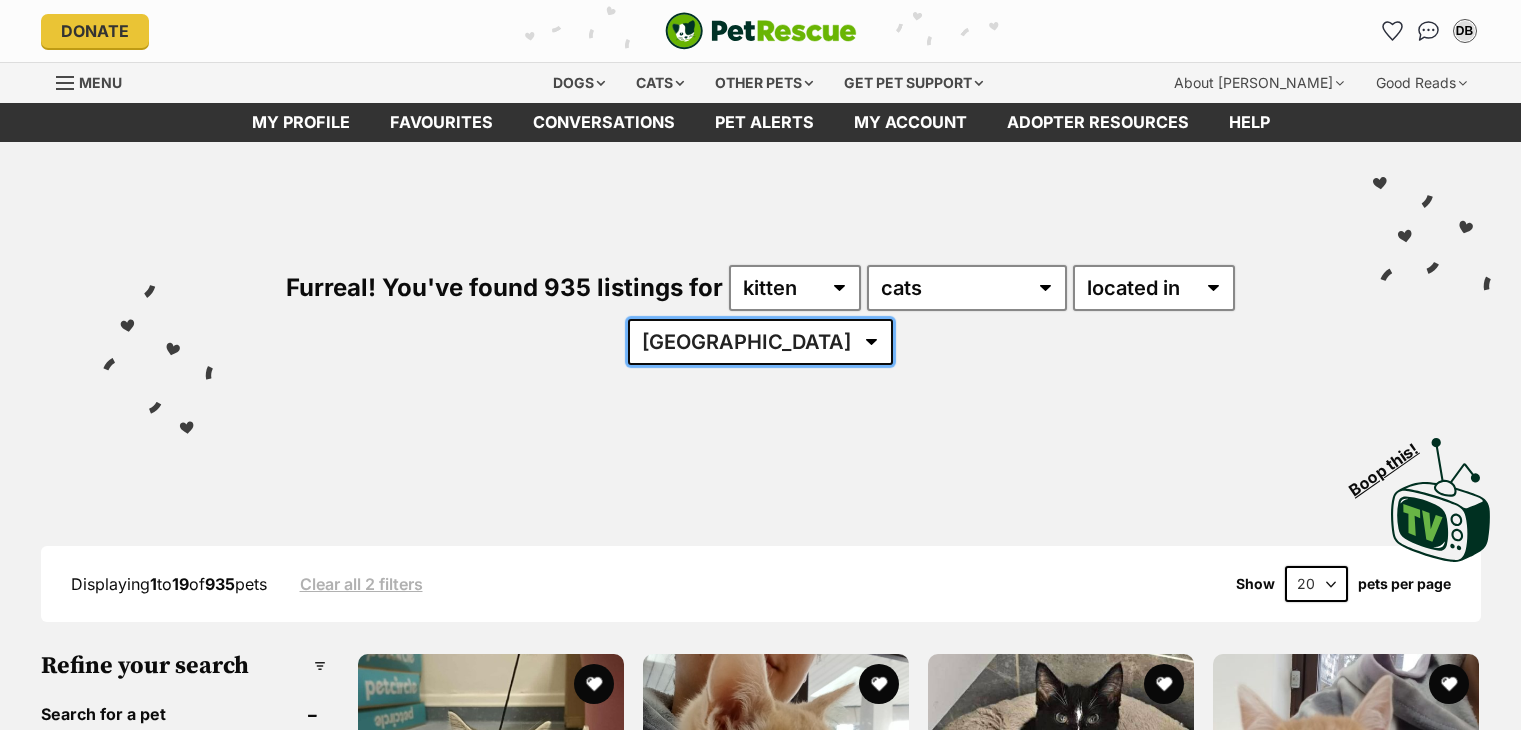scroll, scrollTop: 0, scrollLeft: 0, axis: both 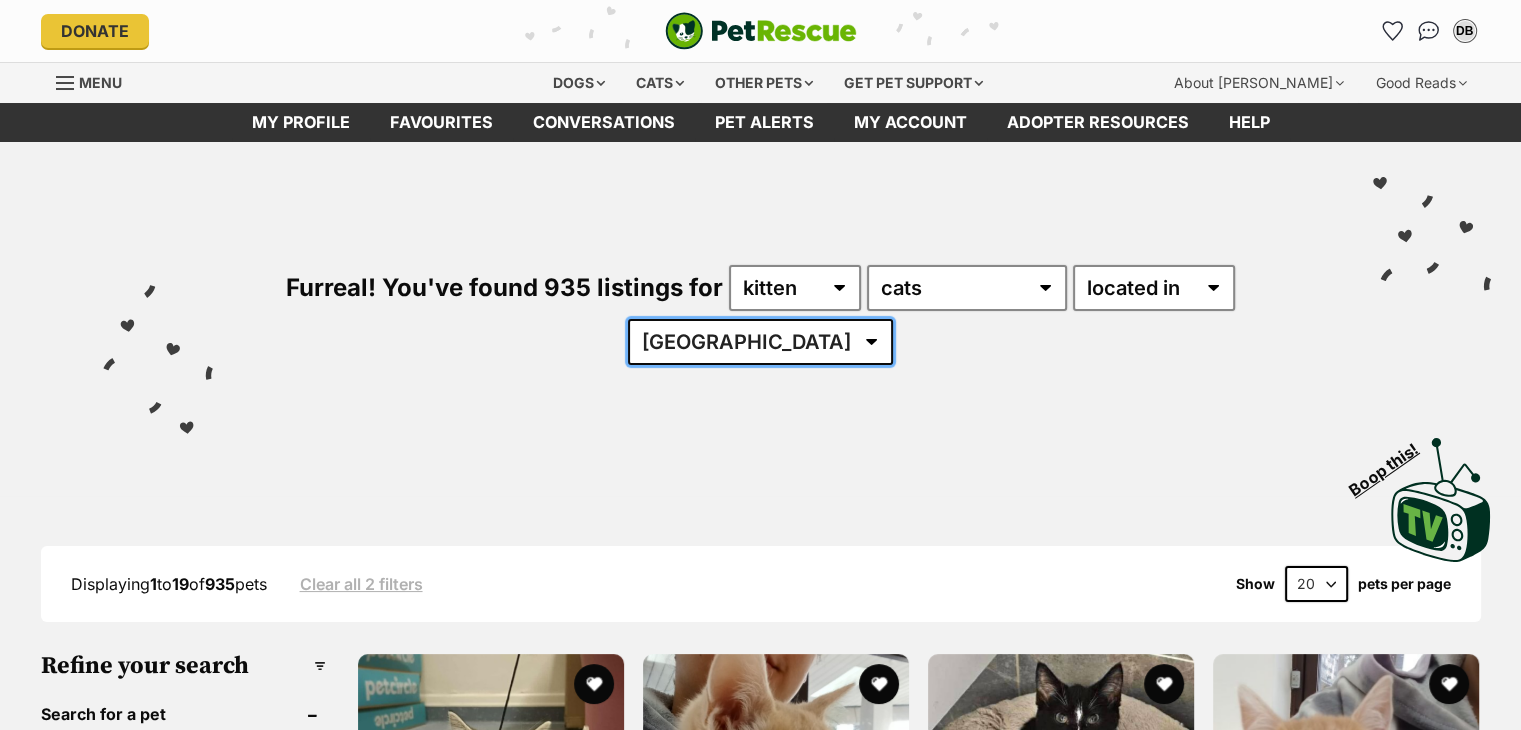 click on "Australia
ACT
NSW
NT
QLD
SA
TAS
VIC
WA" at bounding box center [760, 342] 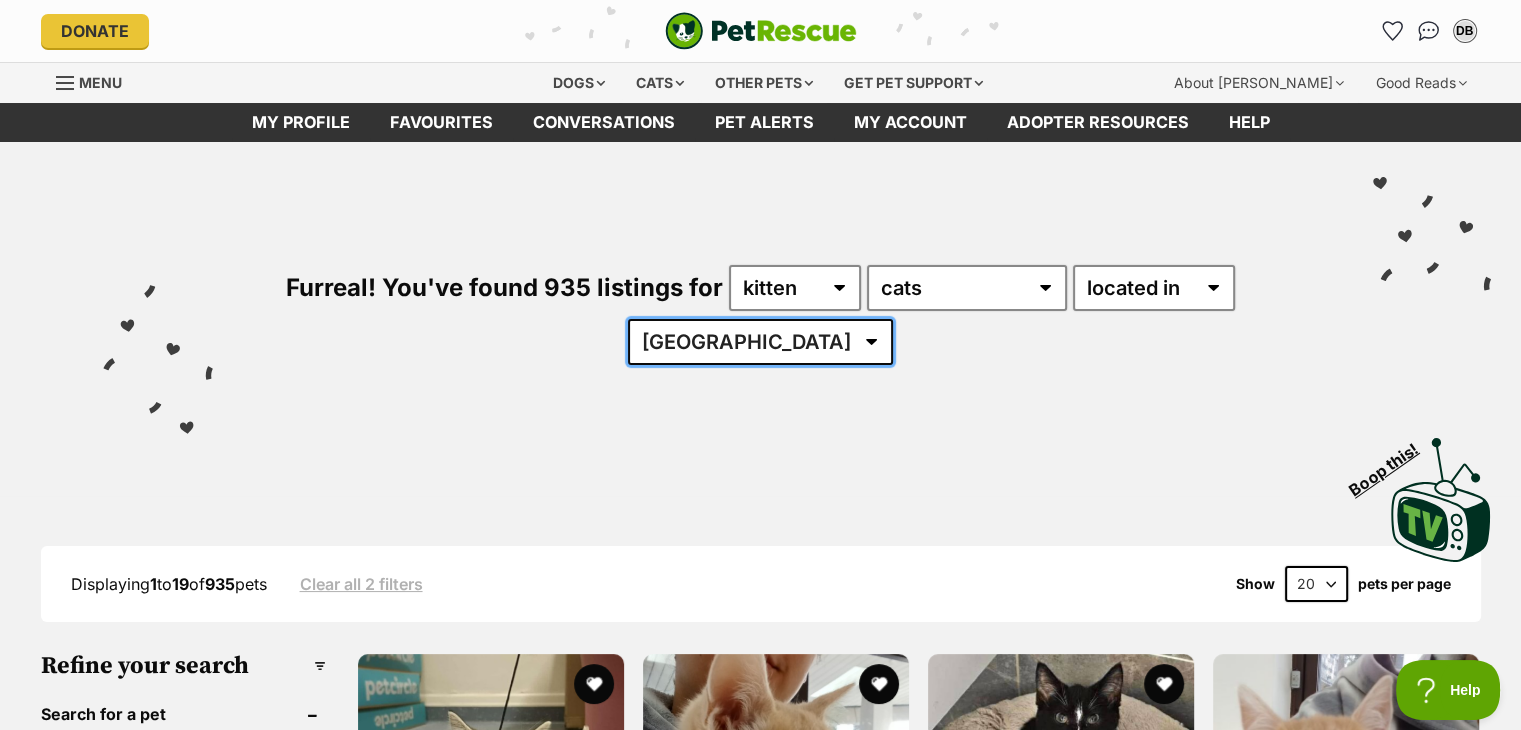 scroll, scrollTop: 0, scrollLeft: 0, axis: both 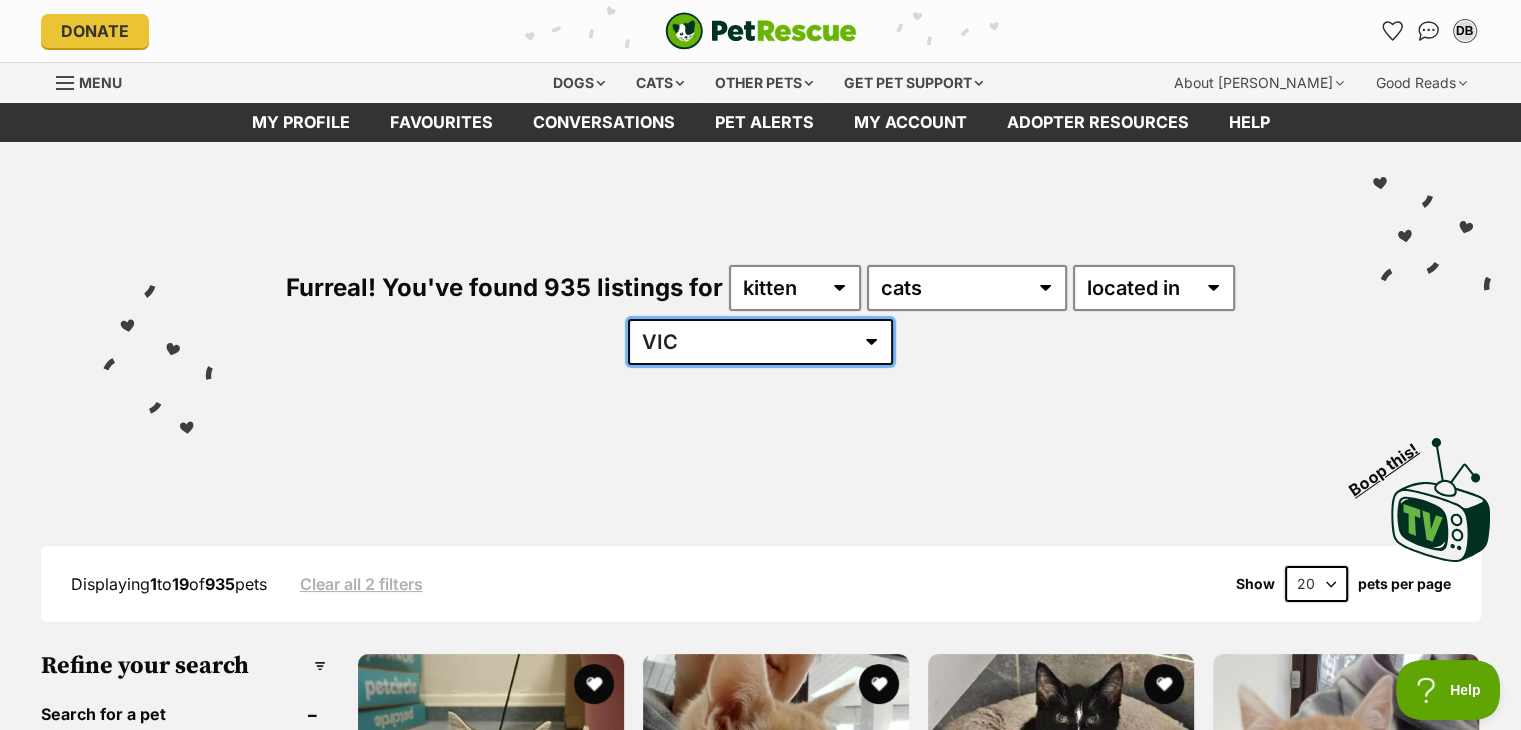 click on "Australia
ACT
NSW
NT
QLD
SA
TAS
VIC
WA" at bounding box center [760, 342] 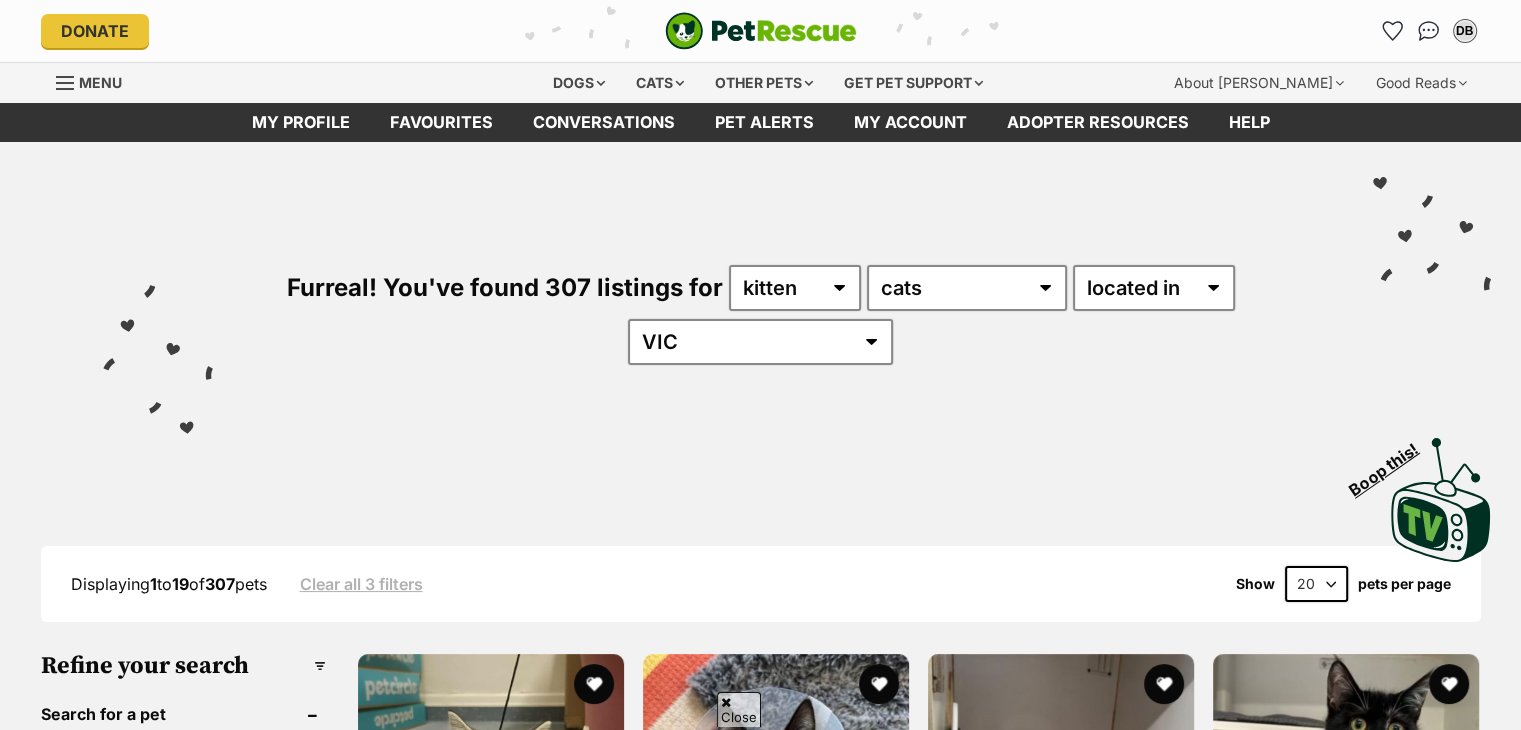 scroll, scrollTop: 248, scrollLeft: 0, axis: vertical 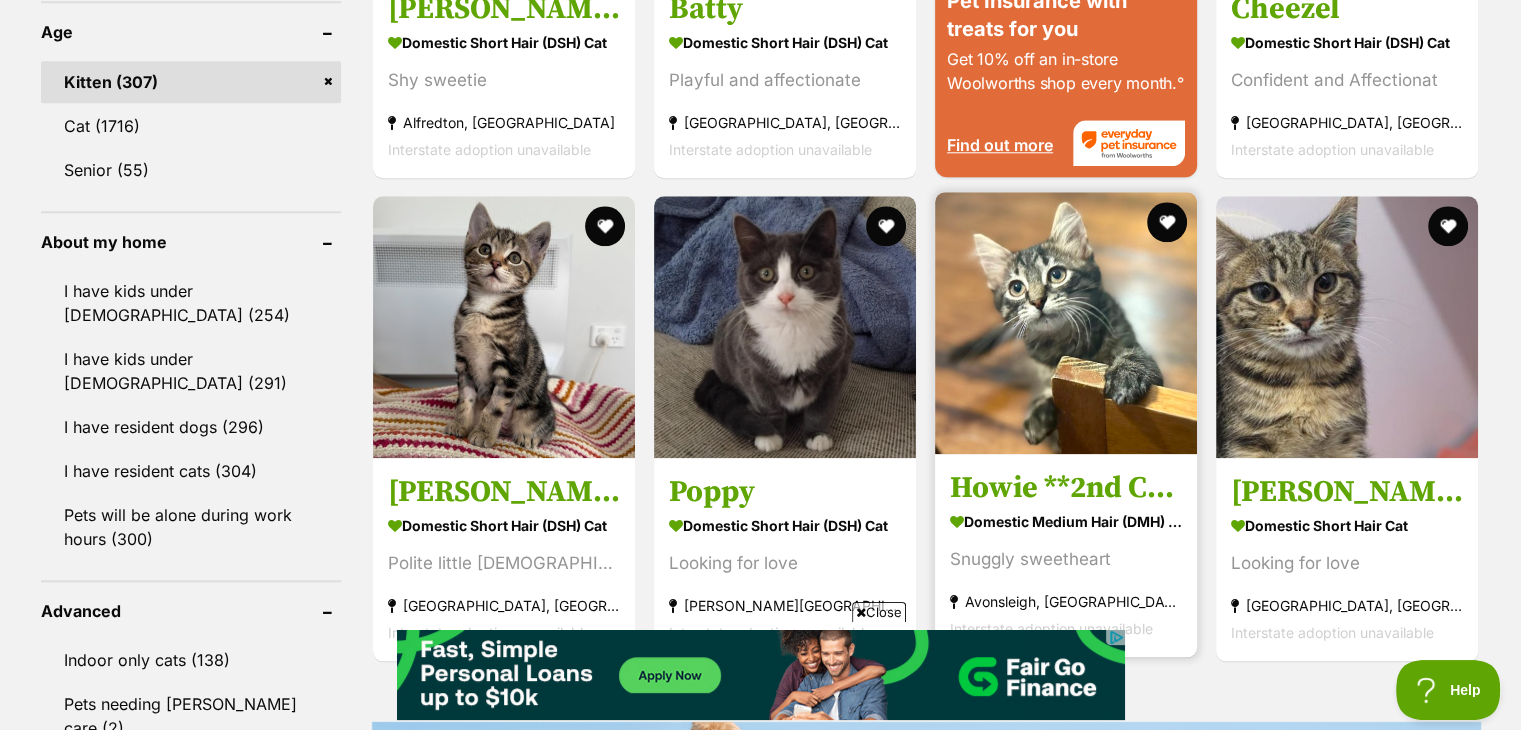click at bounding box center (1066, 323) 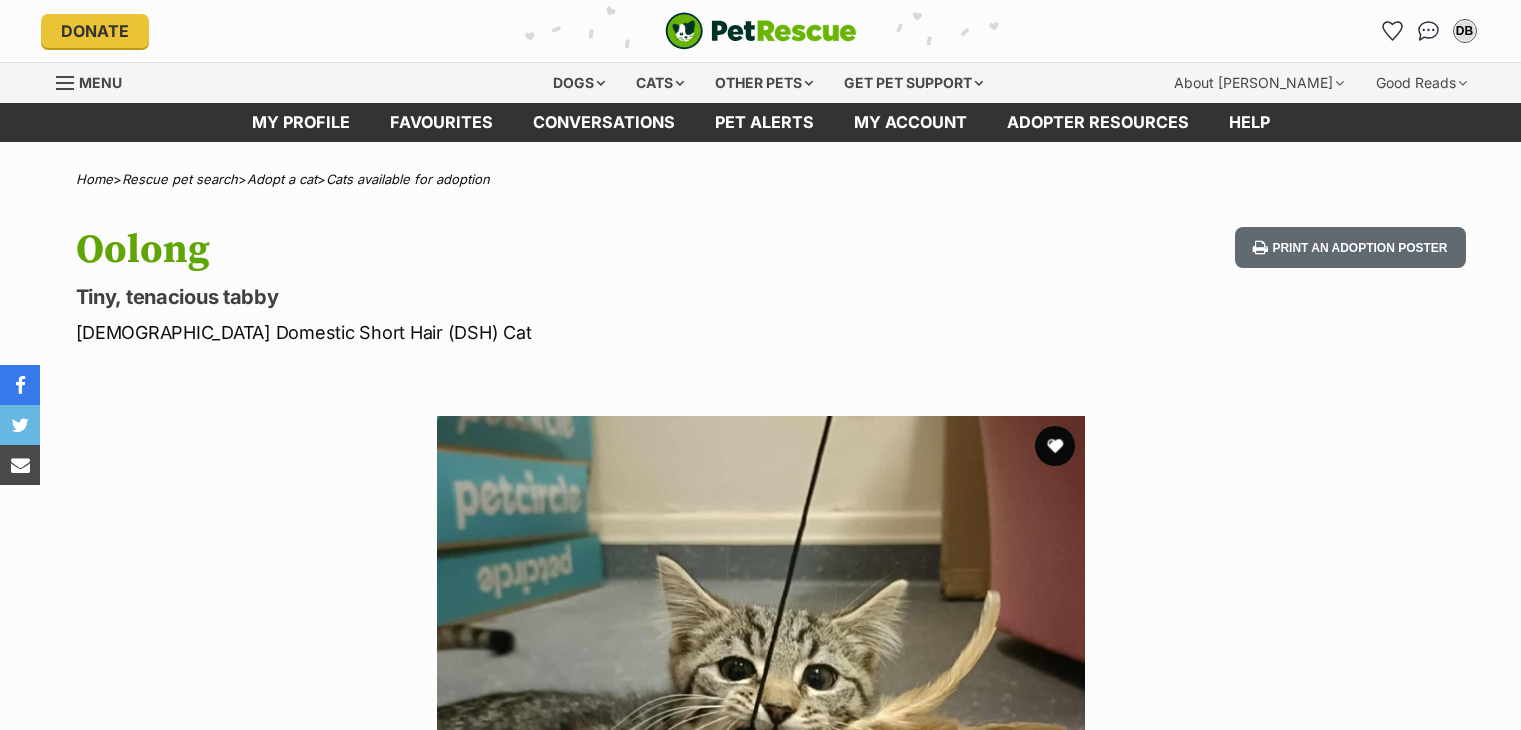 scroll, scrollTop: 0, scrollLeft: 0, axis: both 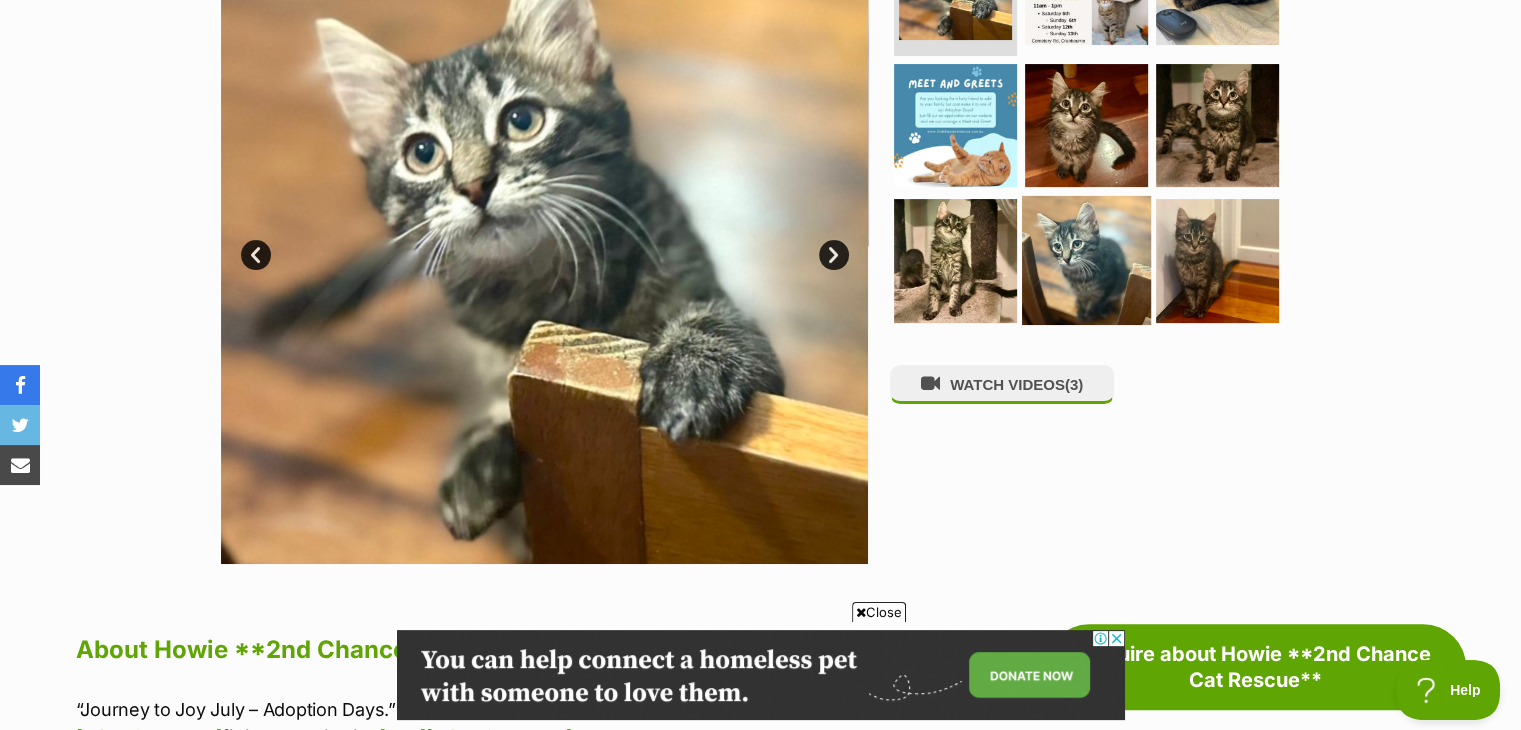 click at bounding box center (1086, 260) 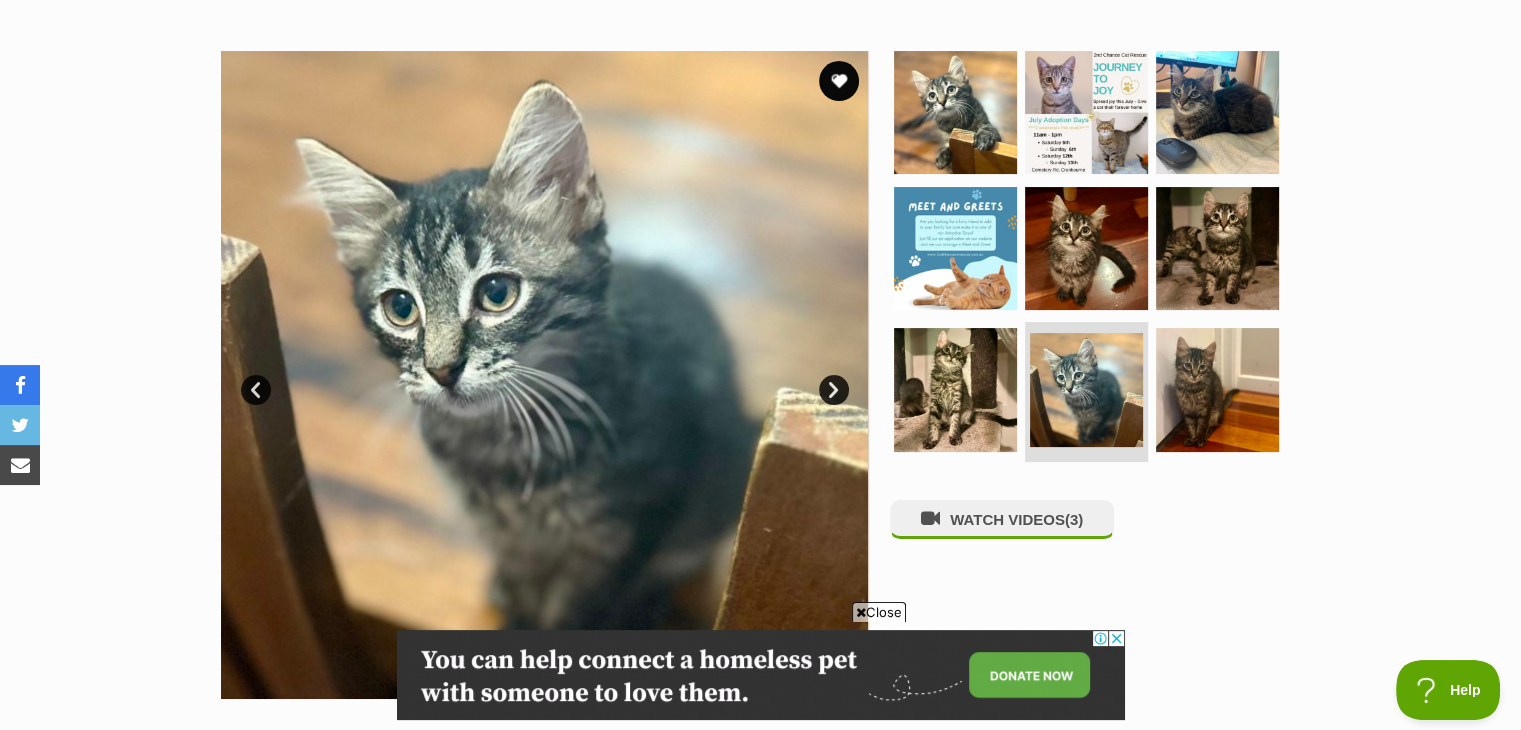 scroll, scrollTop: 400, scrollLeft: 0, axis: vertical 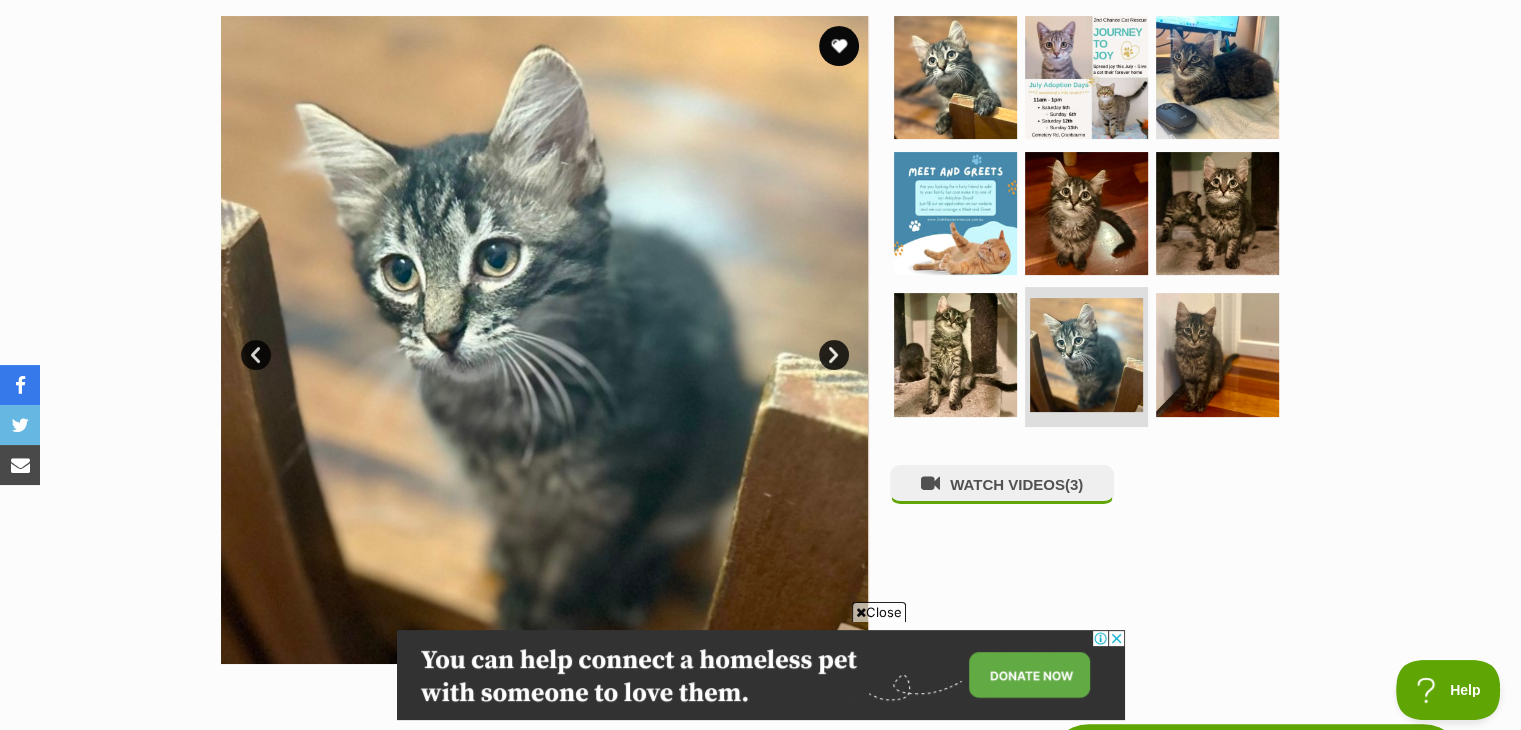 click on "Next" at bounding box center (834, 355) 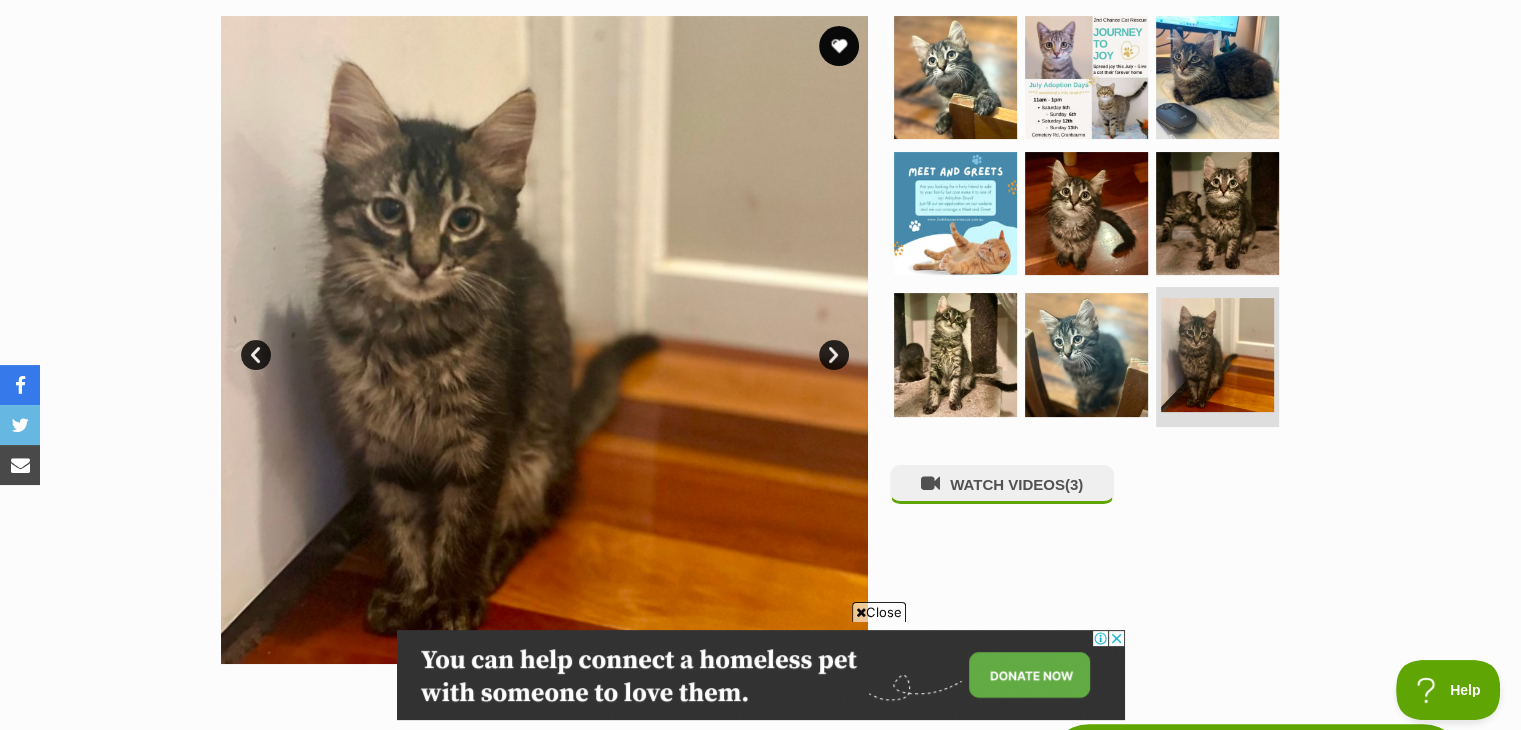 click on "Next" at bounding box center [834, 355] 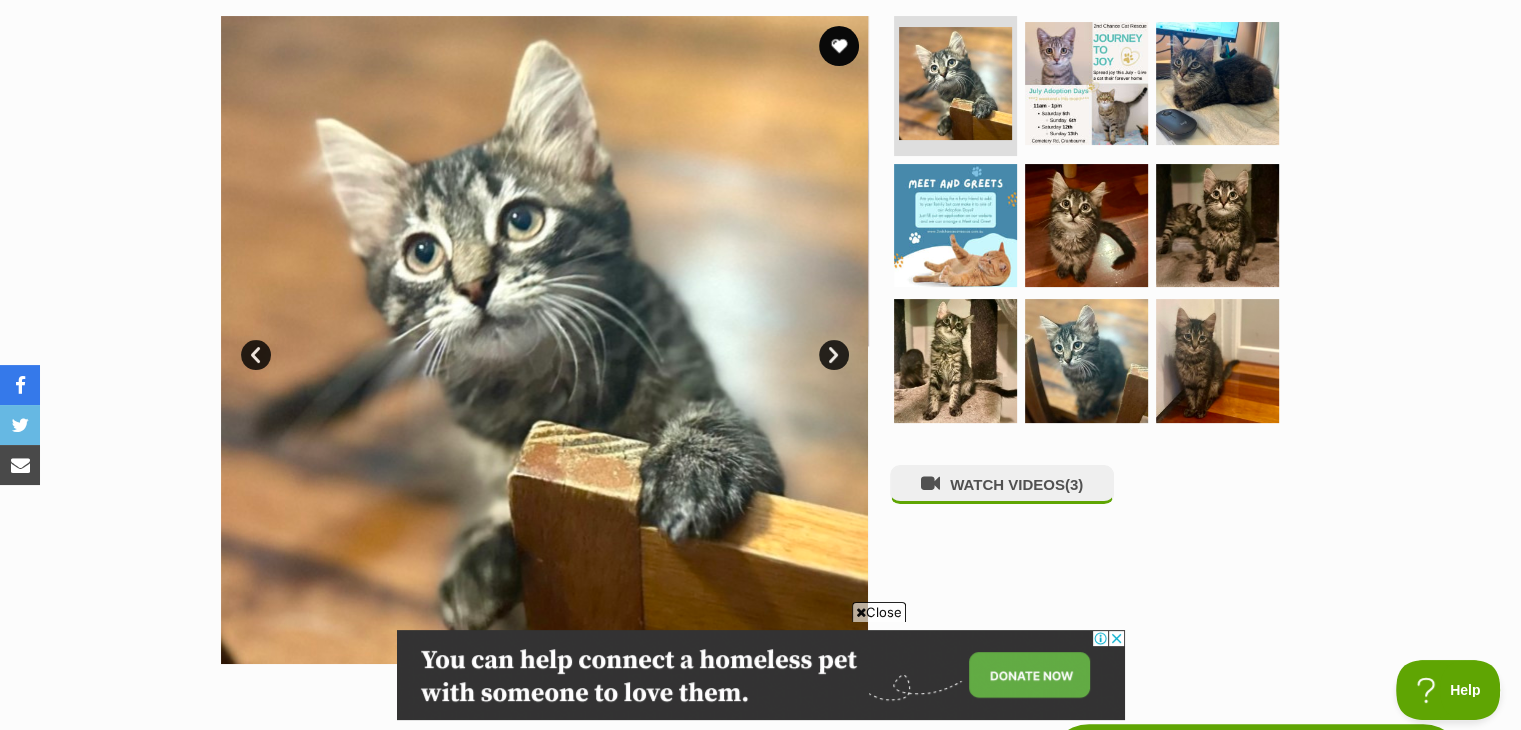click on "Next" at bounding box center [834, 355] 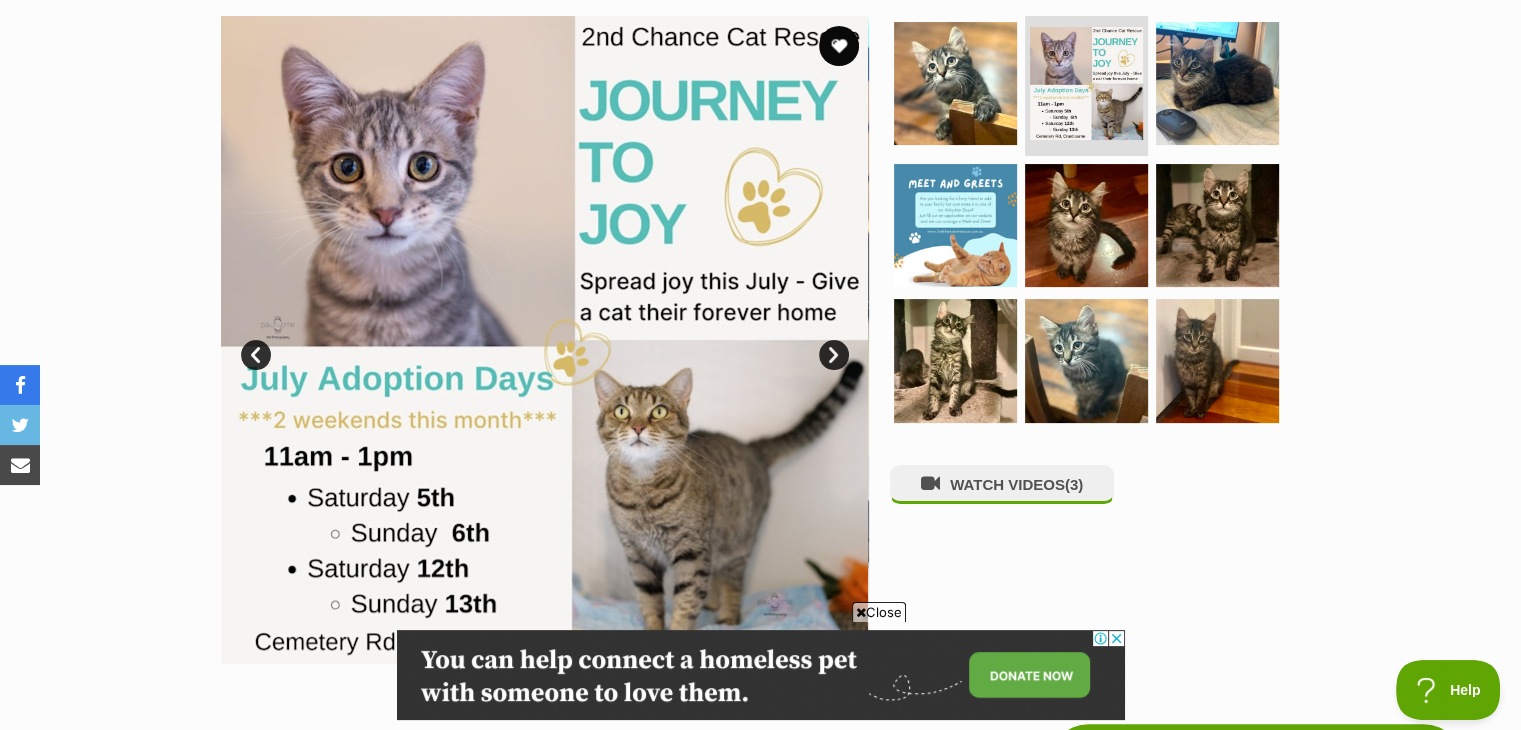 click on "Next" at bounding box center (834, 355) 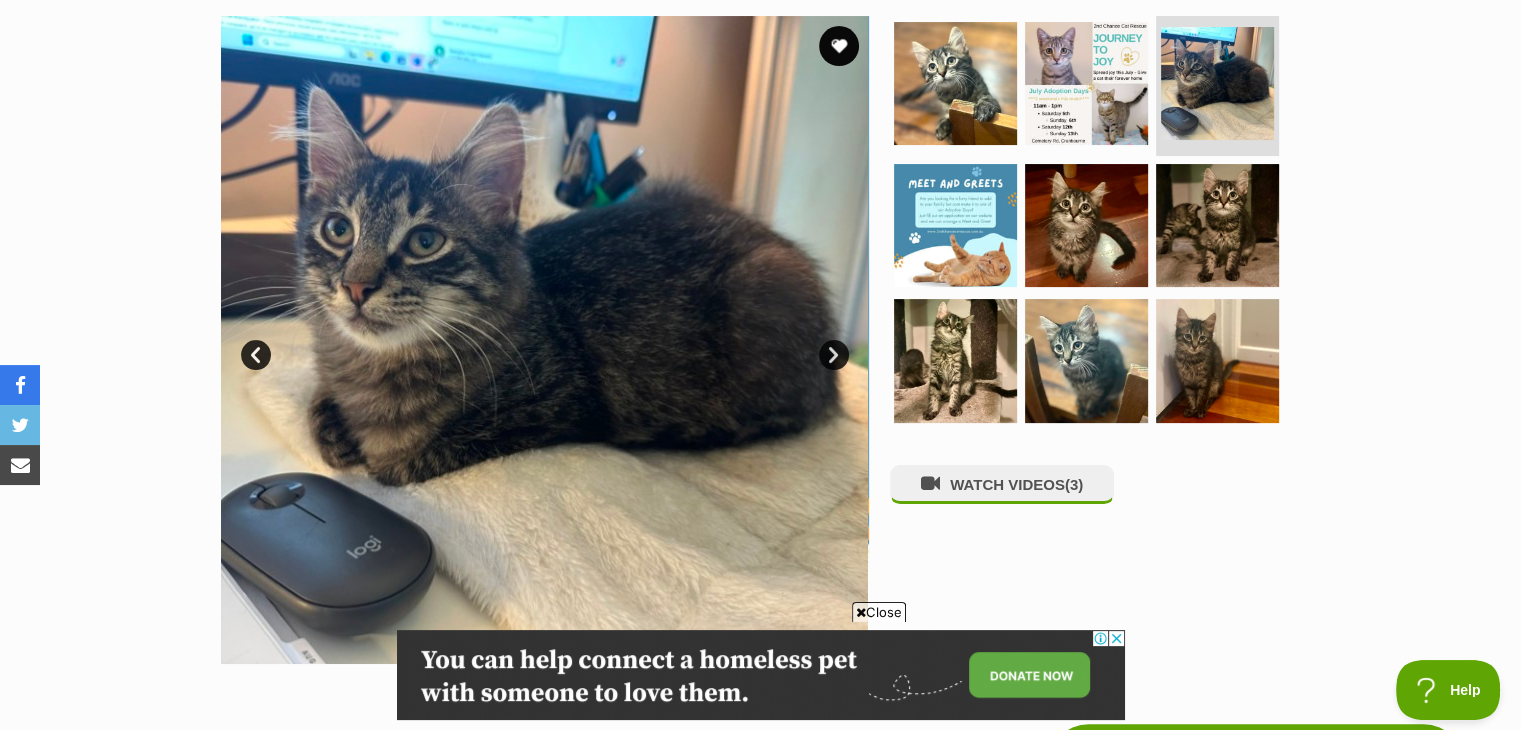 click on "Next" at bounding box center (834, 355) 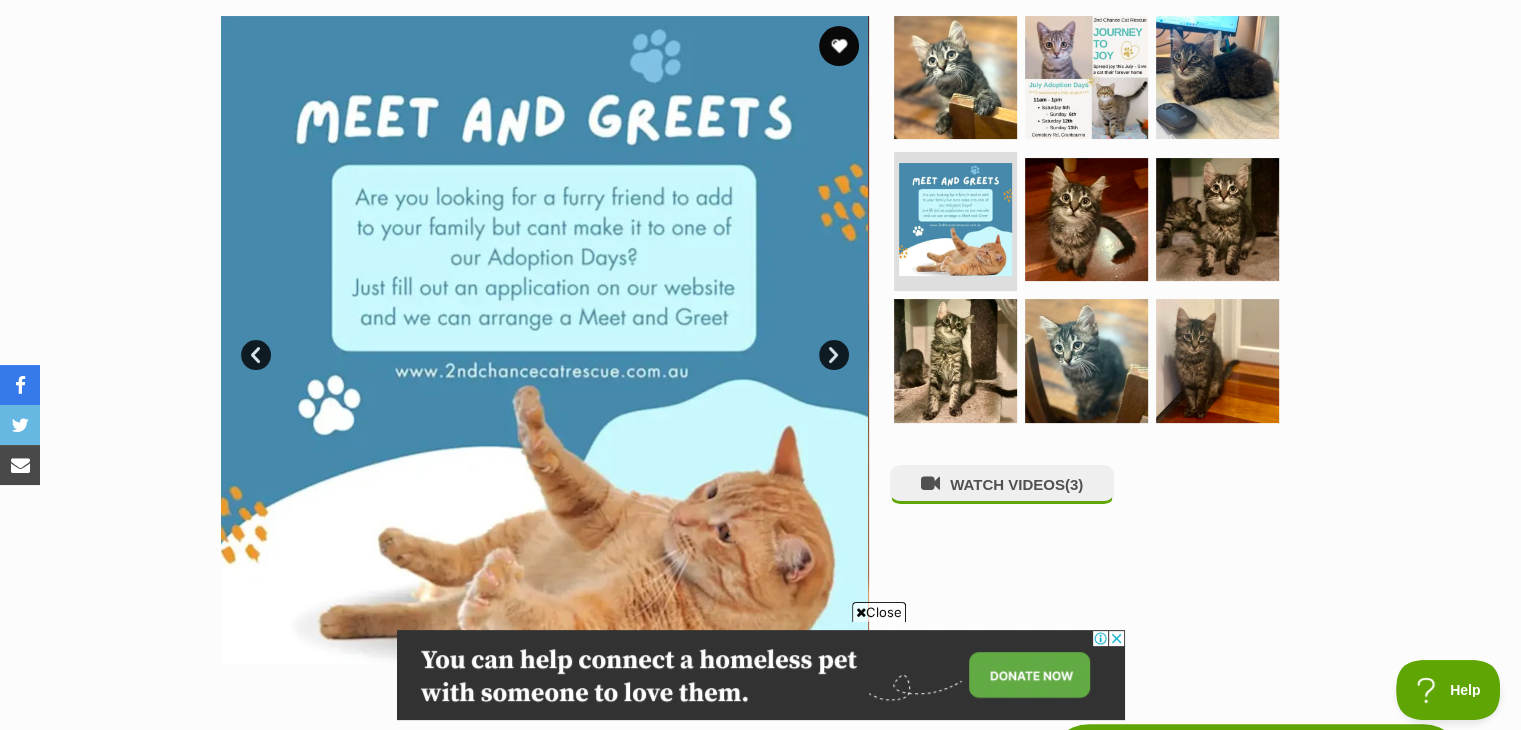 click on "Next" at bounding box center (834, 355) 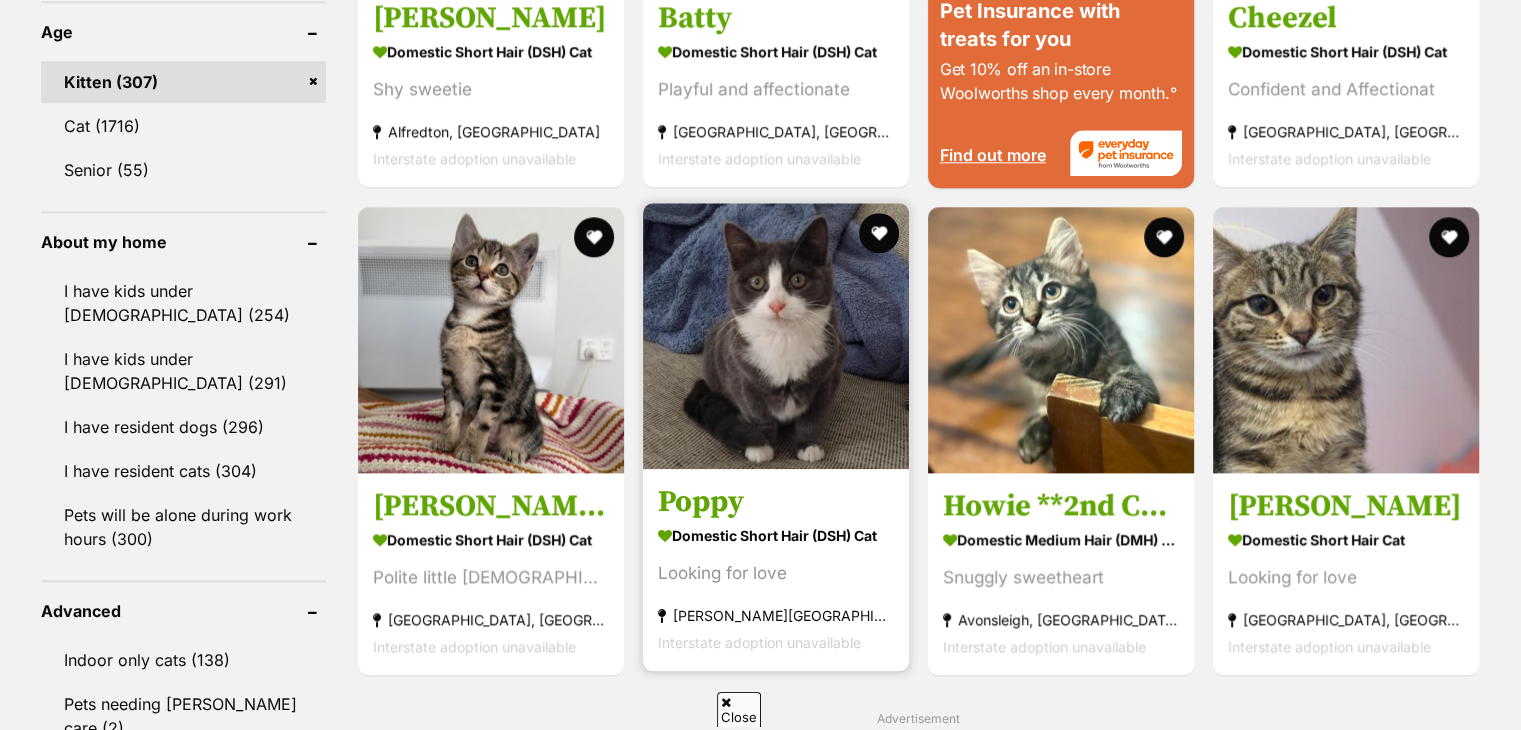 scroll, scrollTop: 0, scrollLeft: 0, axis: both 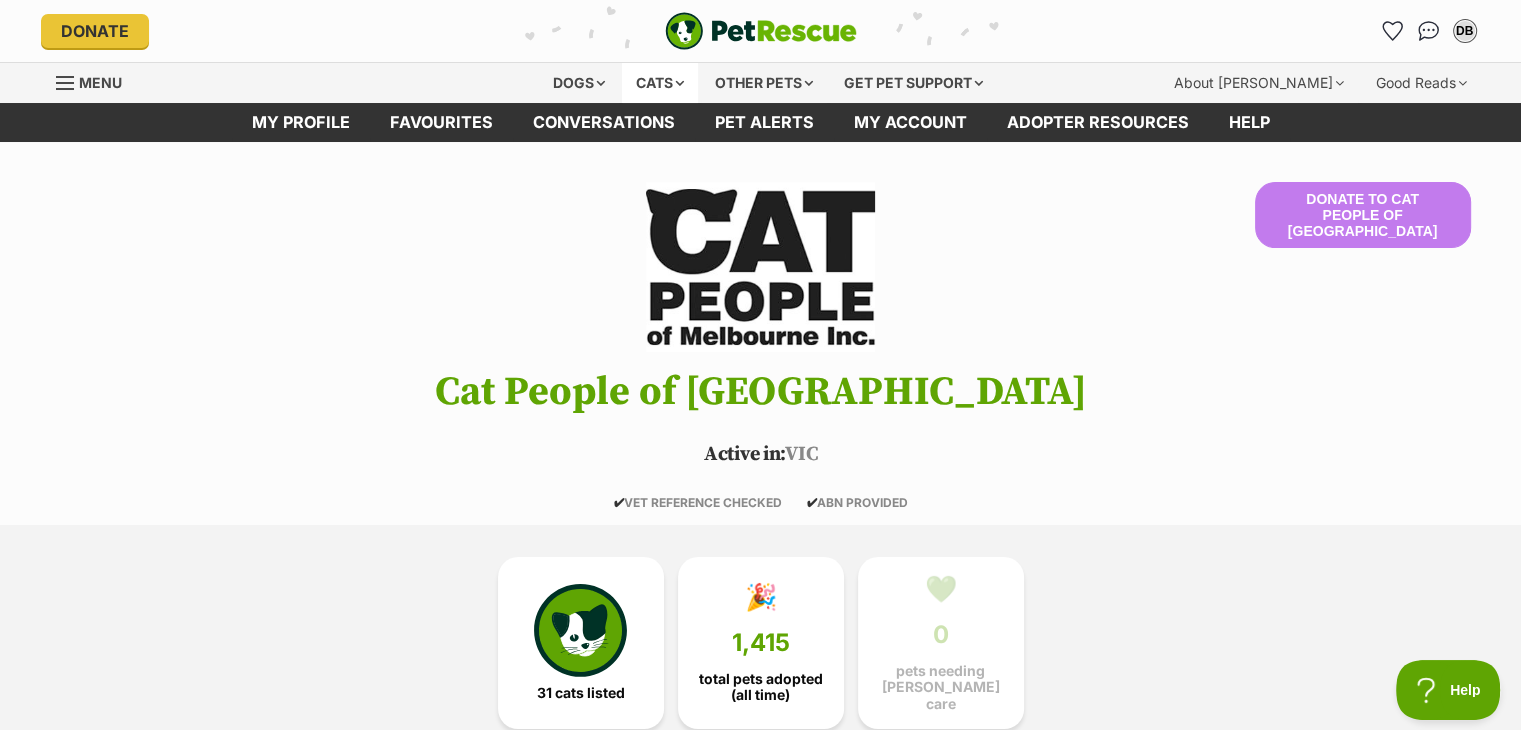 click on "Cats" at bounding box center (660, 83) 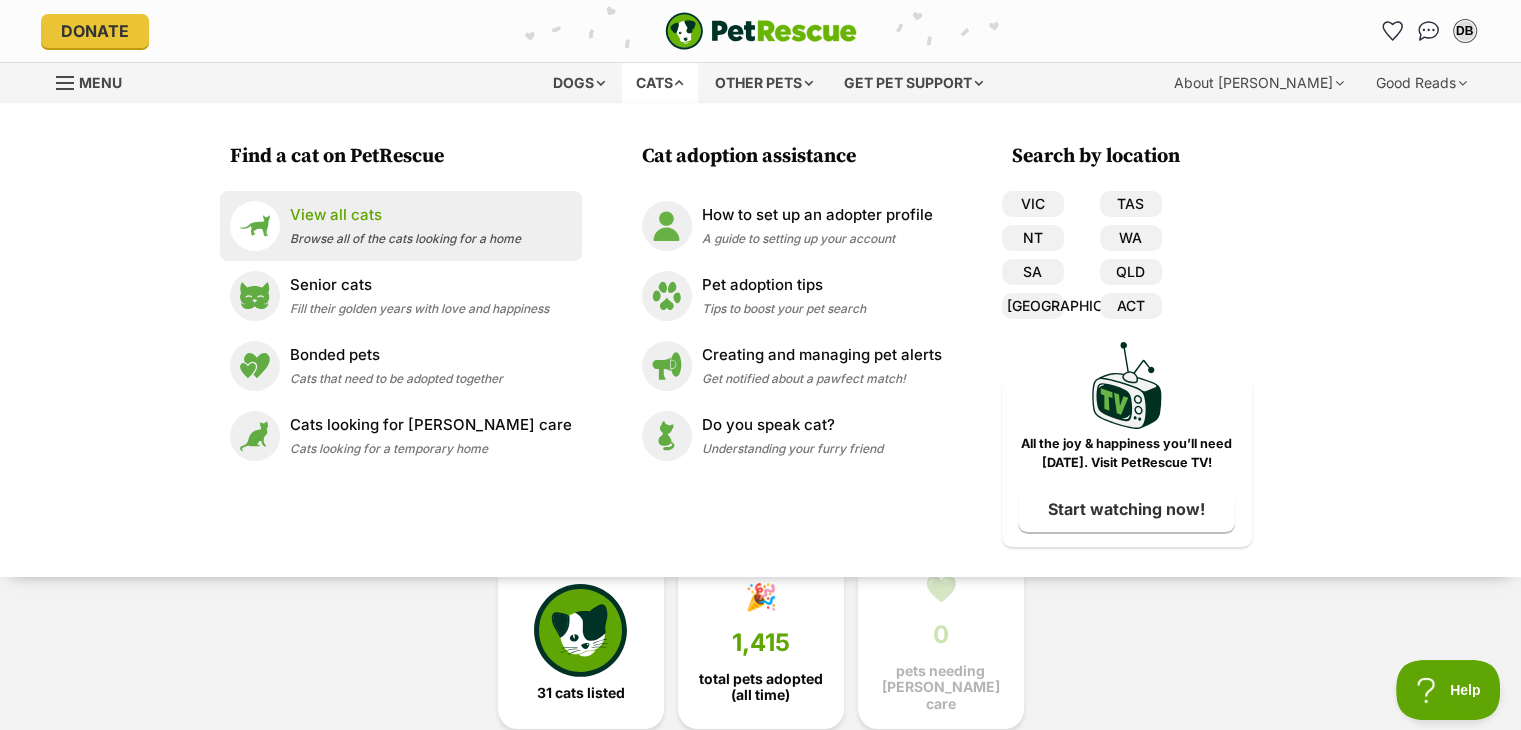 click on "View all cats
Browse all of the cats looking for a home" at bounding box center (401, 226) 